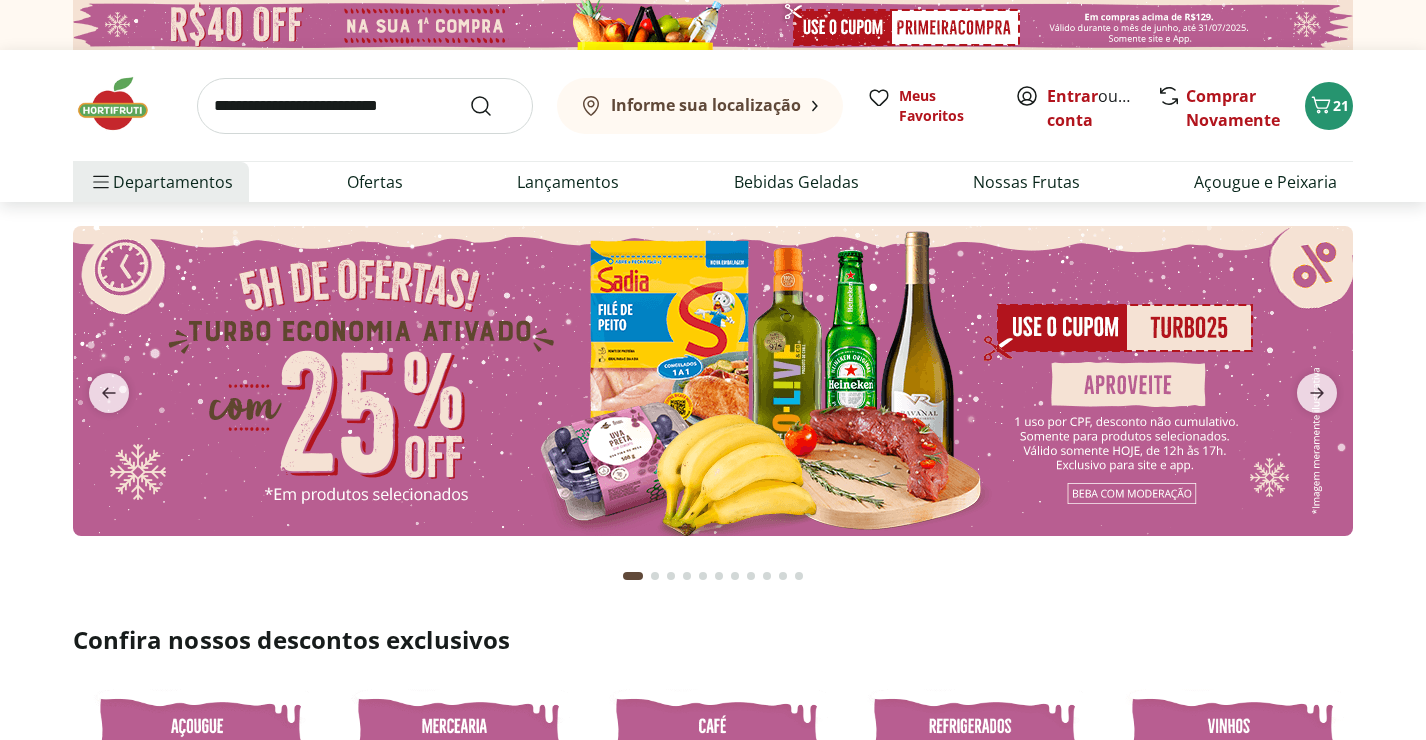 scroll, scrollTop: 0, scrollLeft: 0, axis: both 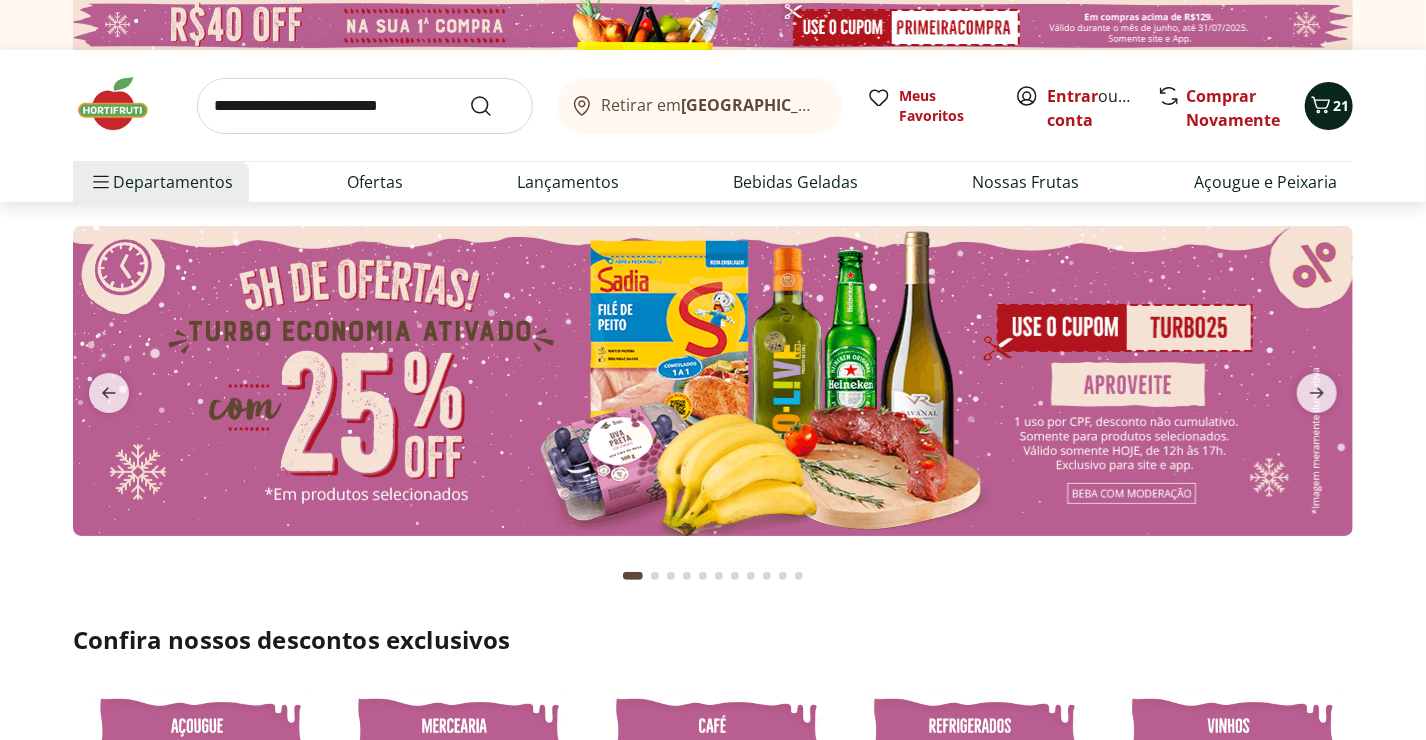 click 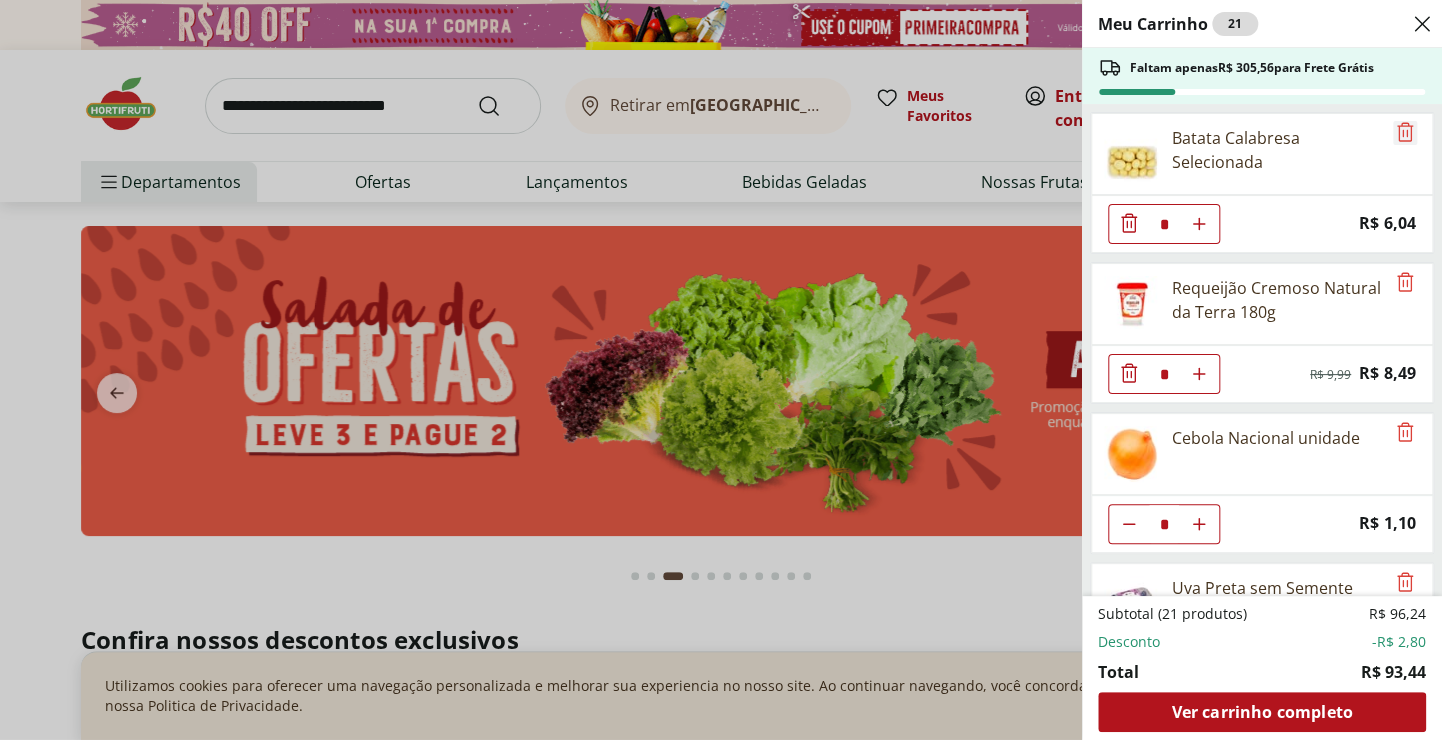click 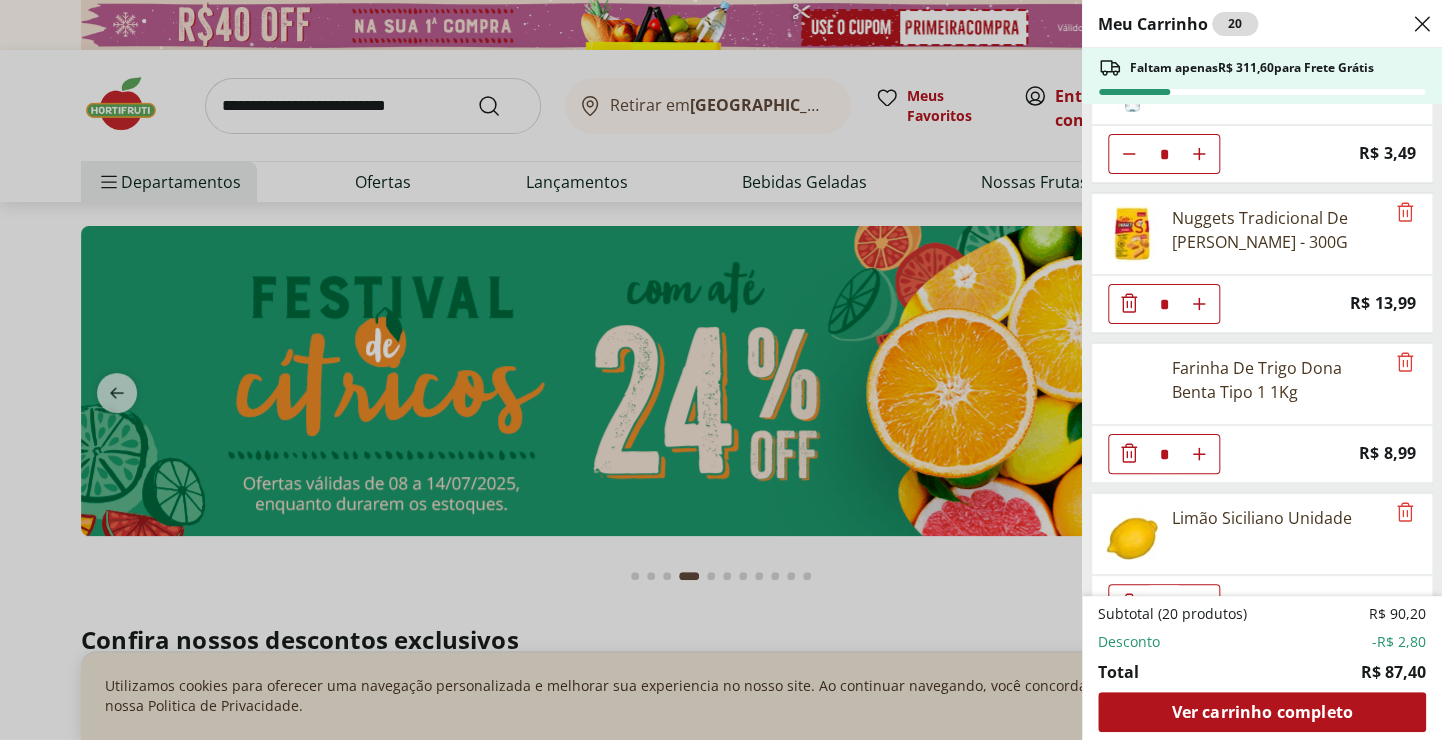 scroll, scrollTop: 515, scrollLeft: 0, axis: vertical 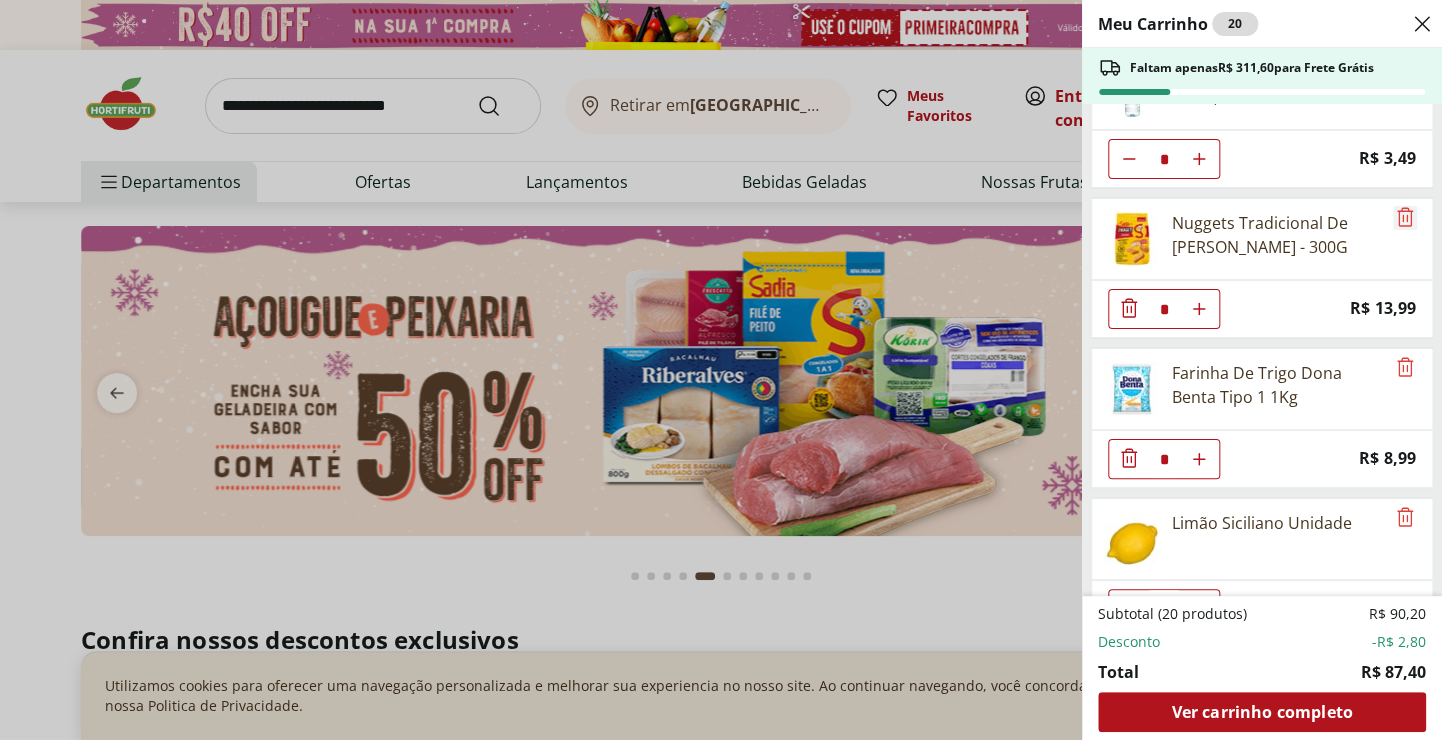 click 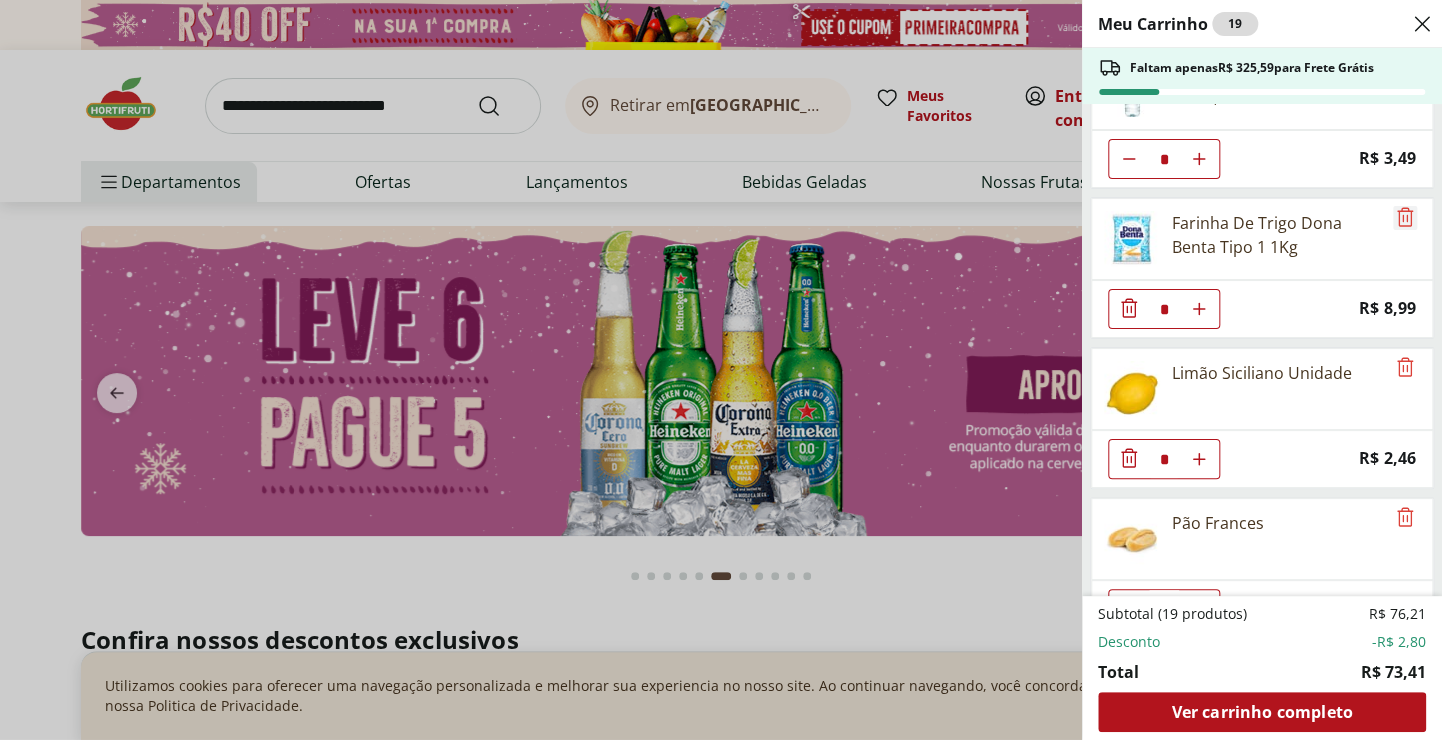 click 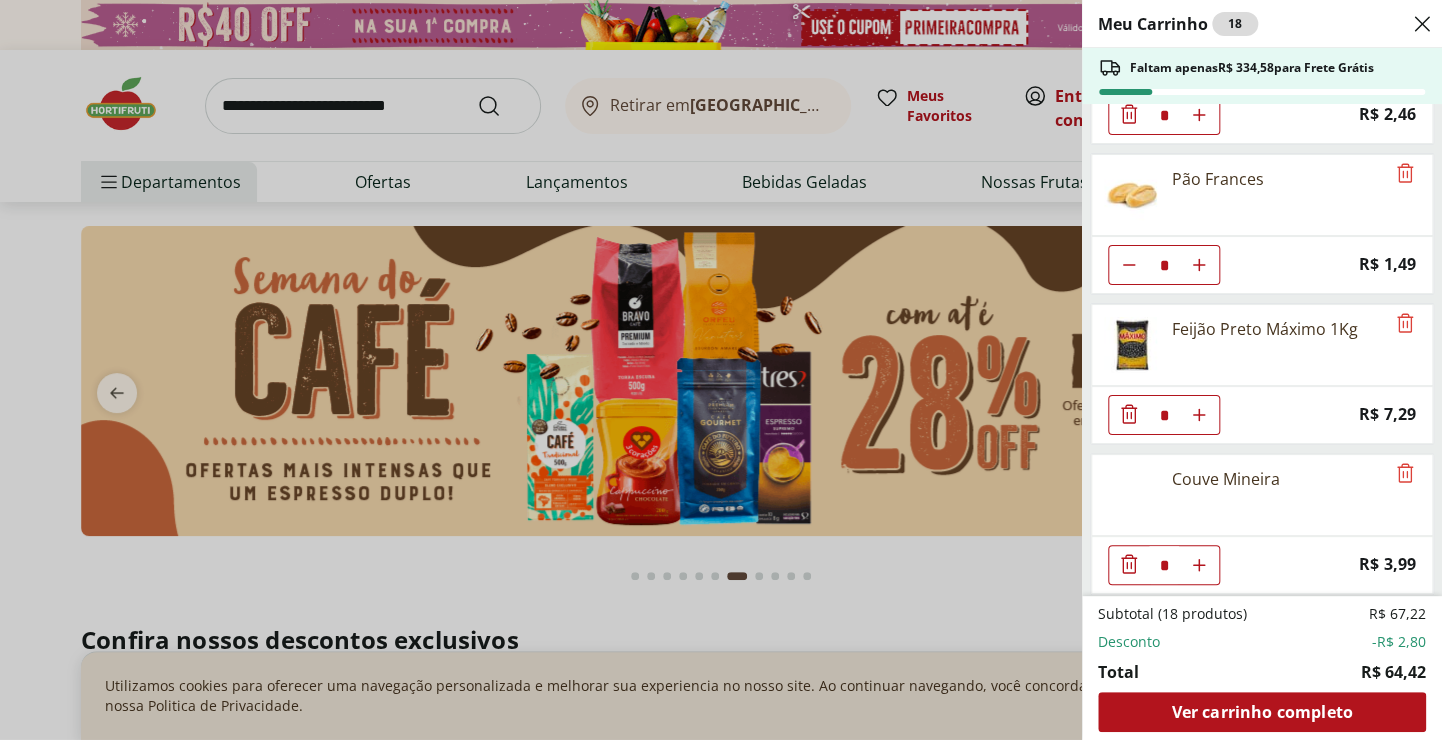 scroll, scrollTop: 736, scrollLeft: 0, axis: vertical 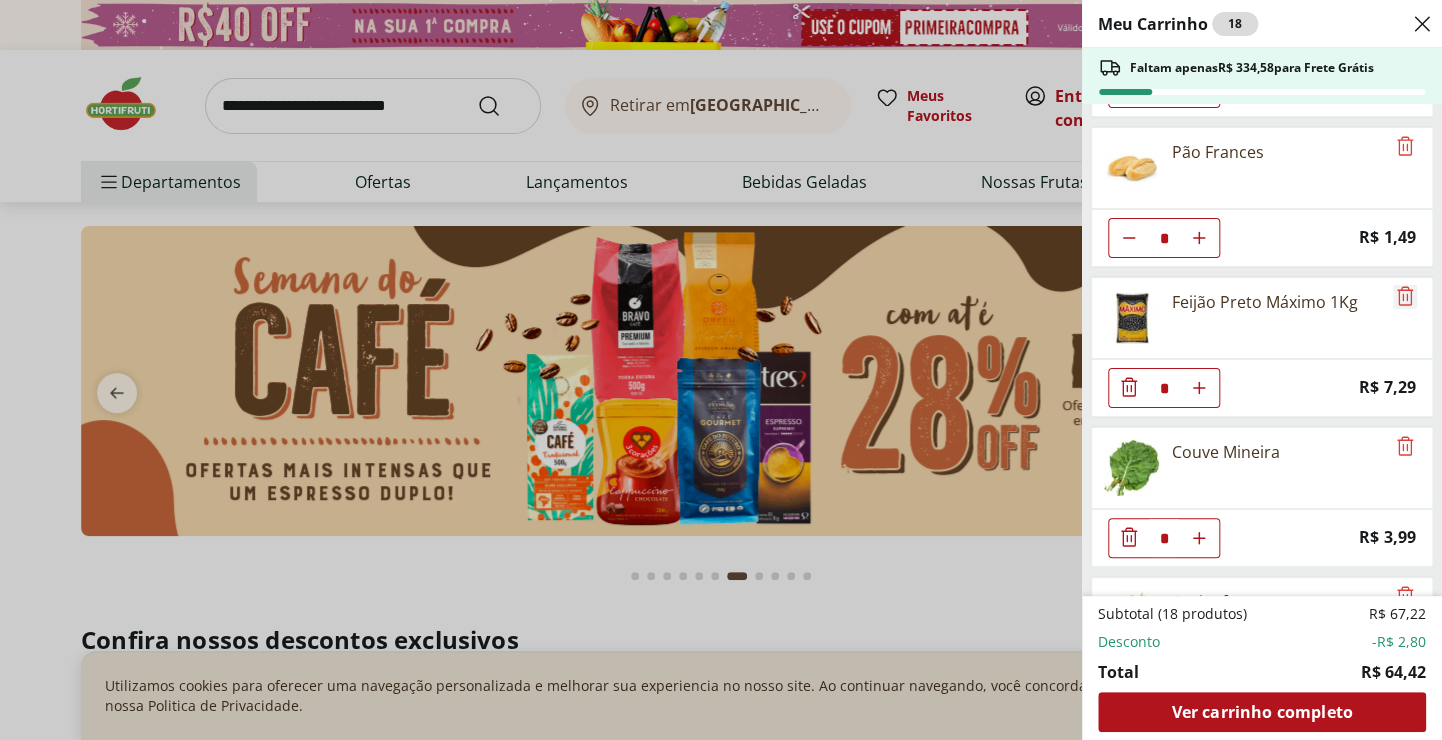 click 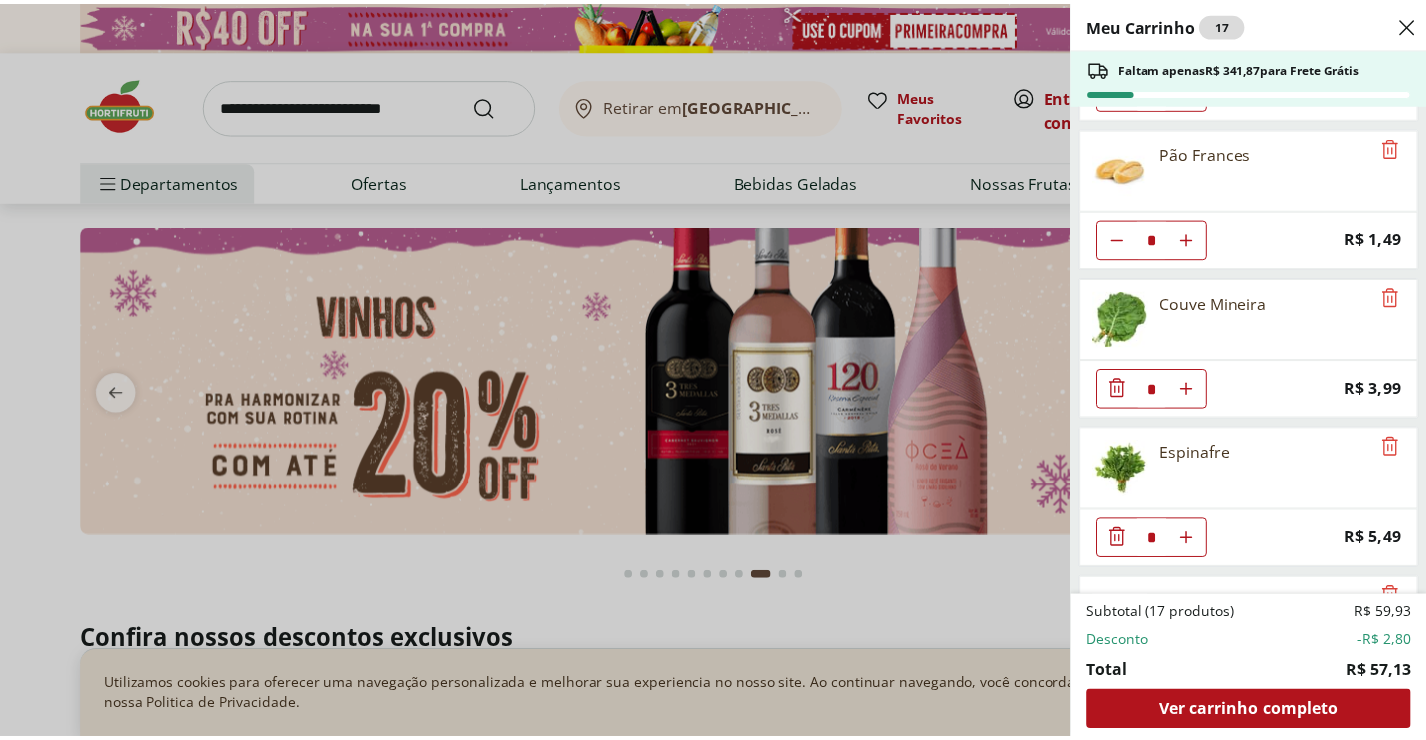 scroll, scrollTop: 855, scrollLeft: 0, axis: vertical 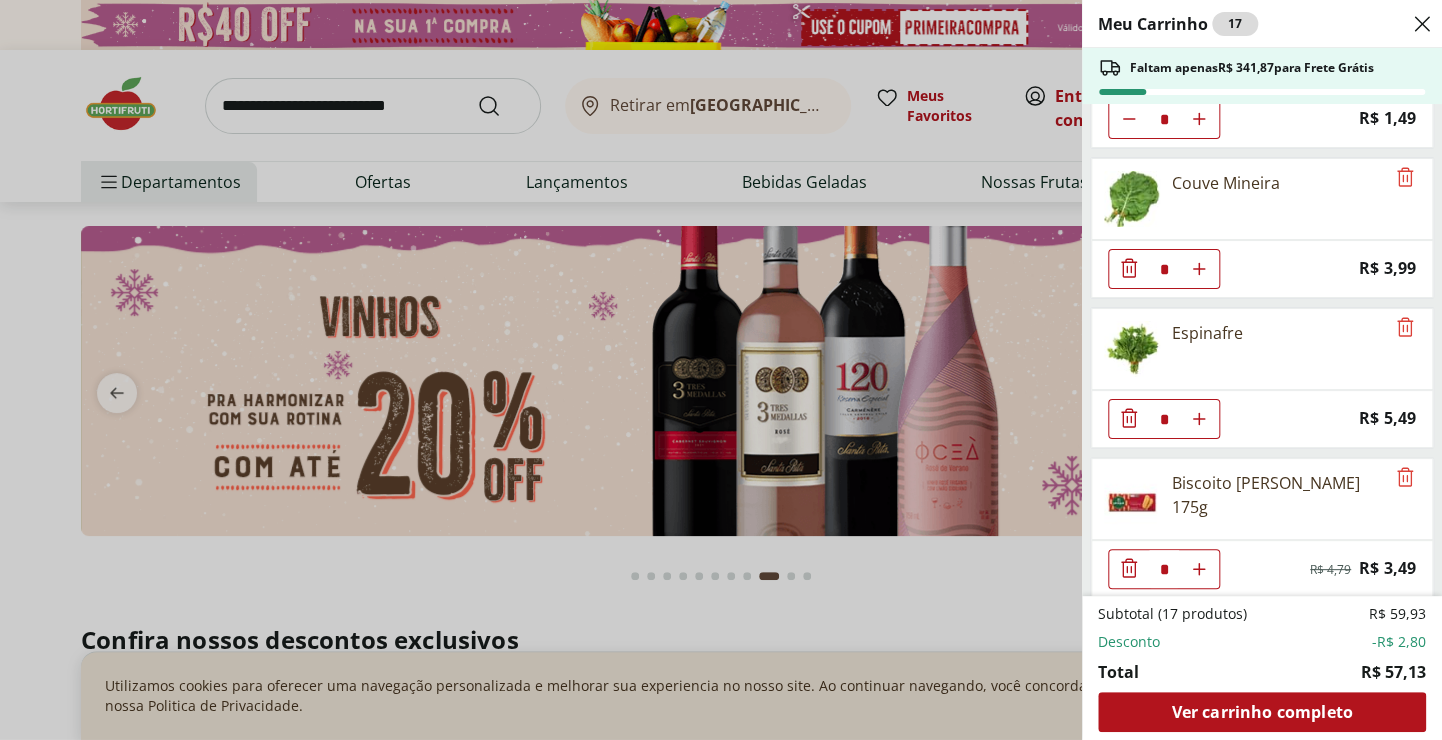 click on "Meu Carrinho 17 Faltam apenas  R$ 341,87  para Frete Grátis Requeijão Cremoso Natural da Terra 180g * Original price: R$ 9,99 Price: R$ 8,49 Cebola Nacional unidade * Price: R$ 1,10 Uva Preta sem Semente Natural da Terra 500g * Price: R$ 9,99 Água Mineral Minalba Sem Gás 1,5L * Price: R$ 3,49 Limão Siciliano Unidade * Price: R$ 2,46 Pão Frances * Price: R$ 1,49 Couve Mineira * Price: R$ 3,99 Espinafre * Price: R$ 5,49 Biscoito Maizena Piraque 175g * Original price: R$ 4,79 Price: R$ 3,49 Subtotal (17 produtos) R$ 59,93 Desconto -R$ 2,80 Total R$ 57,13 Ver carrinho completo" at bounding box center (721, 370) 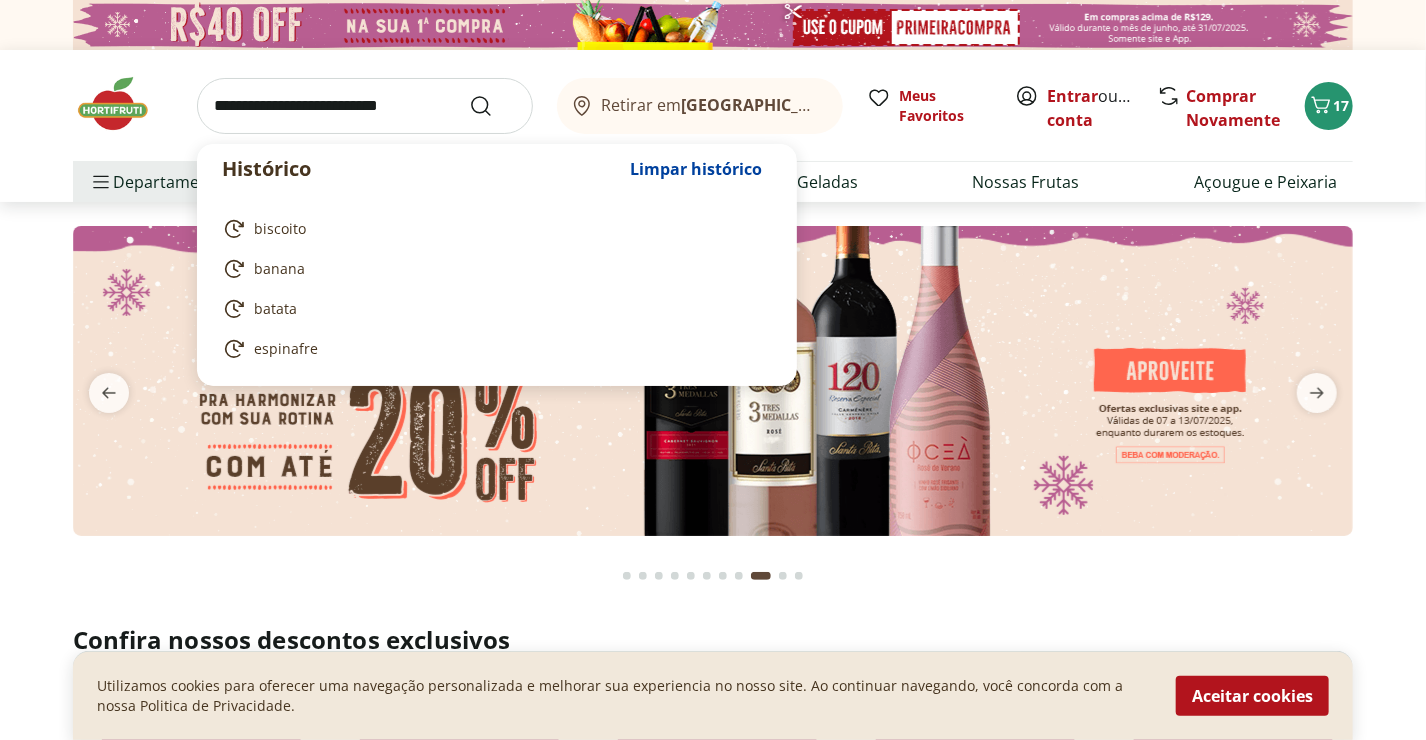 click at bounding box center (365, 106) 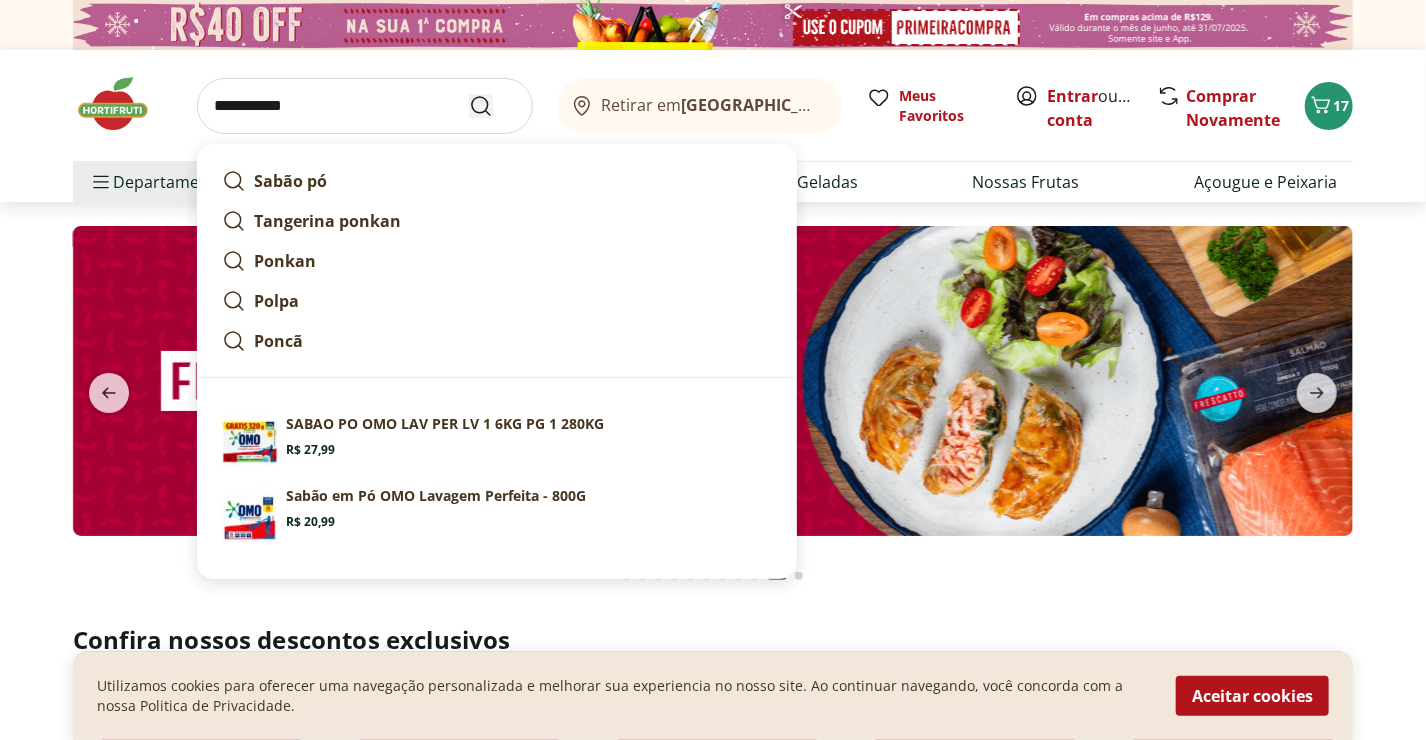 type on "**********" 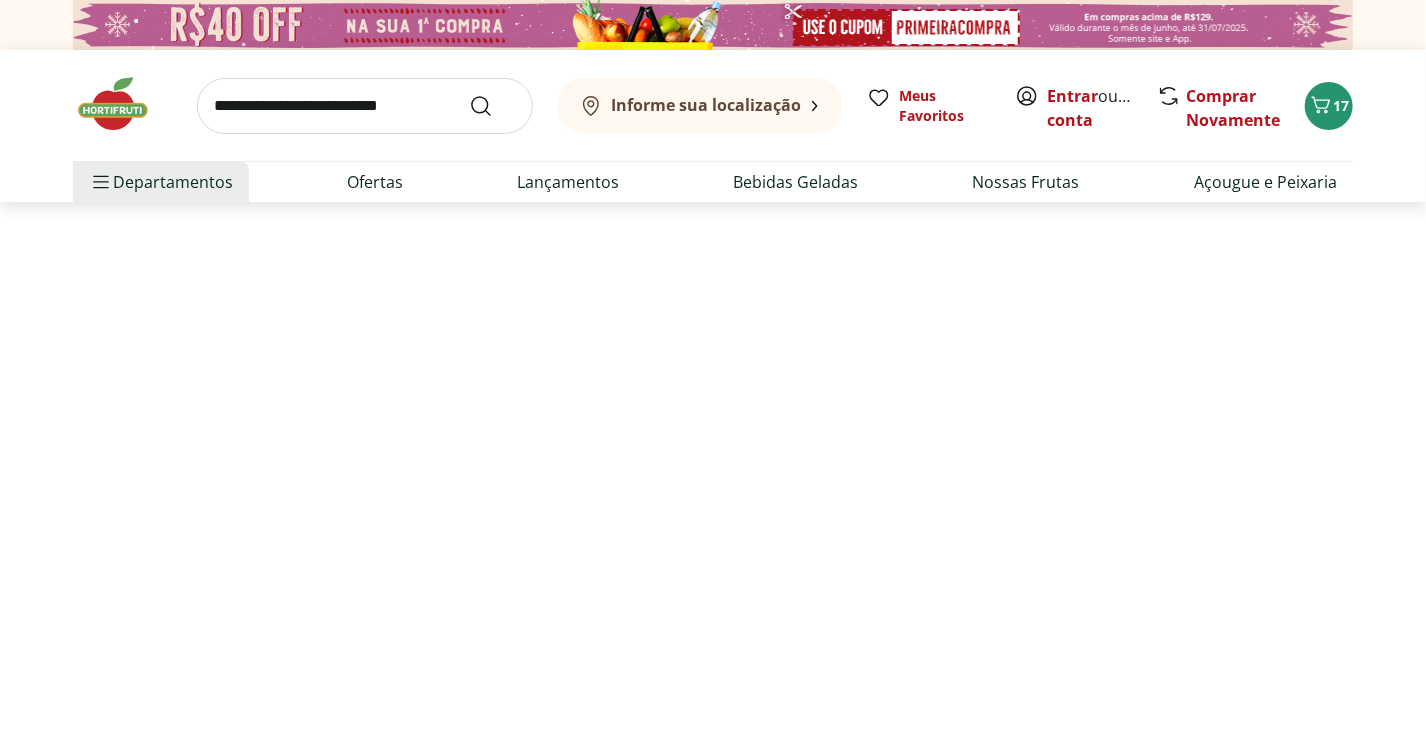 select on "**********" 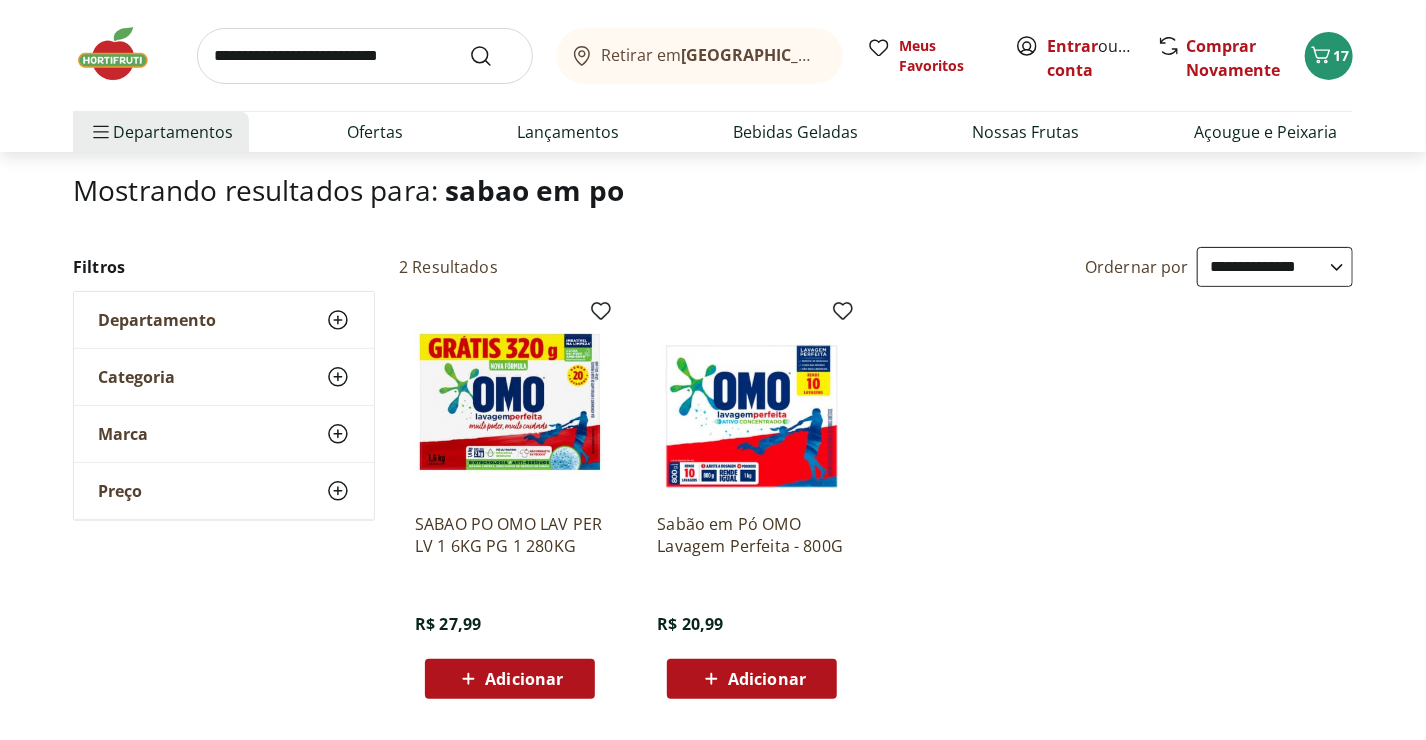 scroll, scrollTop: 163, scrollLeft: 0, axis: vertical 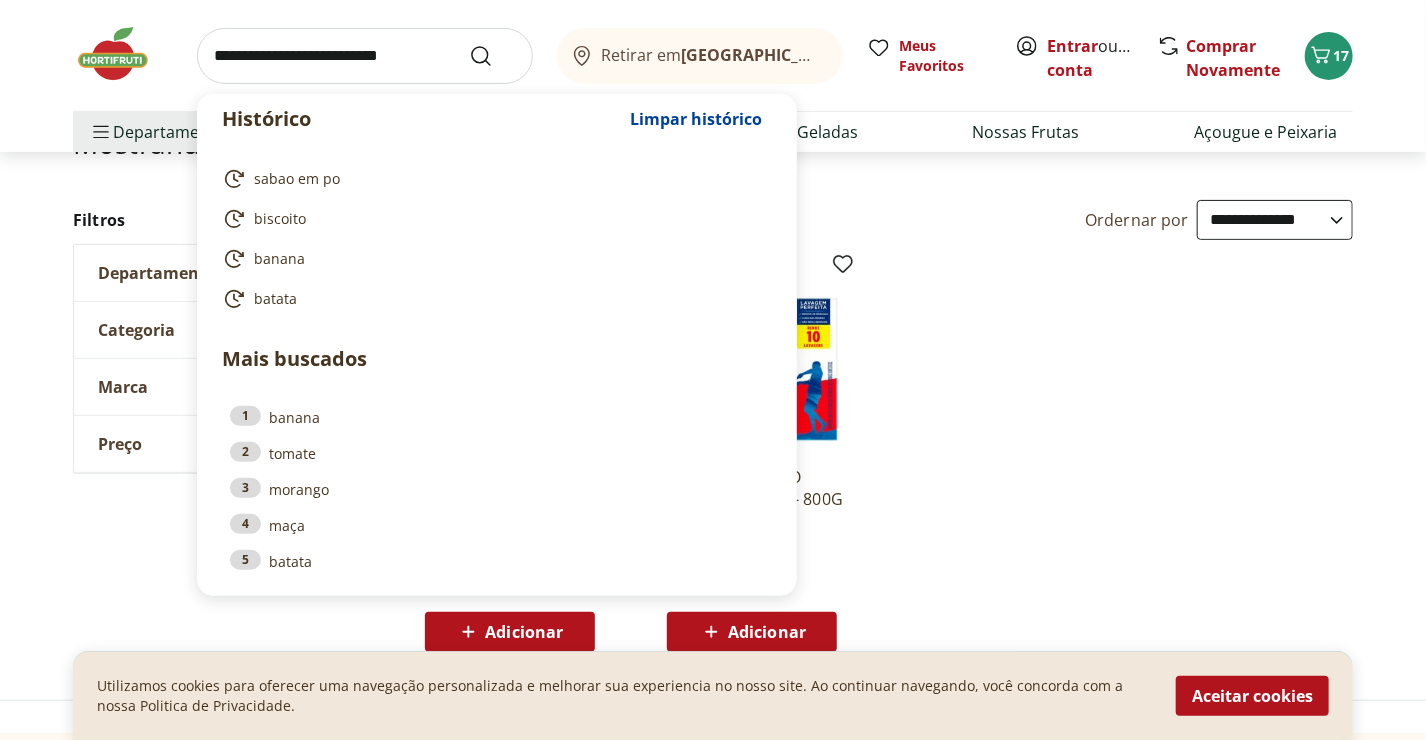 click at bounding box center (365, 56) 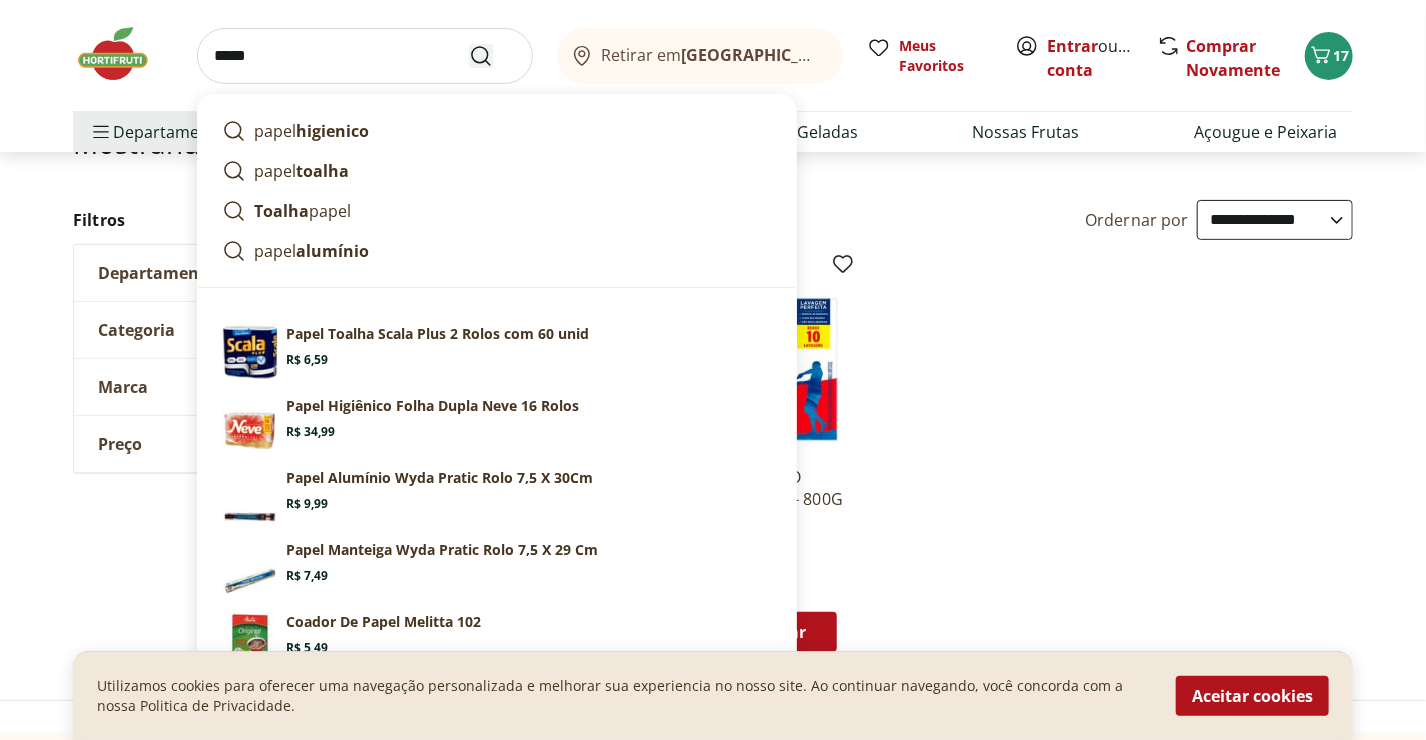 type on "*****" 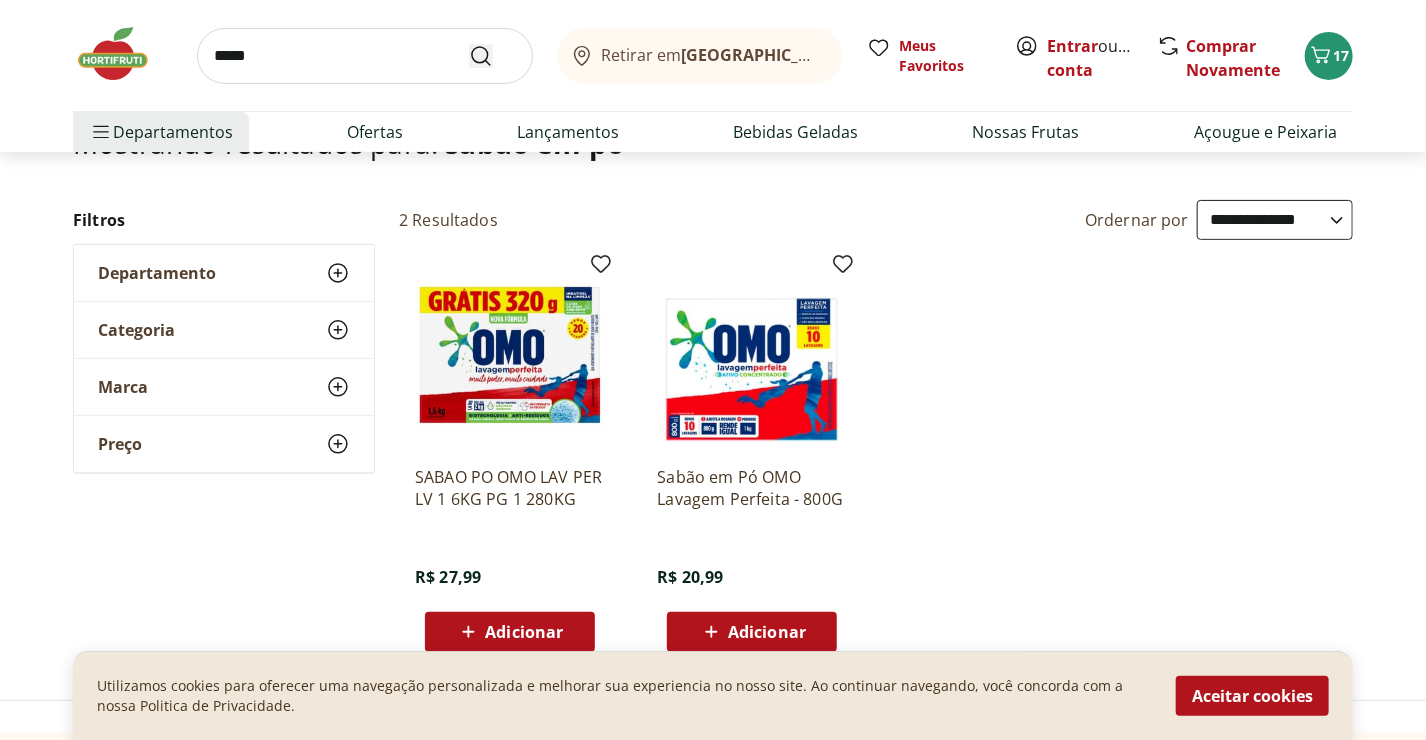 scroll, scrollTop: 0, scrollLeft: 0, axis: both 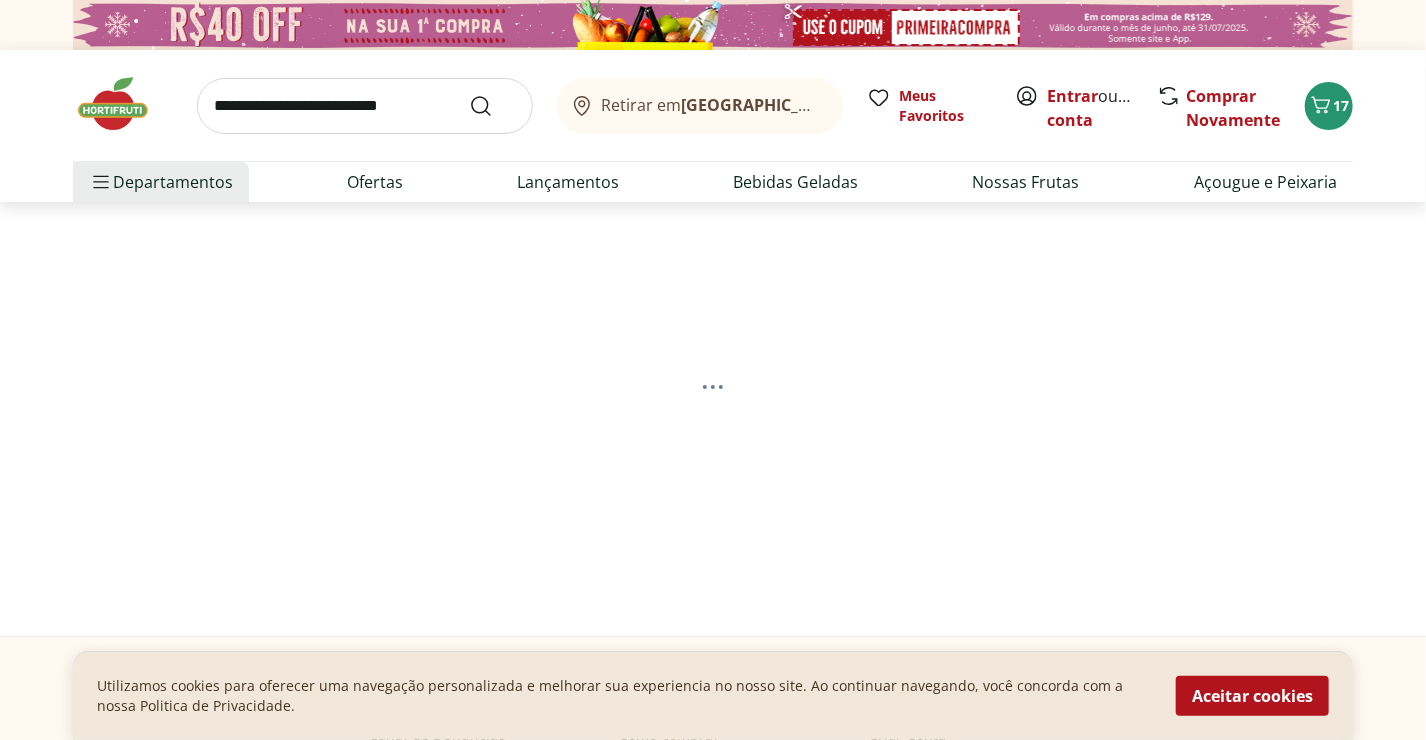 select on "**********" 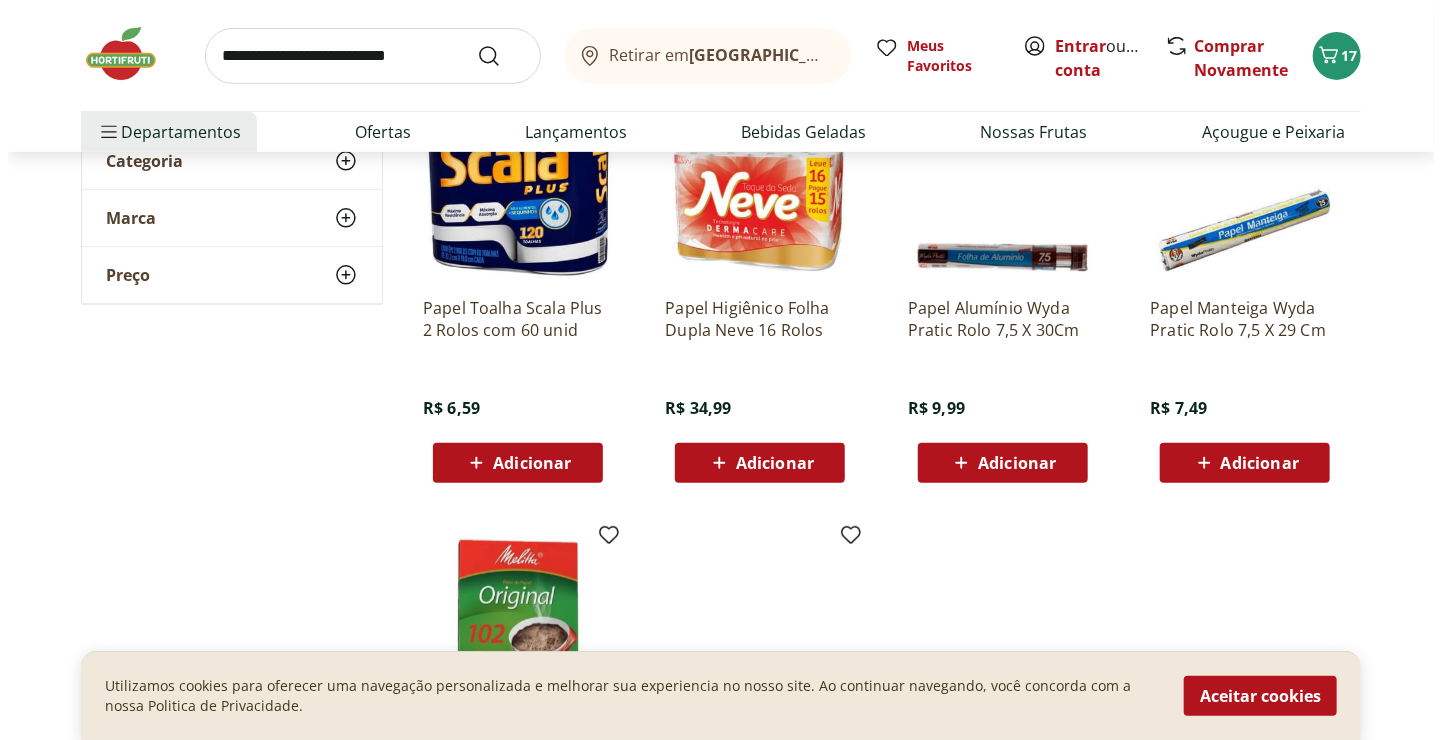 scroll, scrollTop: 322, scrollLeft: 0, axis: vertical 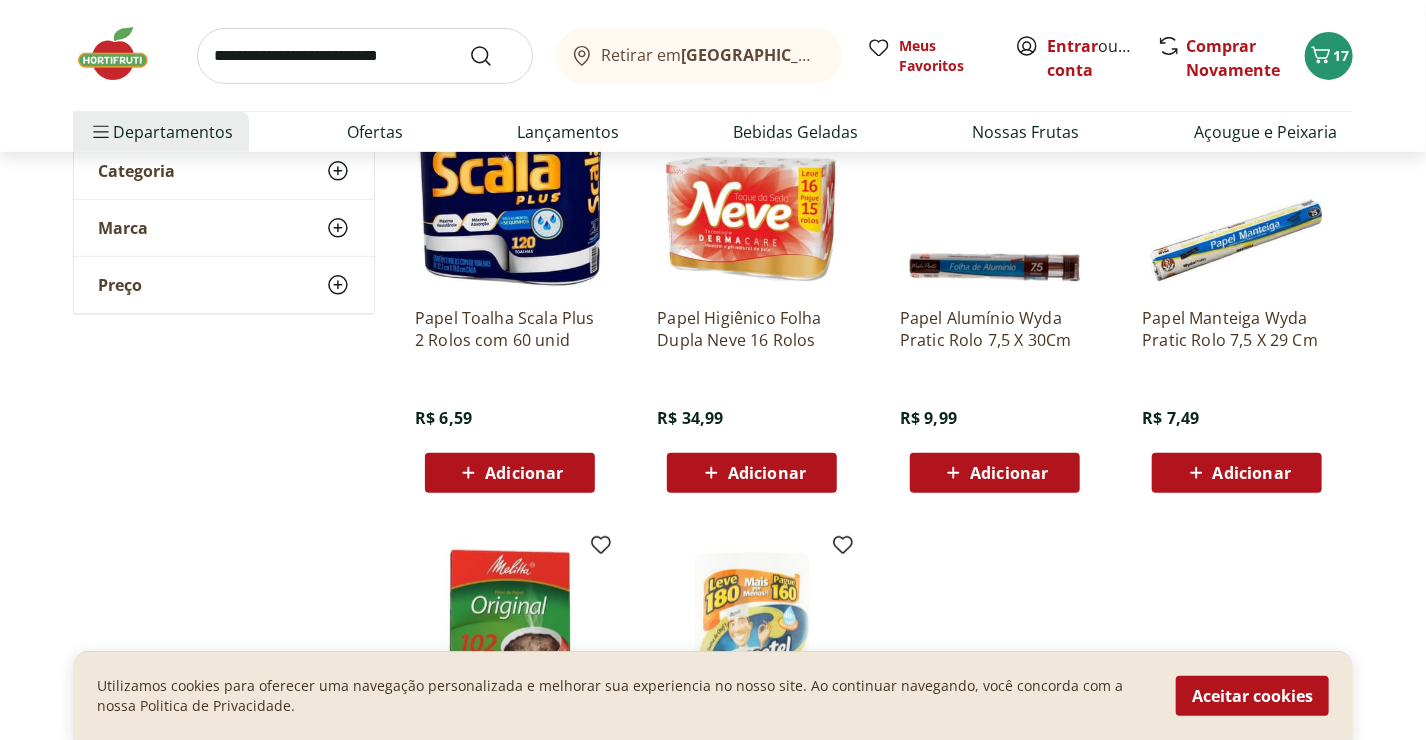 click on "Adicionar" at bounding box center (524, 473) 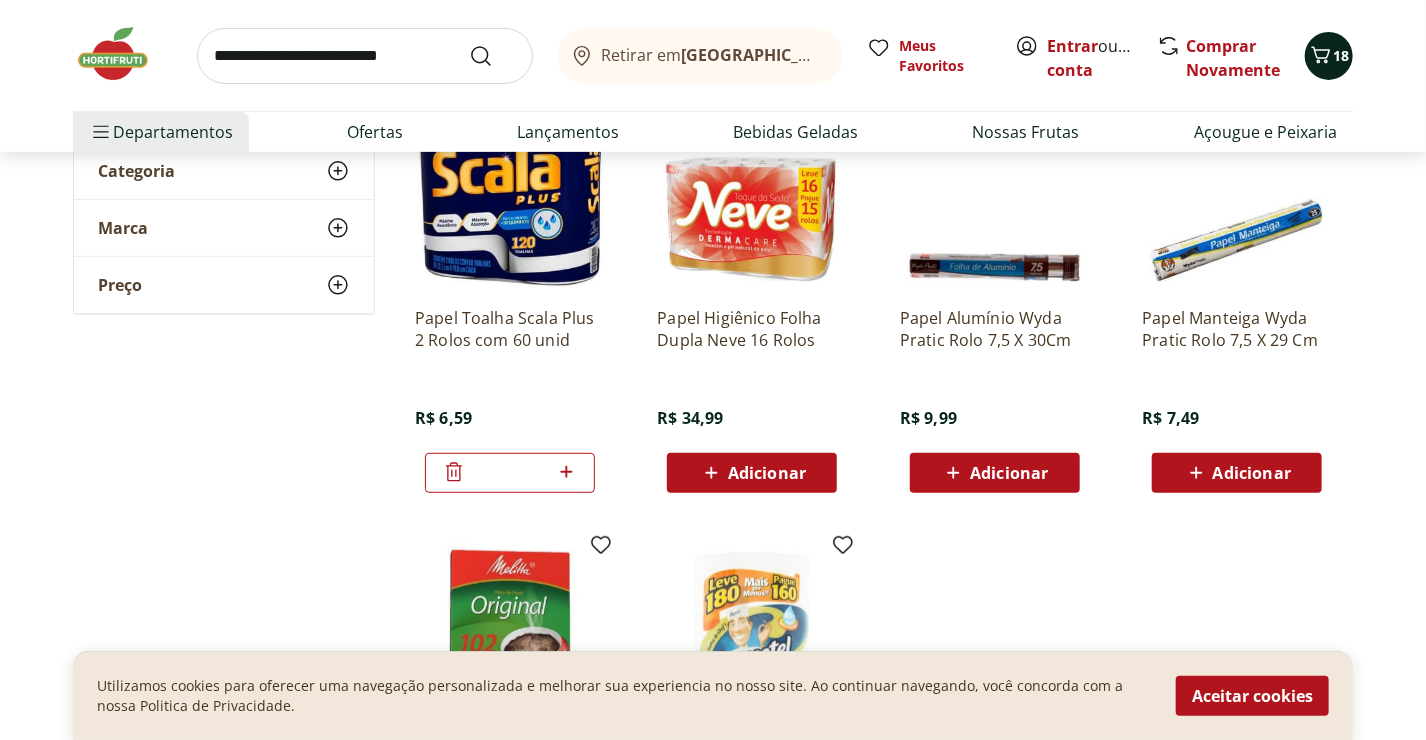 click 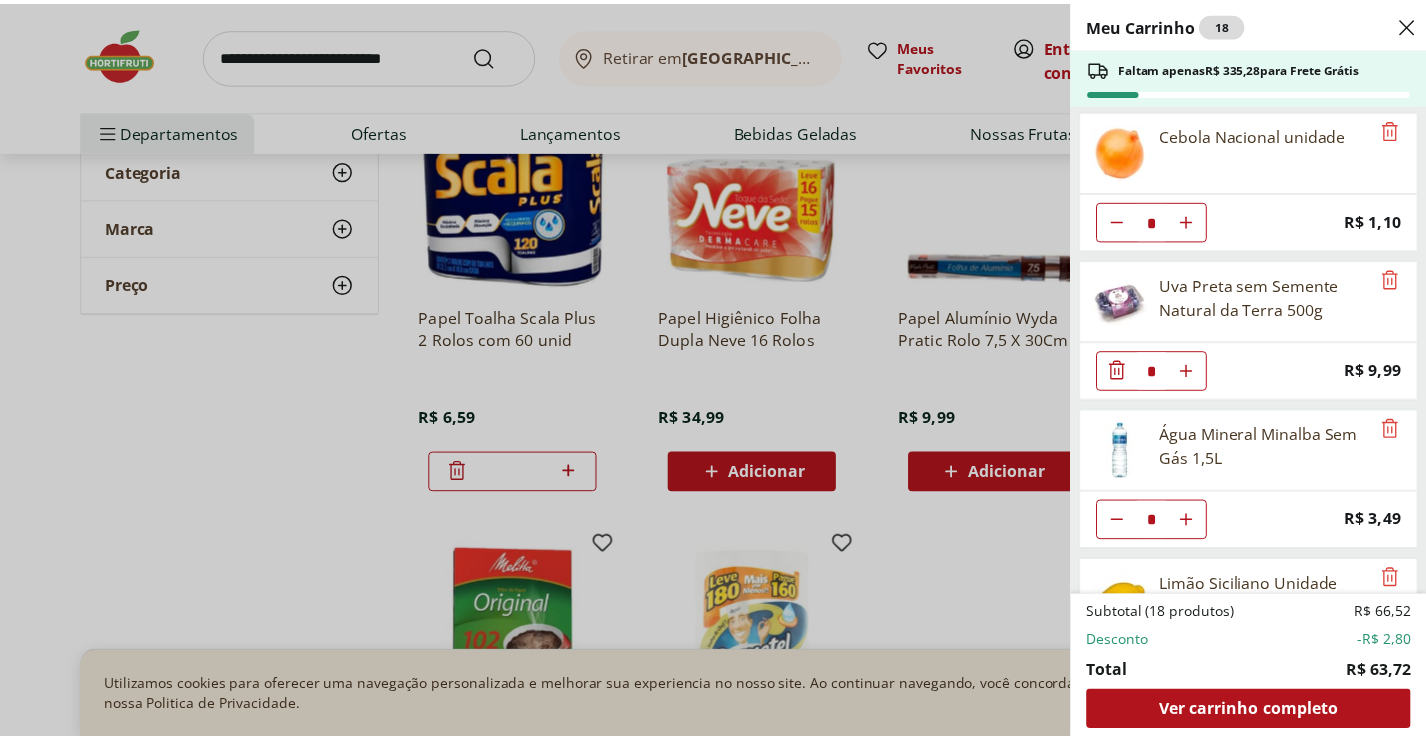 scroll, scrollTop: 0, scrollLeft: 0, axis: both 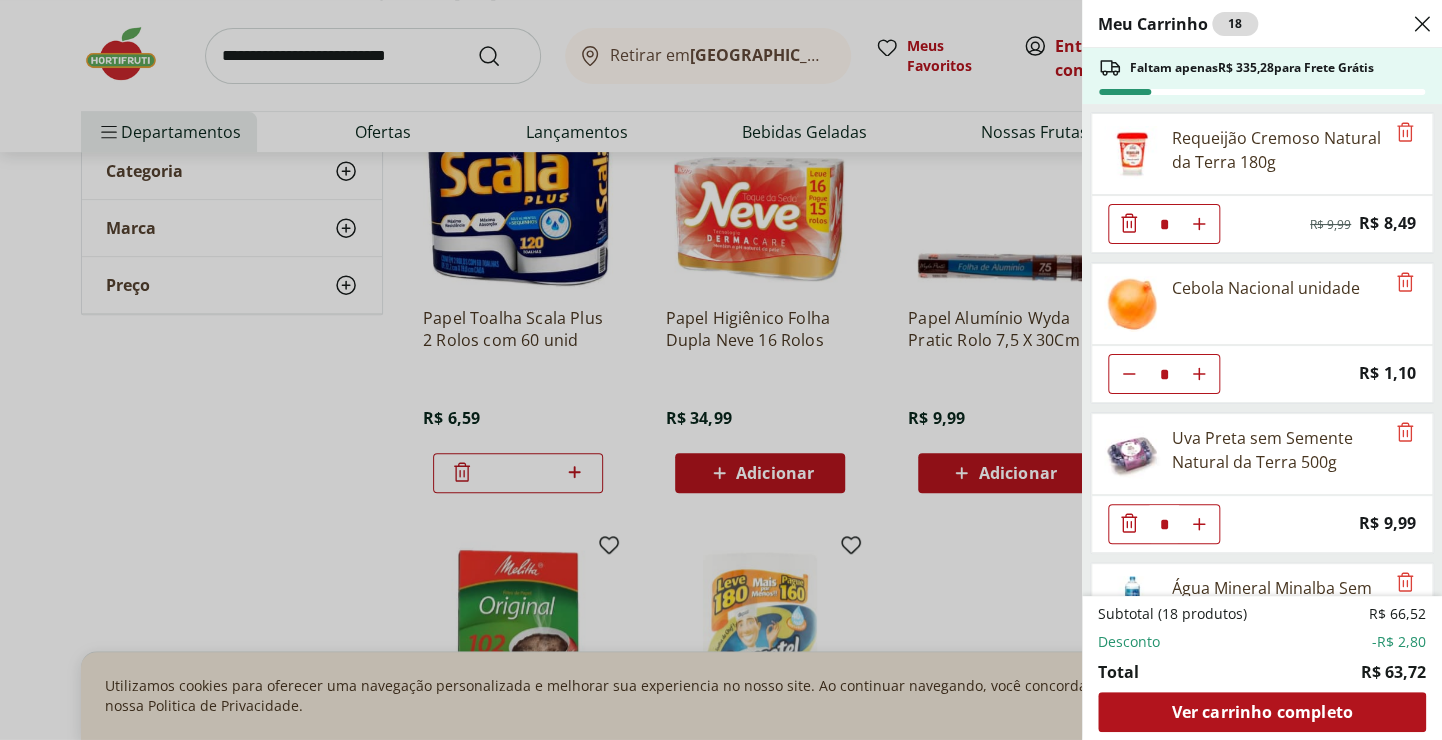 click on "Meu Carrinho 18 Faltam apenas  R$ 335,28  para Frete Grátis Requeijão Cremoso Natural da Terra 180g * Original price: R$ 9,99 Price: R$ 8,49 Cebola Nacional unidade * Price: R$ 1,10 Uva Preta sem Semente Natural da Terra 500g * Price: R$ 9,99 Água Mineral Minalba Sem Gás 1,5L * Price: R$ 3,49 Limão Siciliano Unidade * Price: R$ 2,46 Pão Frances * Price: R$ 1,49 Couve Mineira * Price: R$ 3,99 Espinafre * Price: R$ 5,49 Biscoito Maizena Piraque 175g * Original price: R$ 4,79 Price: R$ 3,49 Papel Toalha Scala Plus 2 Rolos com 60 unid * Price: R$ 6,59 Subtotal (18 produtos) R$ 66,52 Desconto -R$ 2,80 Total R$ 63,72 Ver carrinho completo" at bounding box center [721, 370] 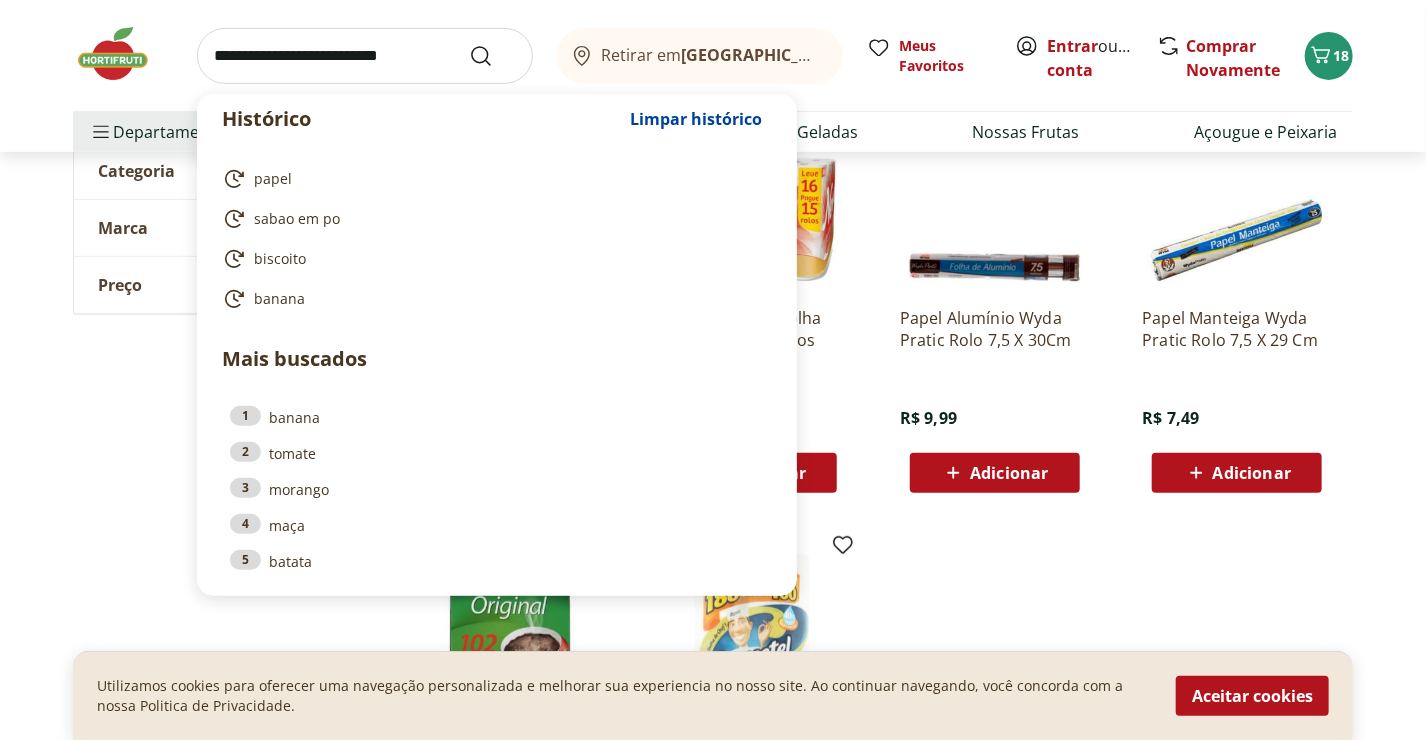 drag, startPoint x: 217, startPoint y: 57, endPoint x: 342, endPoint y: 26, distance: 128.78665 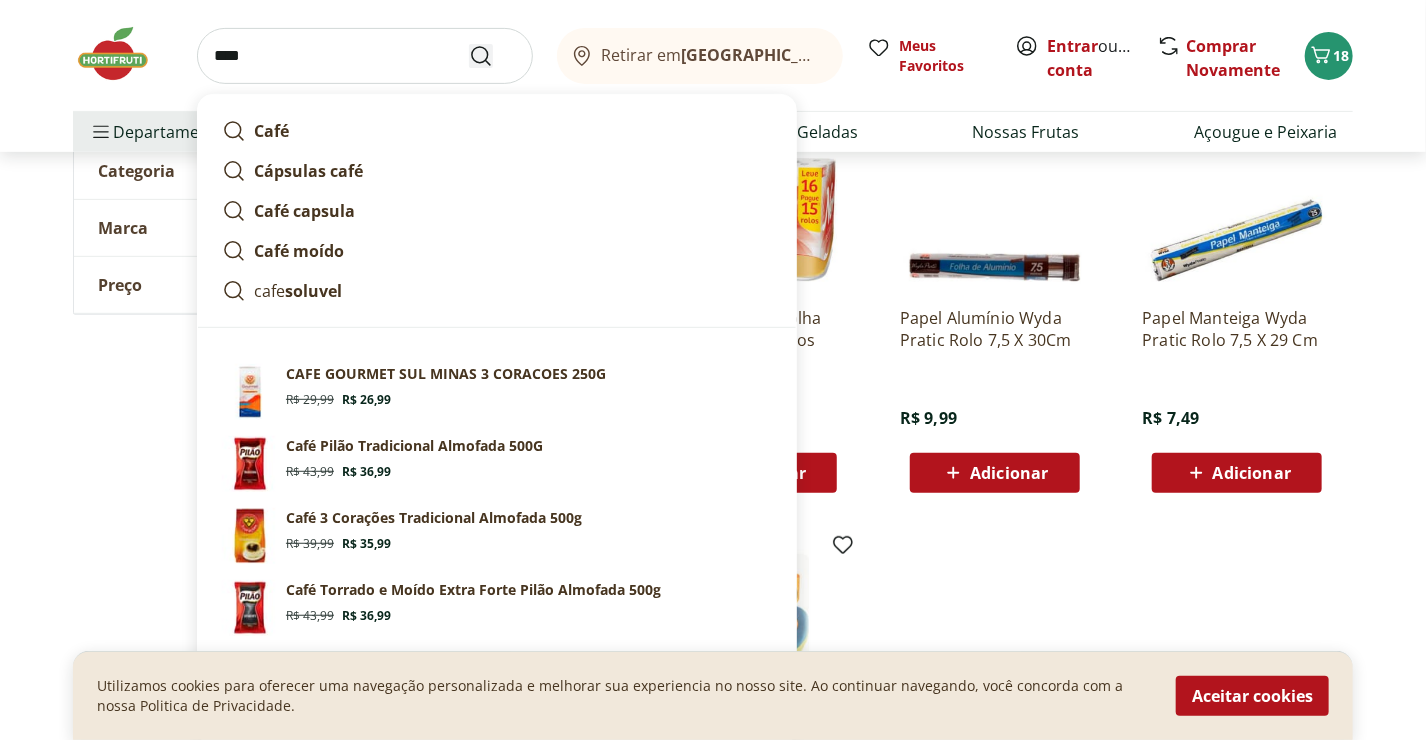 type on "****" 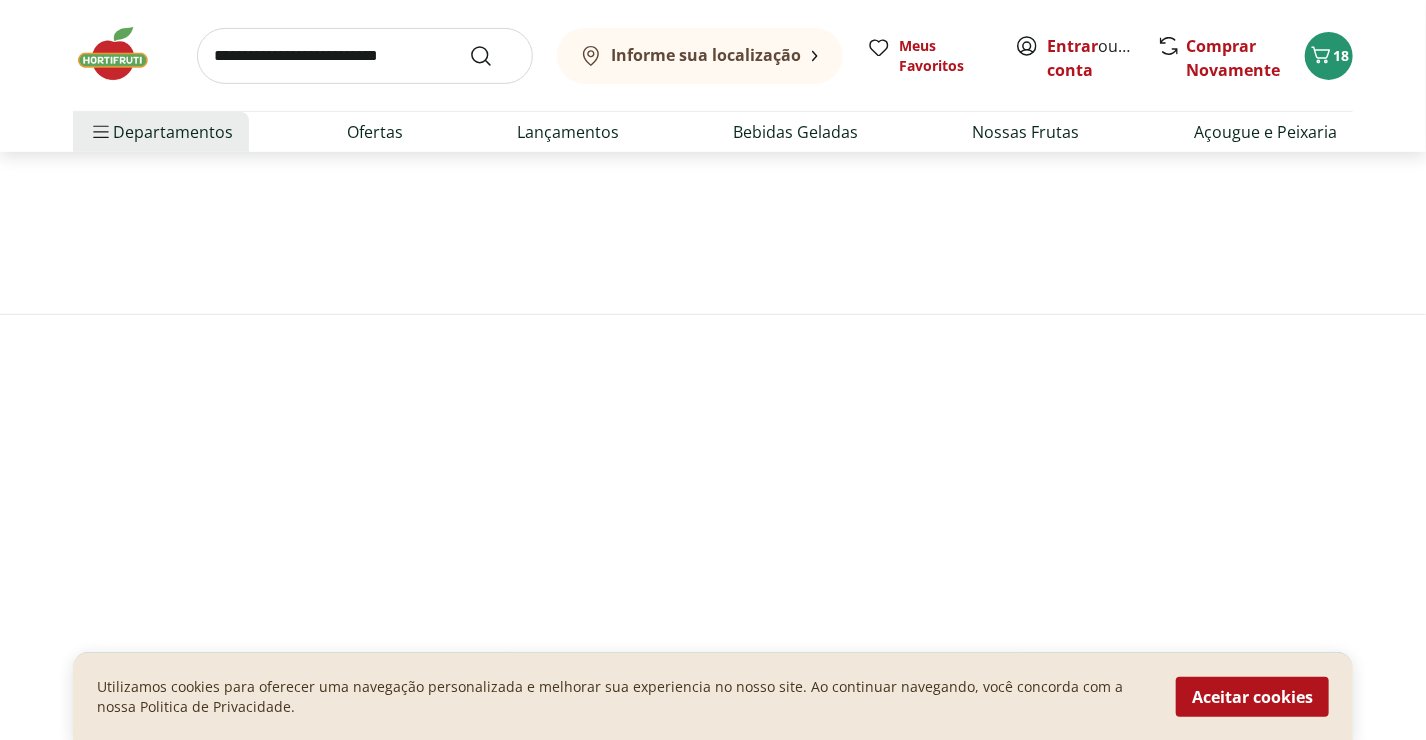 scroll, scrollTop: 0, scrollLeft: 0, axis: both 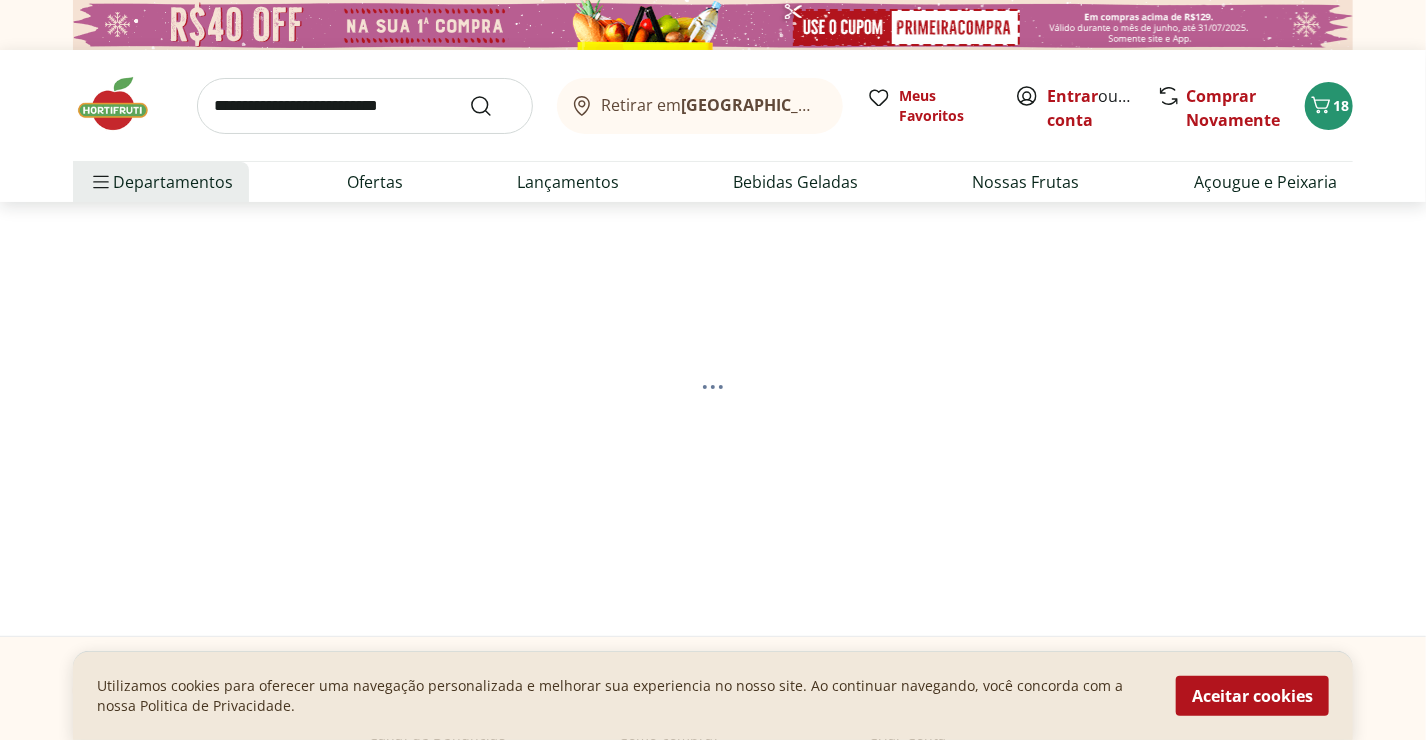 select on "**********" 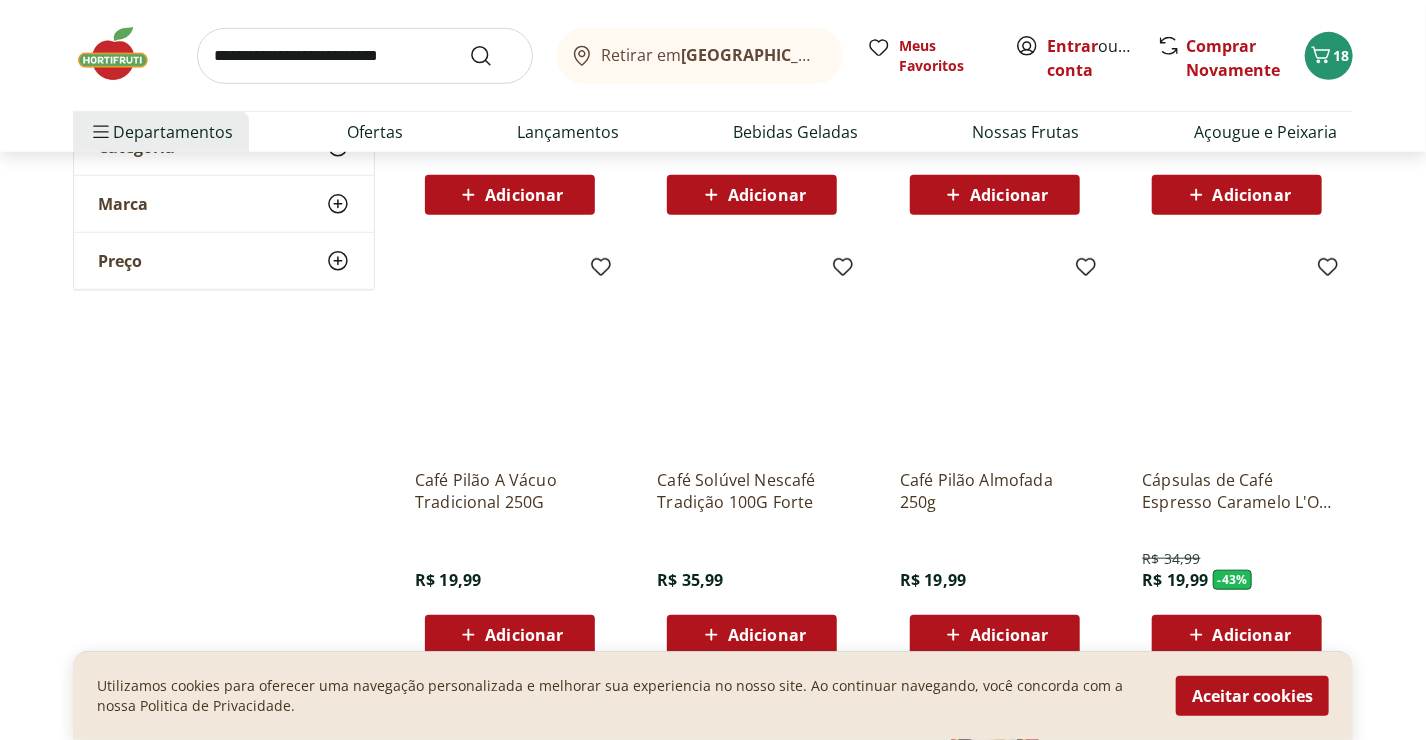 scroll, scrollTop: 624, scrollLeft: 0, axis: vertical 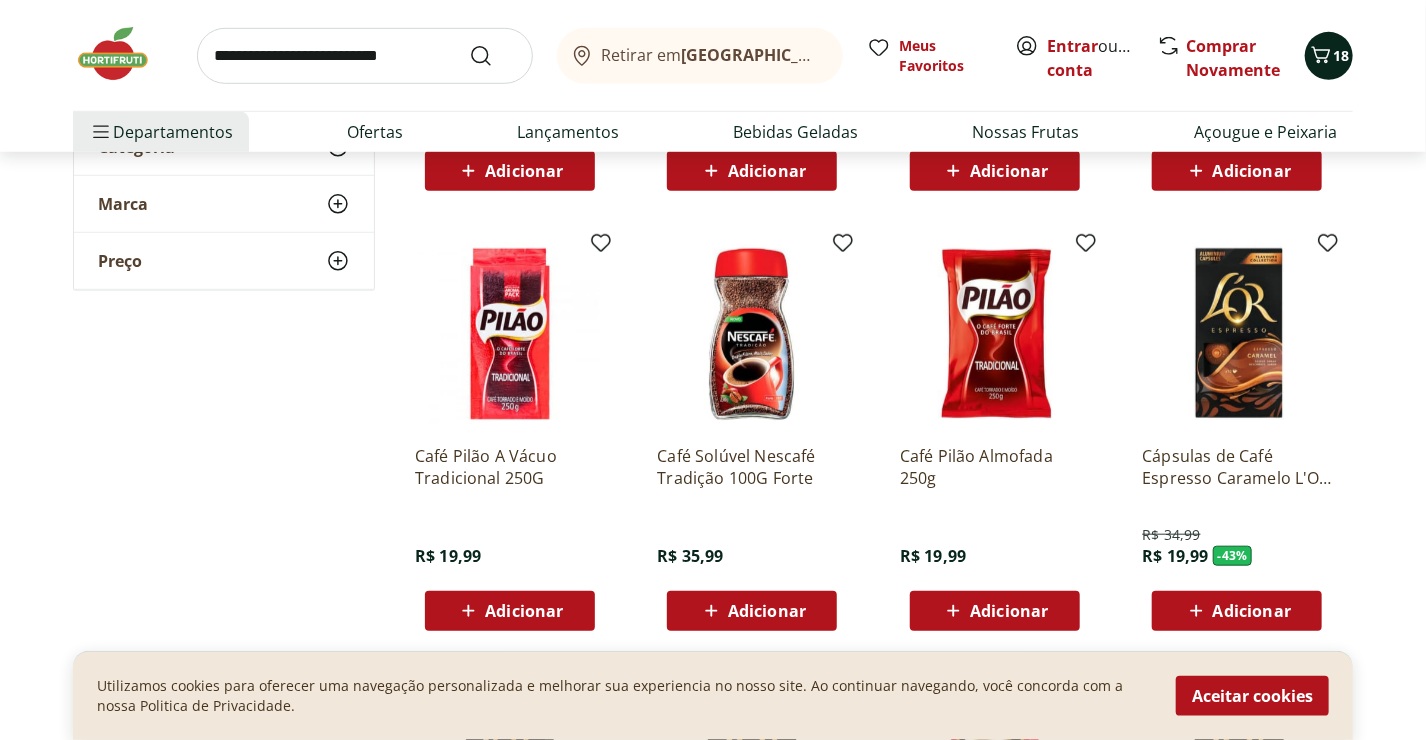 click 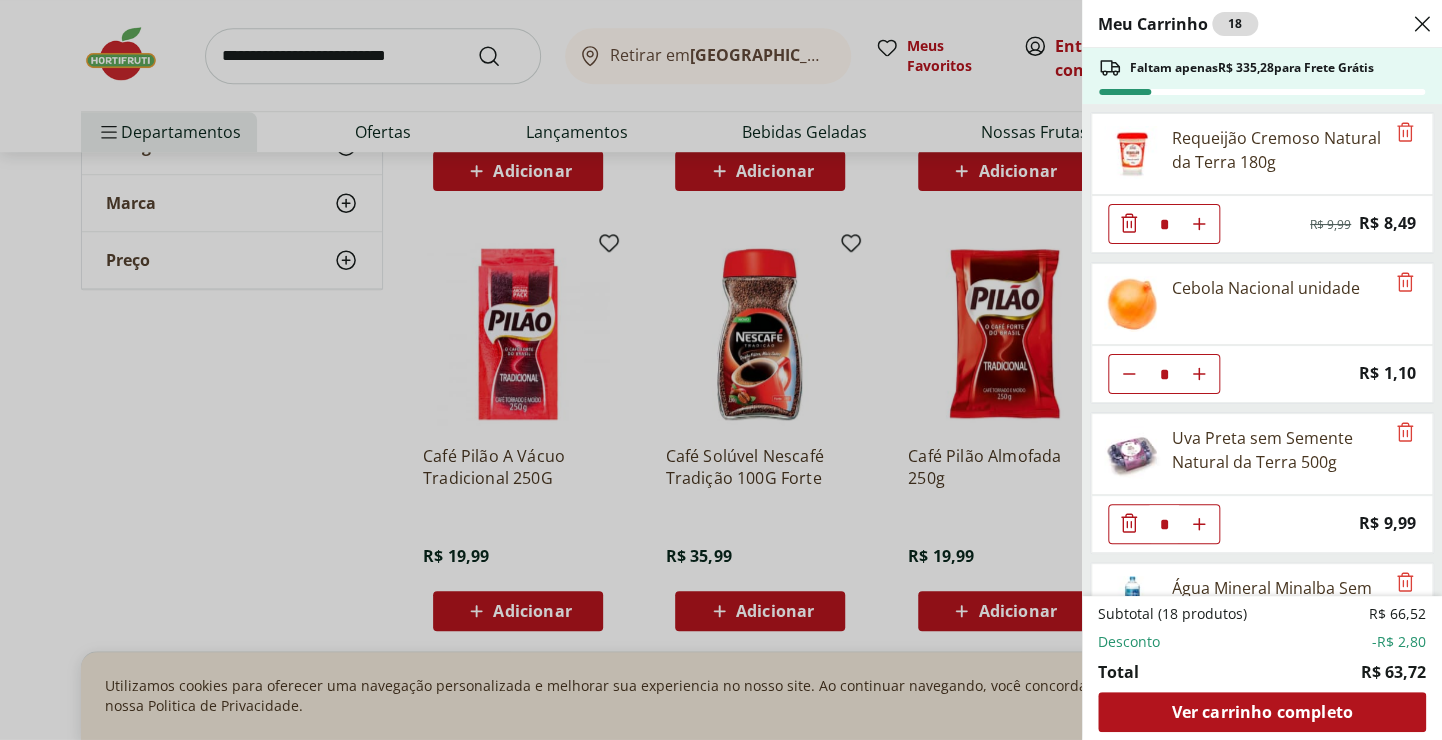 click on "Meu Carrinho 18 Faltam apenas  R$ 335,28  para Frete Grátis Requeijão Cremoso Natural da Terra 180g * Original price: R$ 9,99 Price: R$ 8,49 Cebola Nacional unidade * Price: R$ 1,10 Uva Preta sem Semente Natural da Terra 500g * Price: R$ 9,99 Água Mineral Minalba Sem Gás 1,5L * Price: R$ 3,49 Limão Siciliano Unidade * Price: R$ 2,46 Pão Frances * Price: R$ 1,49 Couve Mineira * Price: R$ 3,99 Espinafre * Price: R$ 5,49 Biscoito Maizena Piraque 175g * Original price: R$ 4,79 Price: R$ 3,49 Papel Toalha Scala Plus 2 Rolos com 60 unid * Price: R$ 6,59 Subtotal (18 produtos) R$ 66,52 Desconto -R$ 2,80 Total R$ 63,72 Ver carrinho completo" at bounding box center (721, 370) 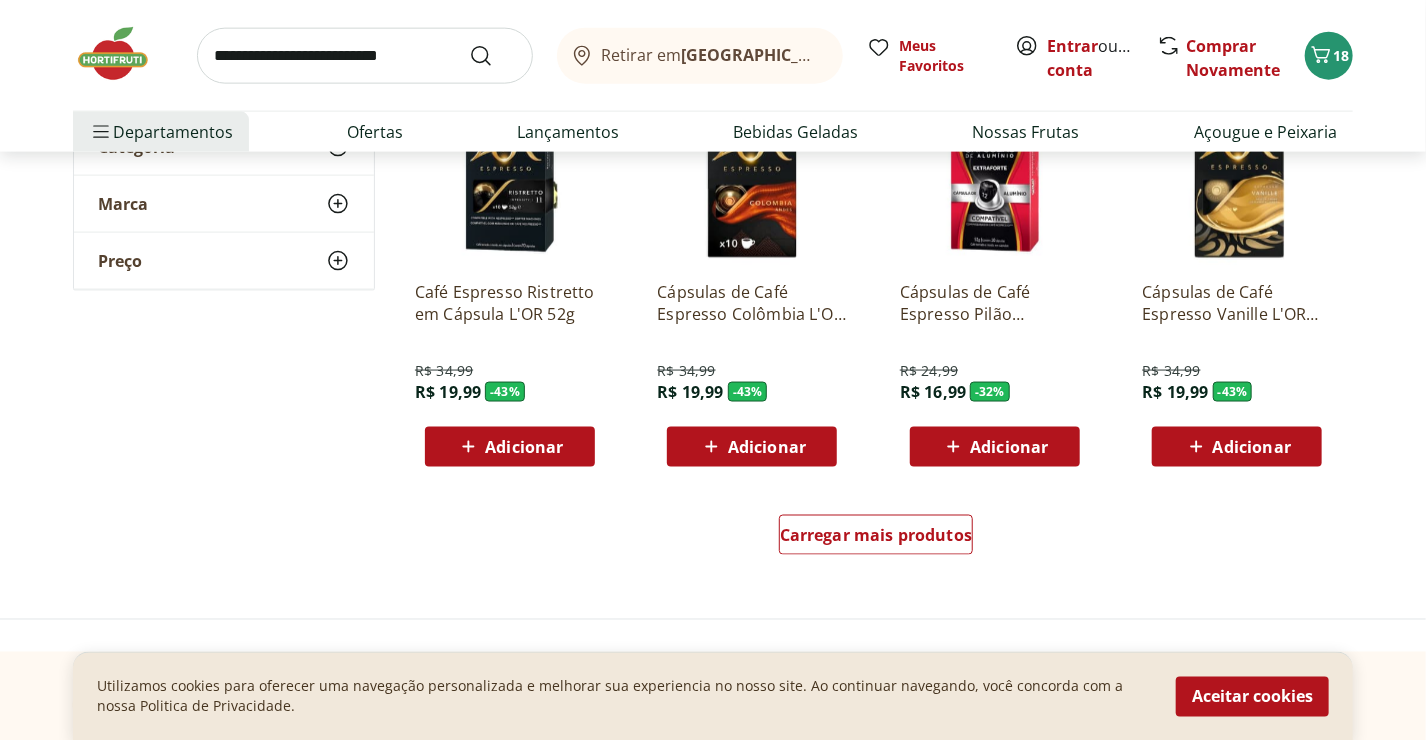 scroll, scrollTop: 1183, scrollLeft: 0, axis: vertical 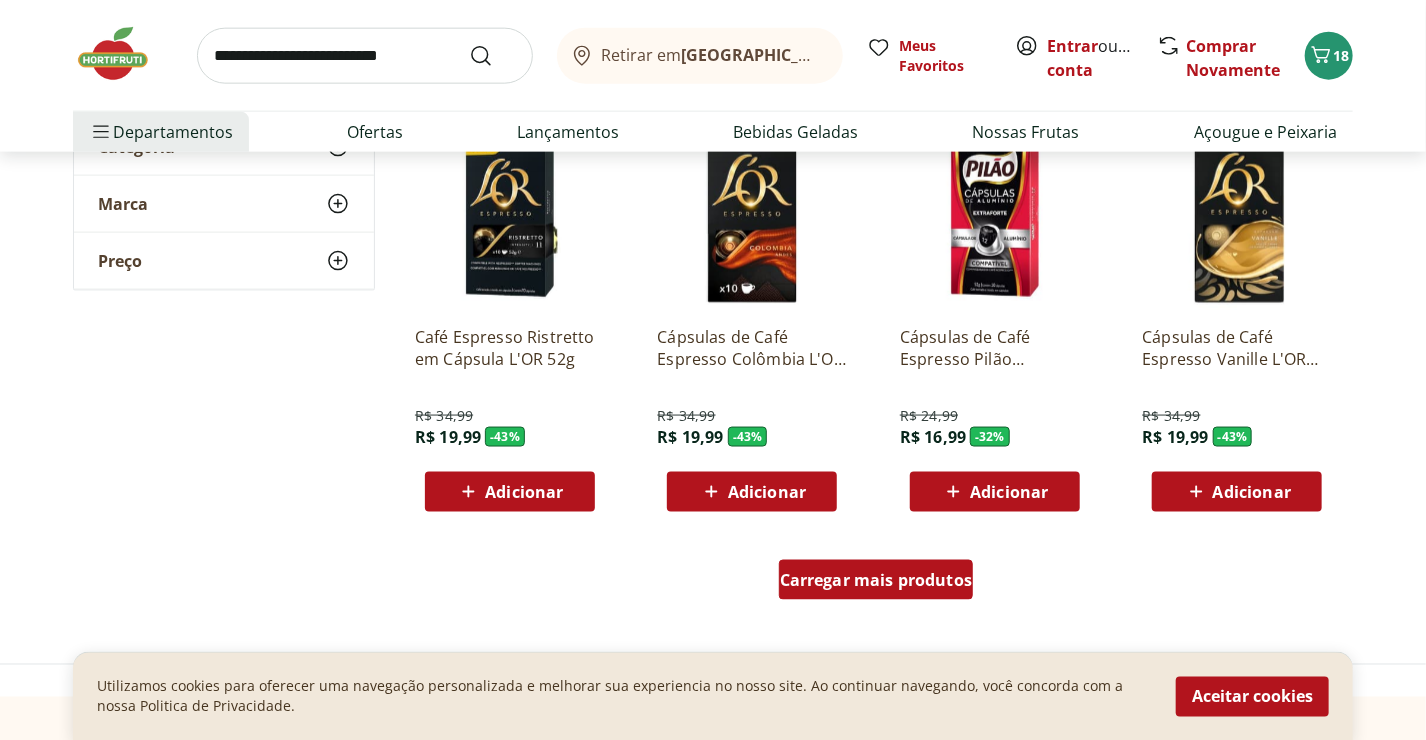 click on "Carregar mais produtos" at bounding box center [876, 580] 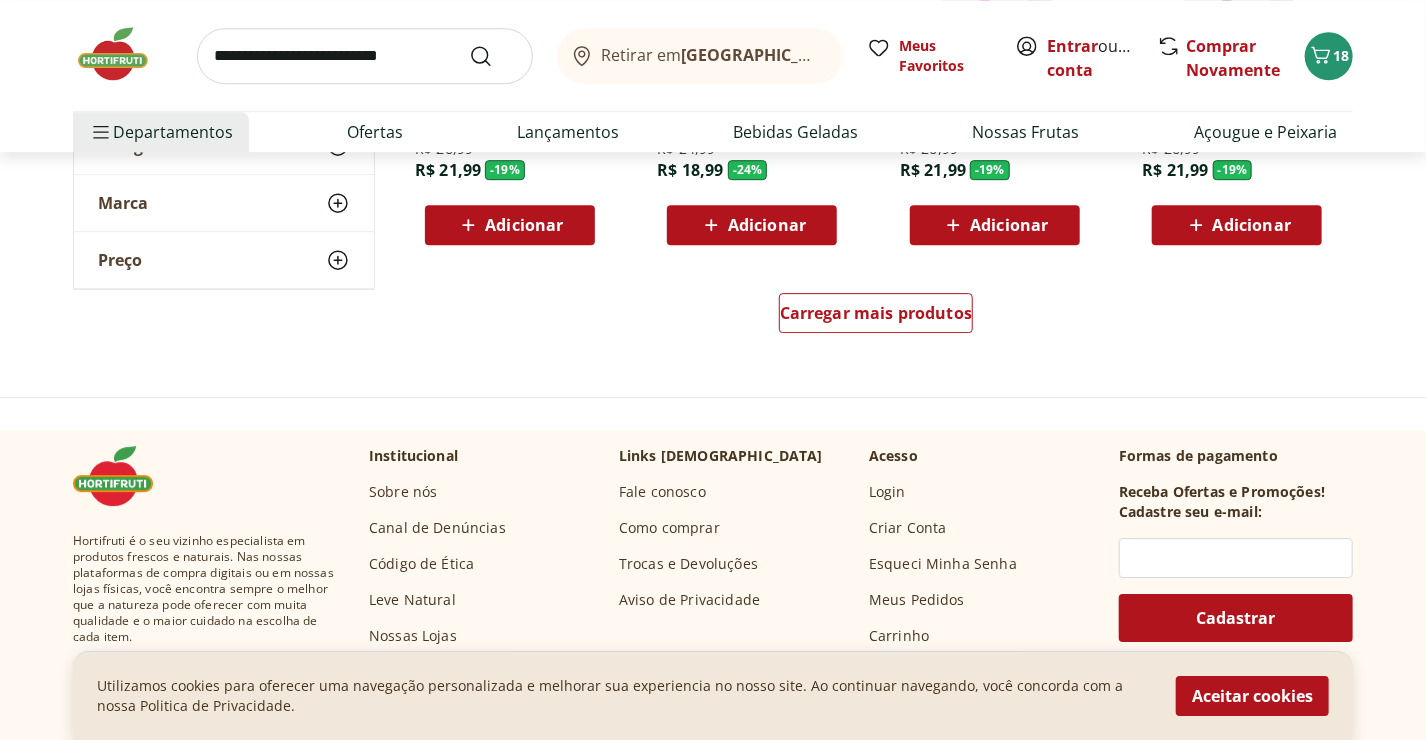 scroll, scrollTop: 2810, scrollLeft: 0, axis: vertical 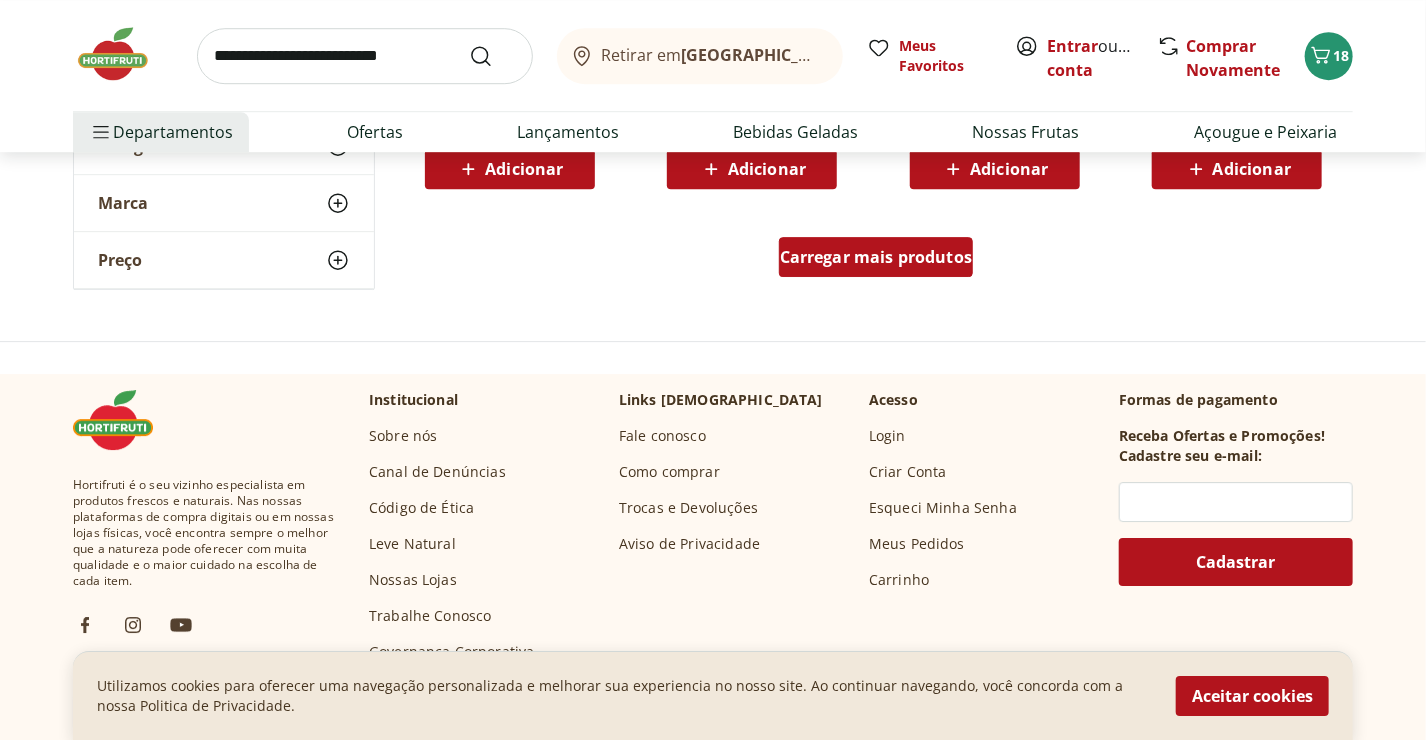 click on "Carregar mais produtos" at bounding box center [876, 257] 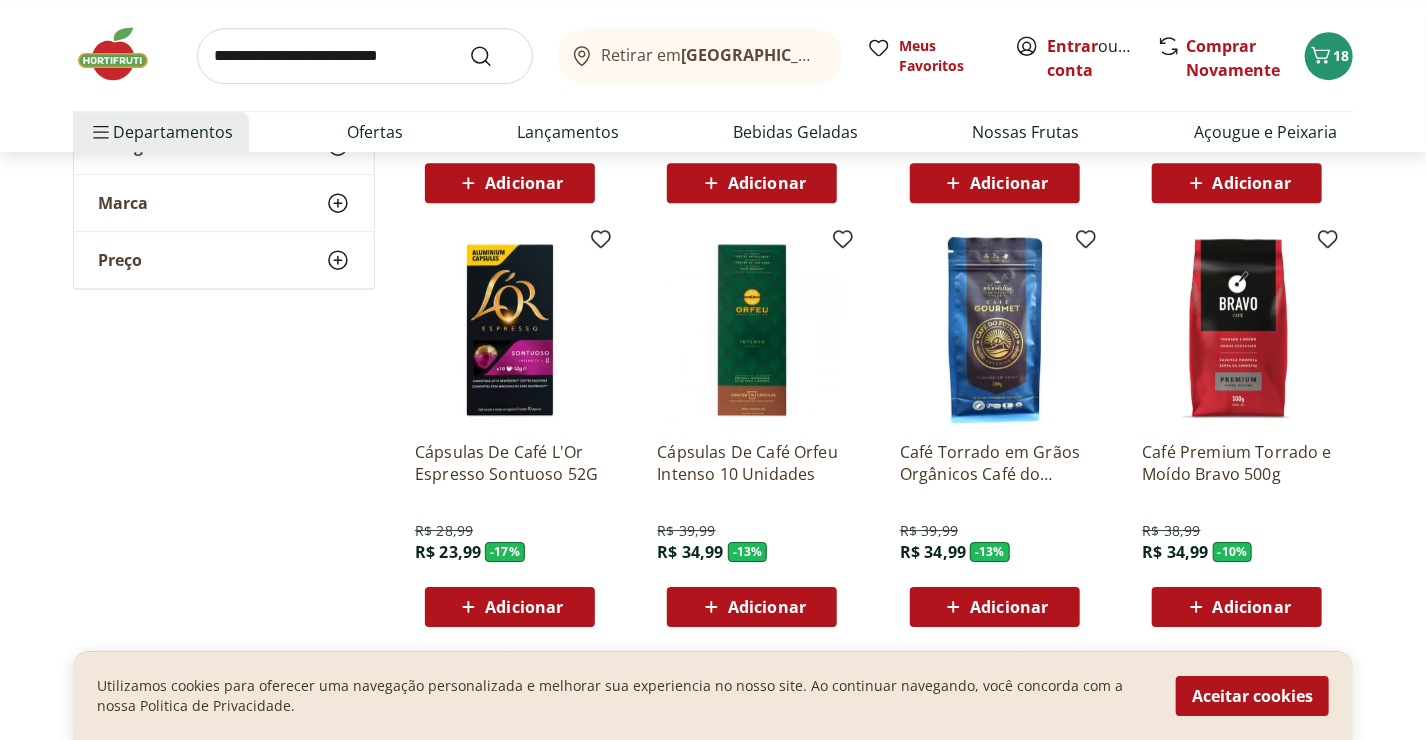 scroll, scrollTop: 2782, scrollLeft: 0, axis: vertical 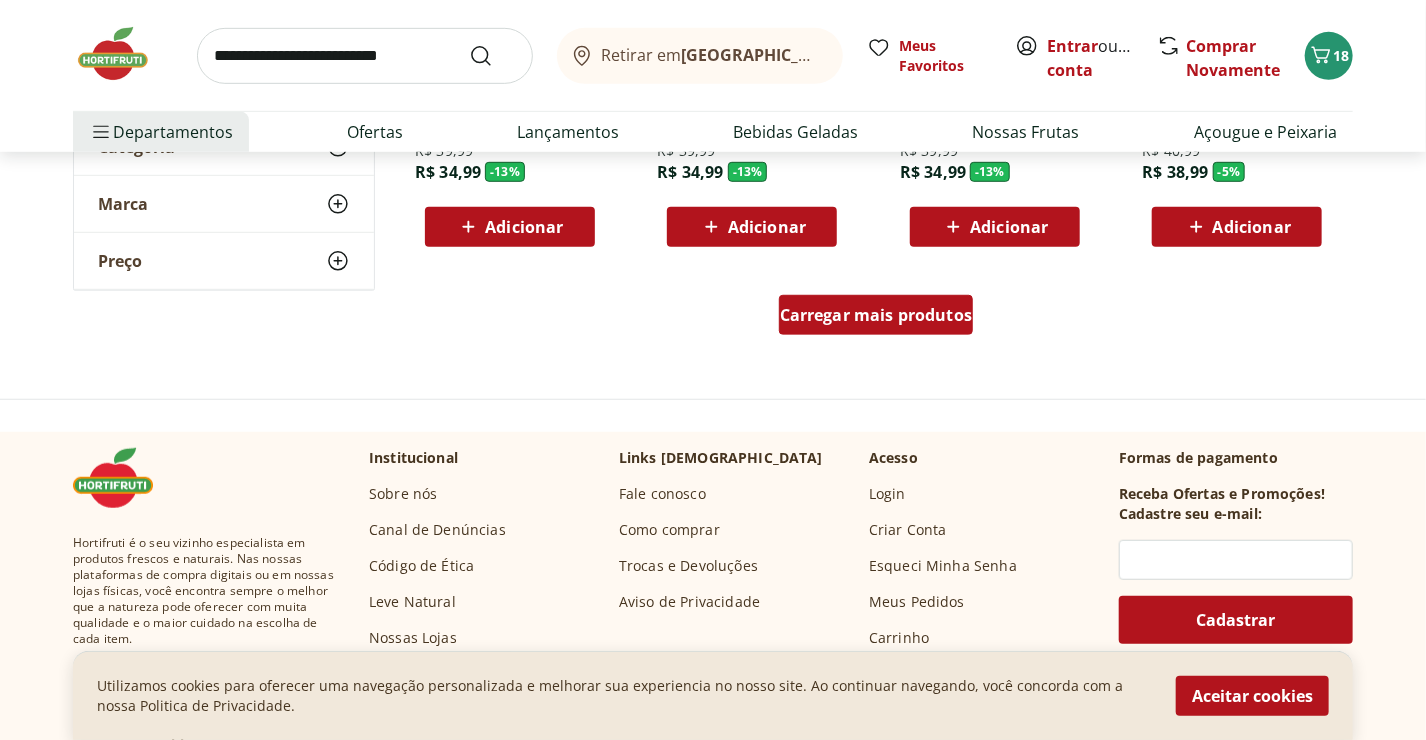 click on "Carregar mais produtos" at bounding box center [876, 315] 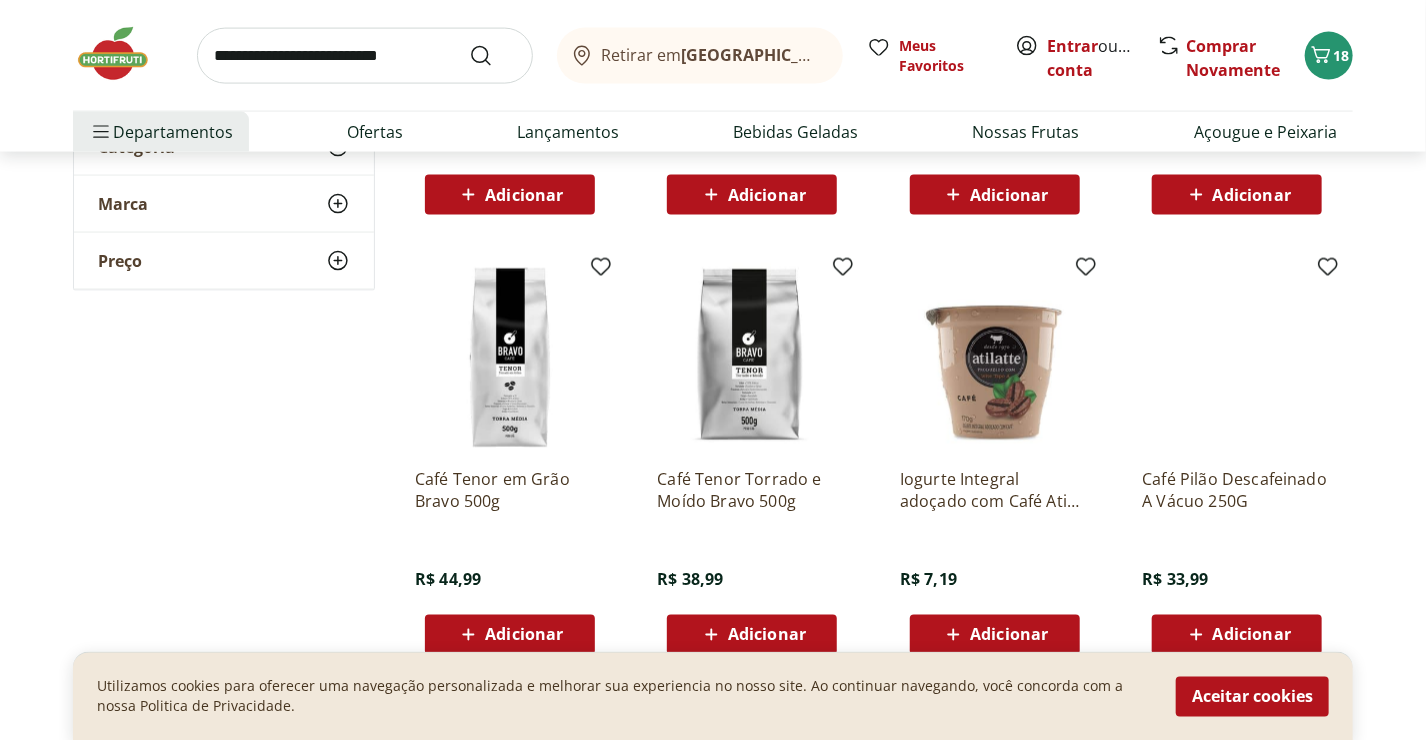 scroll, scrollTop: 5004, scrollLeft: 0, axis: vertical 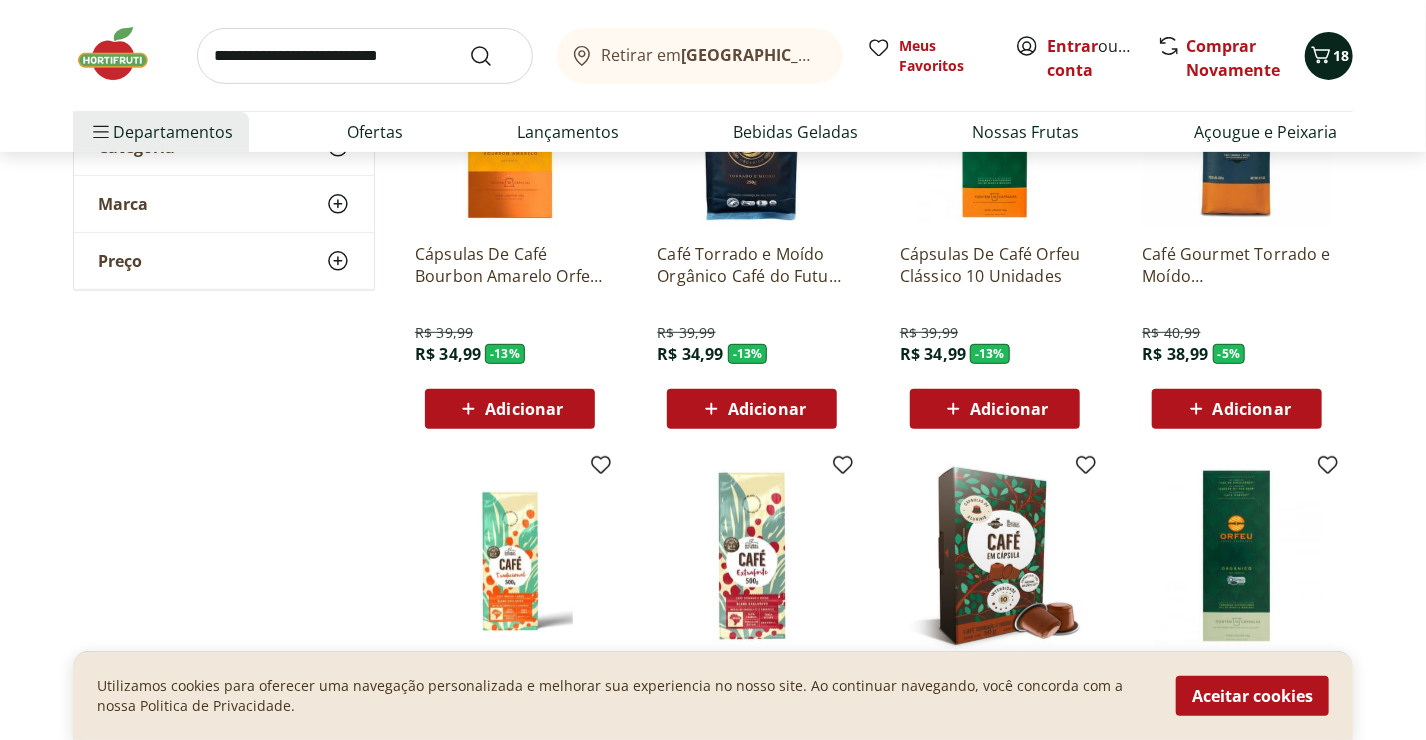 click 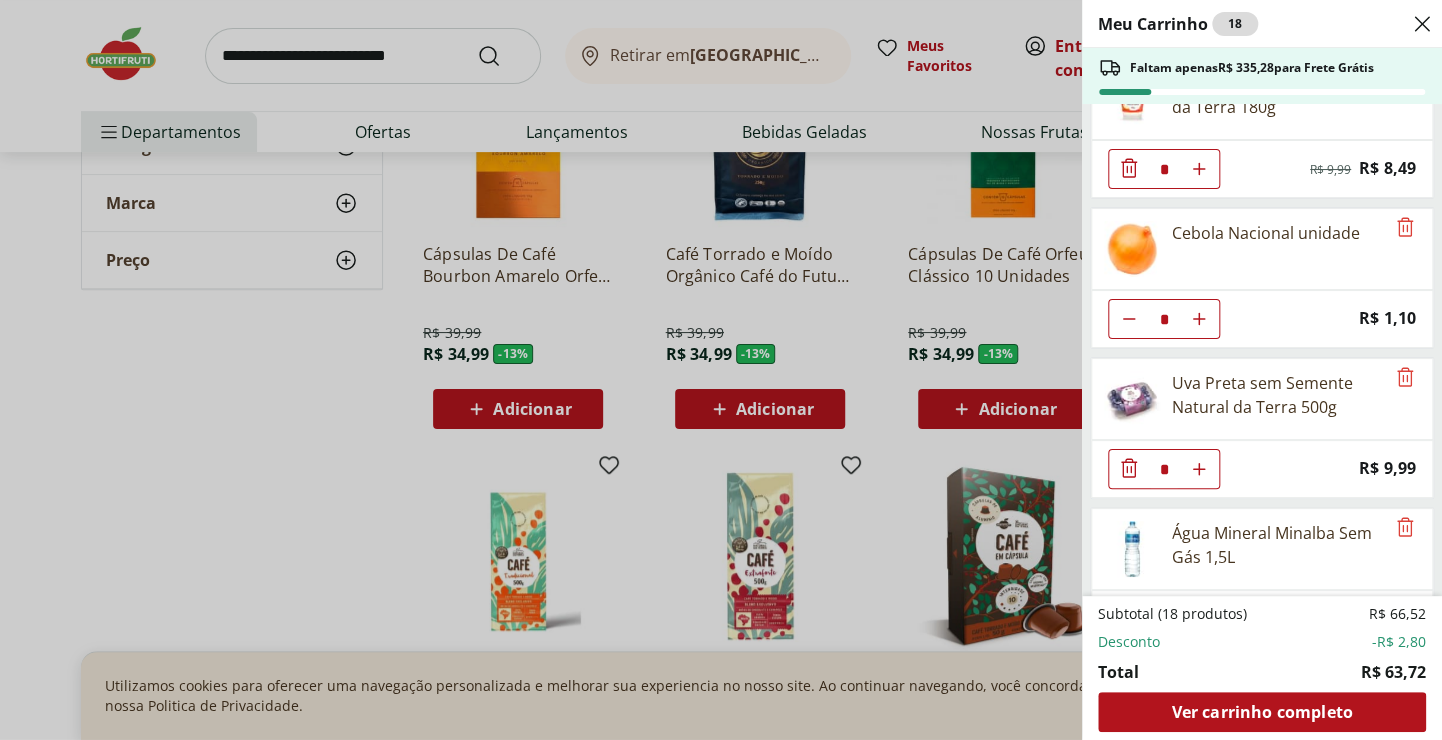 scroll, scrollTop: 0, scrollLeft: 0, axis: both 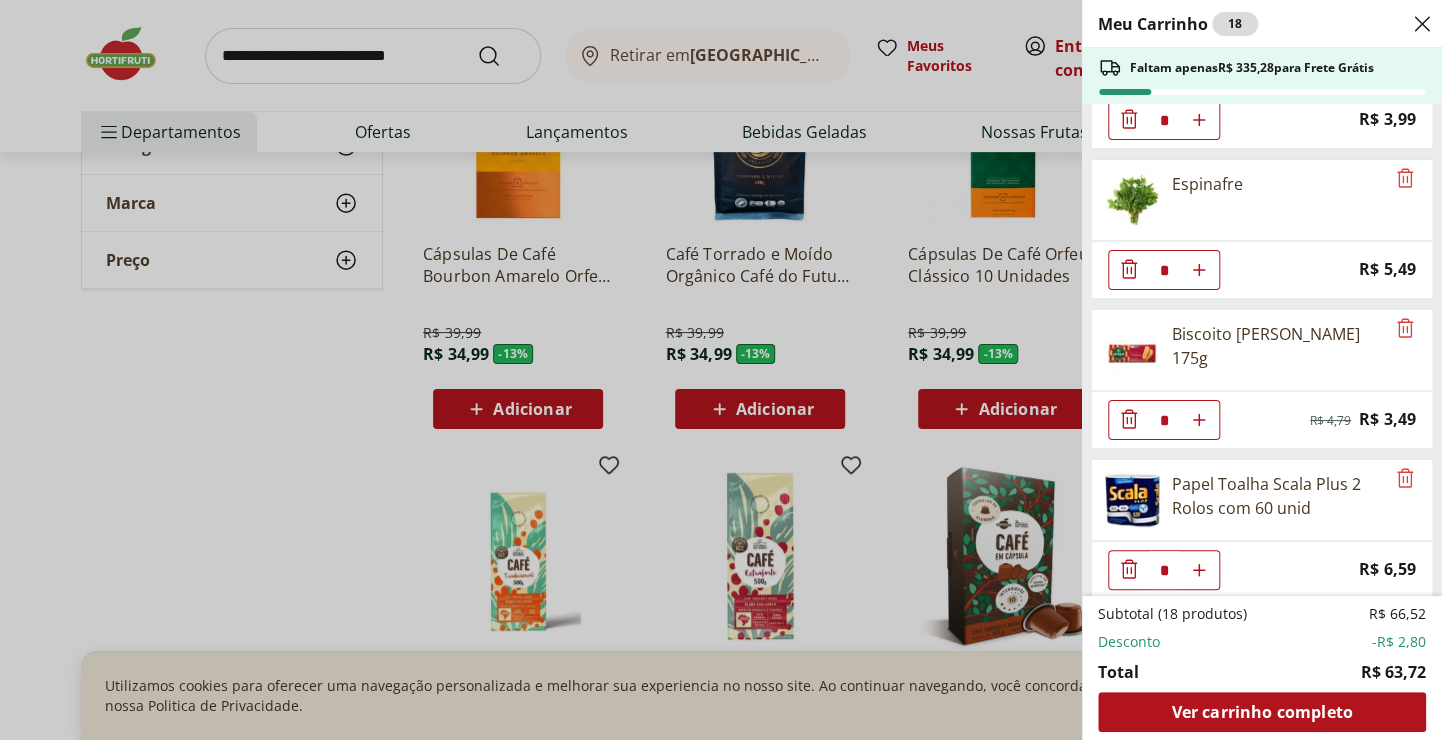 click on "Meu Carrinho 18 Faltam apenas  R$ 335,28  para Frete Grátis Requeijão Cremoso Natural da Terra 180g * Original price: R$ 9,99 Price: R$ 8,49 Cebola Nacional unidade * Price: R$ 1,10 Uva Preta sem Semente Natural da Terra 500g * Price: R$ 9,99 Água Mineral Minalba Sem Gás 1,5L * Price: R$ 3,49 Limão Siciliano Unidade * Price: R$ 2,46 Pão Frances * Price: R$ 1,49 Couve Mineira * Price: R$ 3,99 Espinafre * Price: R$ 5,49 Biscoito Maizena Piraque 175g * Original price: R$ 4,79 Price: R$ 3,49 Papel Toalha Scala Plus 2 Rolos com 60 unid * Price: R$ 6,59 Subtotal (18 produtos) R$ 66,52 Desconto -R$ 2,80 Total R$ 63,72 Ver carrinho completo" at bounding box center (721, 370) 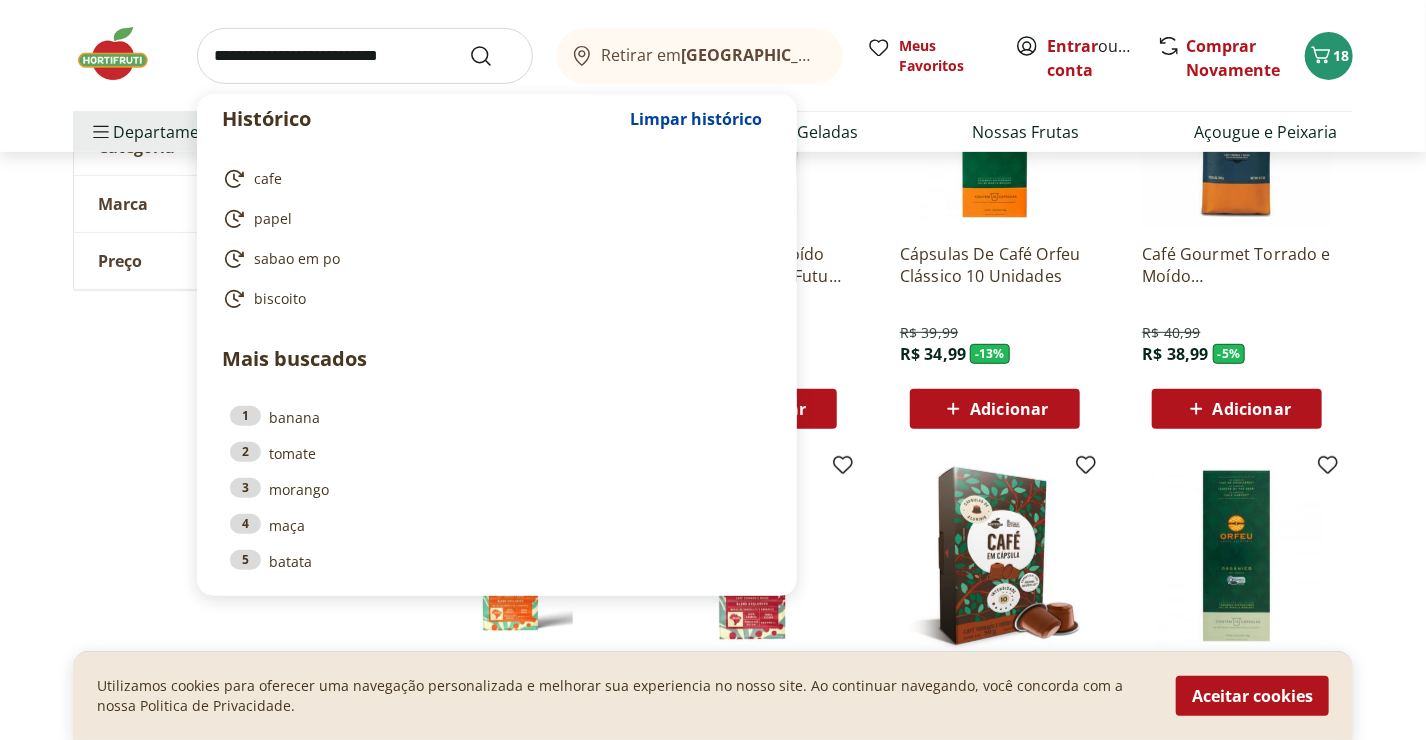 drag, startPoint x: 215, startPoint y: 52, endPoint x: 378, endPoint y: 34, distance: 163.99086 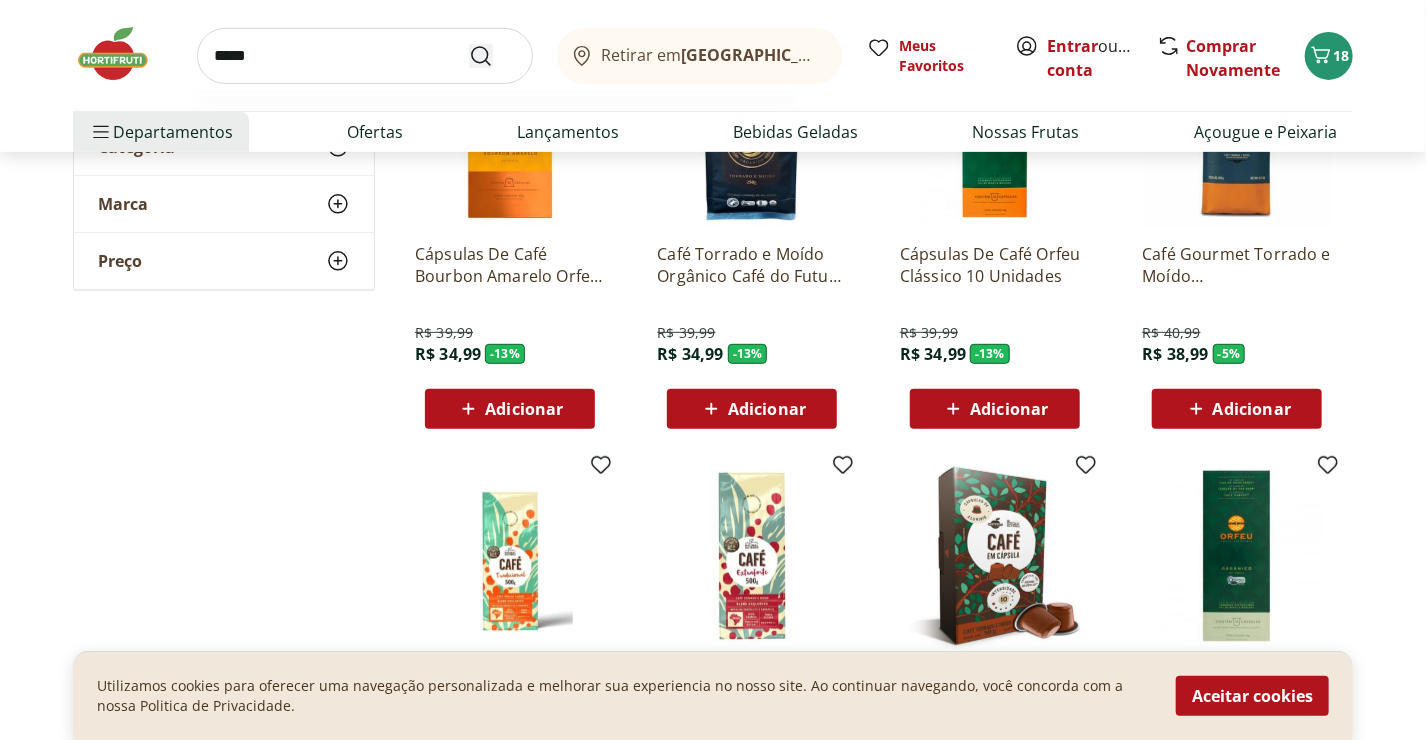 type on "*****" 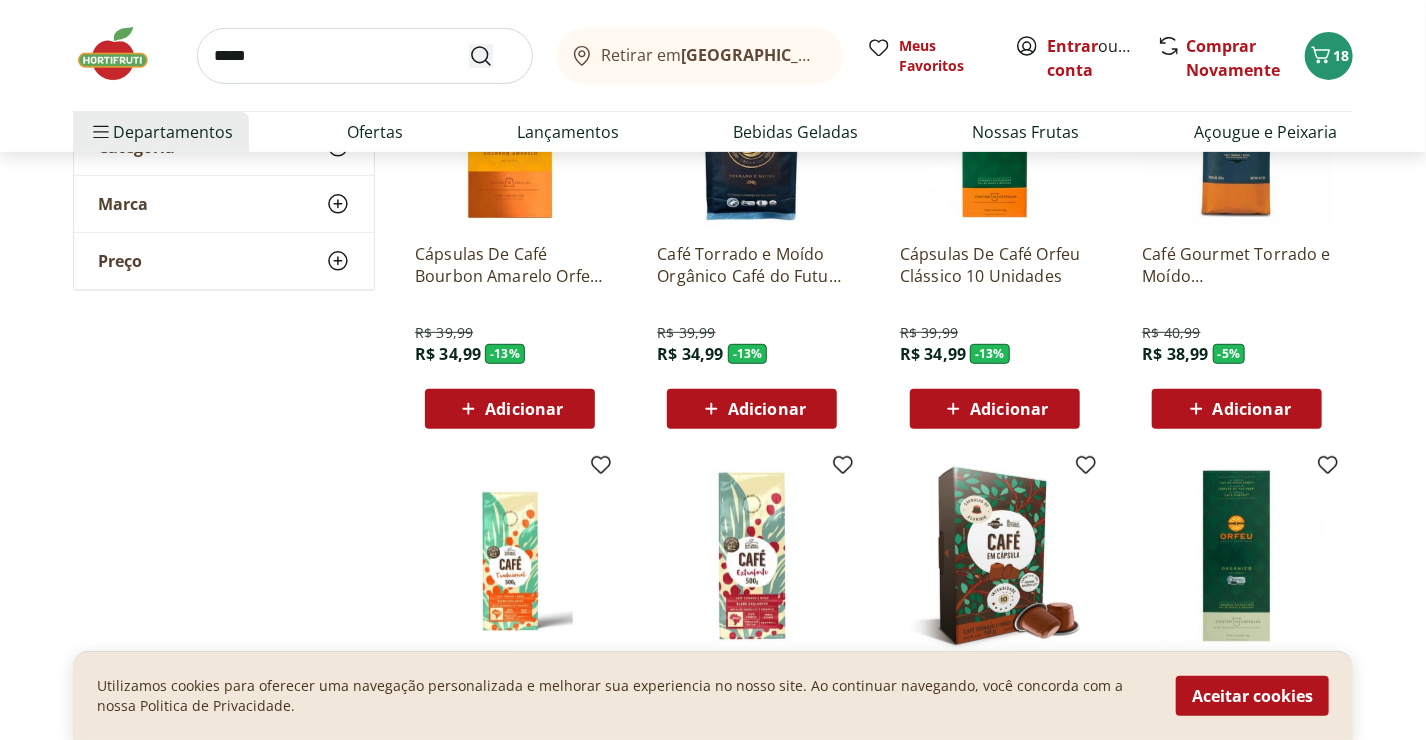 scroll, scrollTop: 0, scrollLeft: 0, axis: both 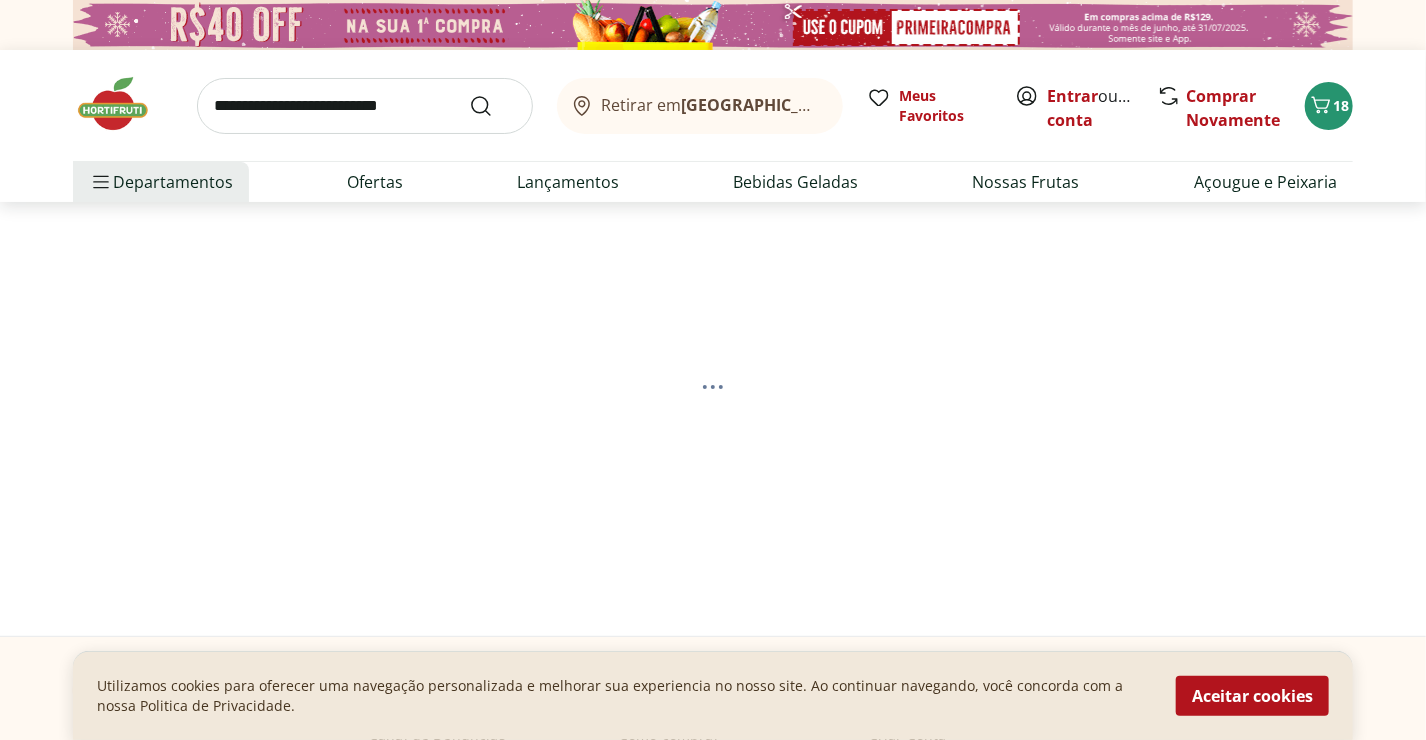 select on "**********" 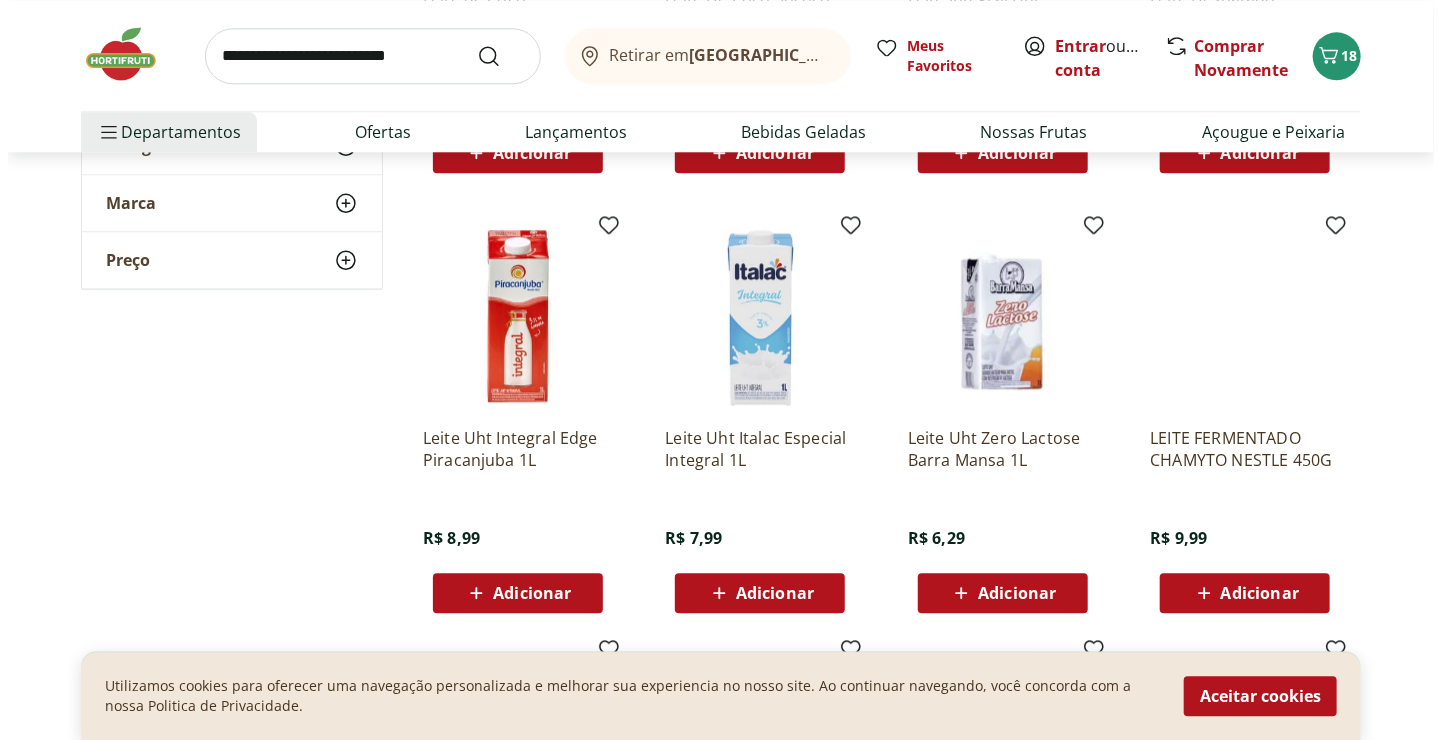 scroll, scrollTop: 2396, scrollLeft: 0, axis: vertical 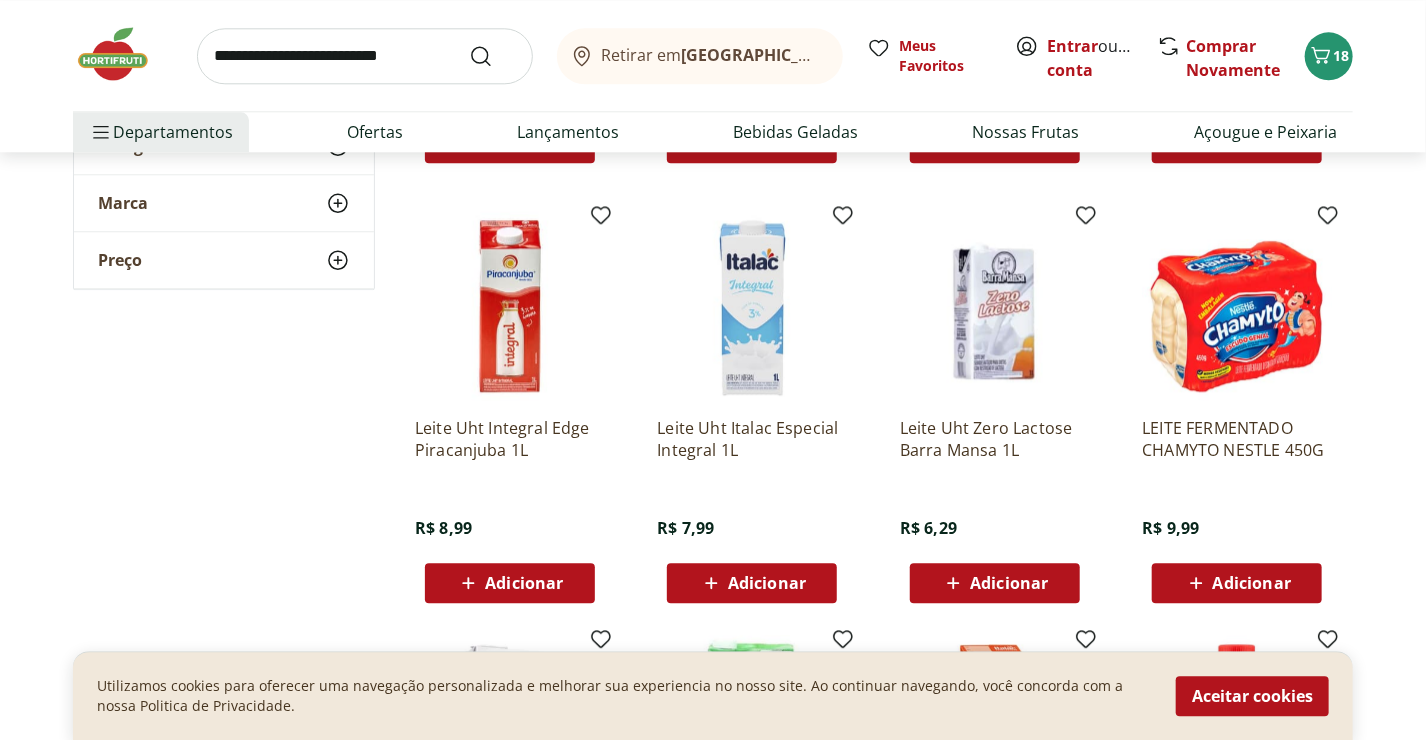 click on "Adicionar" at bounding box center (767, 583) 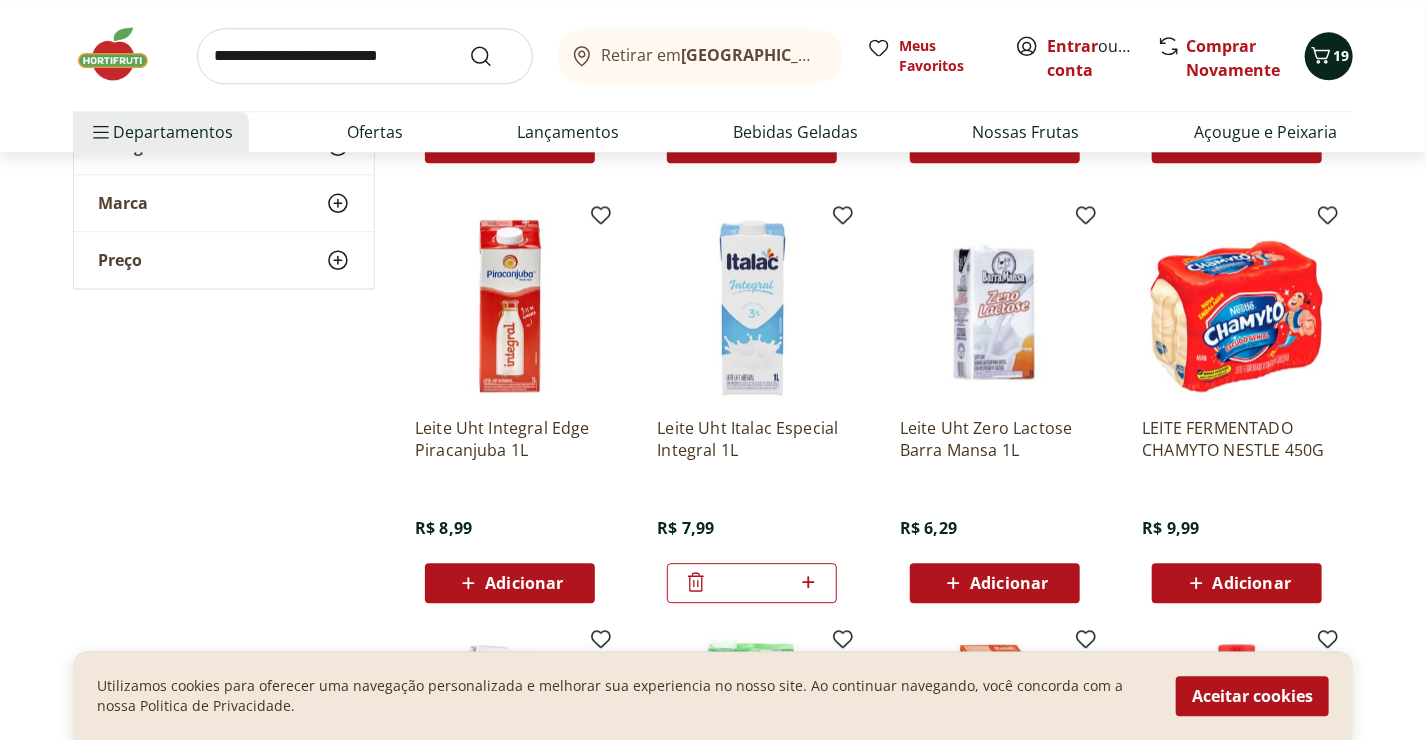click 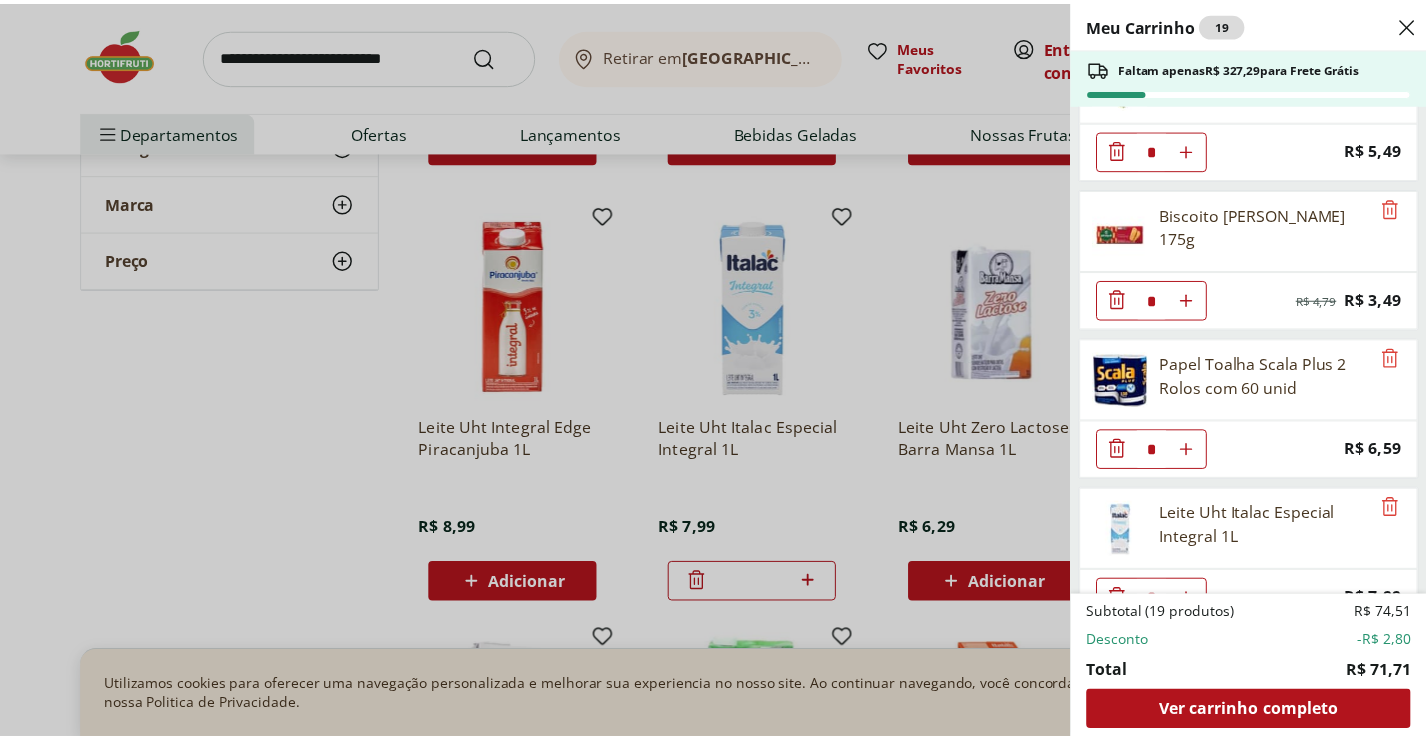 scroll, scrollTop: 1152, scrollLeft: 0, axis: vertical 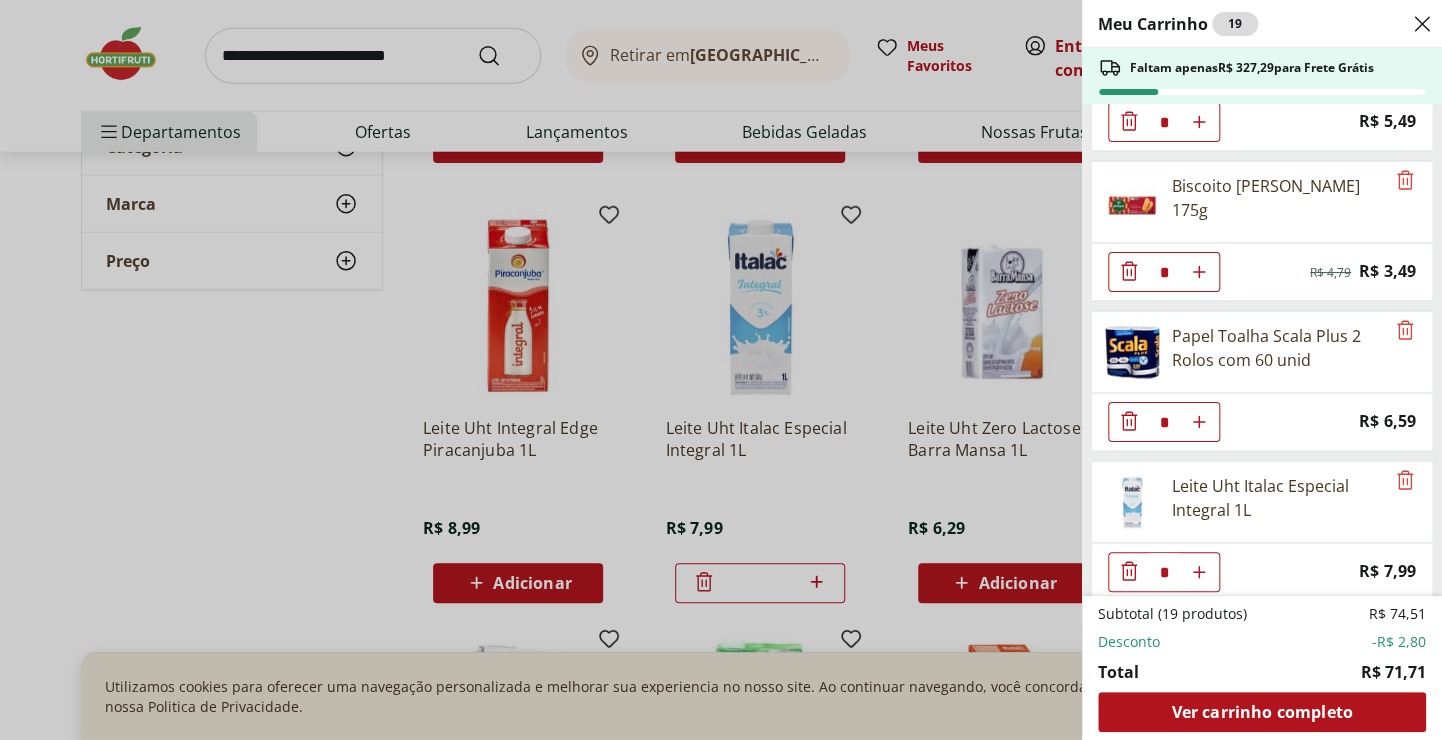 click on "Meu Carrinho 19 Faltam apenas  R$ 327,29  para Frete Grátis Requeijão Cremoso Natural da Terra 180g * Original price: R$ 9,99 Price: R$ 8,49 Cebola Nacional unidade * Price: R$ 1,10 Uva Preta sem Semente Natural da Terra 500g * Price: R$ 9,99 Água Mineral Minalba Sem Gás 1,5L * Price: R$ 3,49 Limão Siciliano Unidade * Price: R$ 2,46 Pão Frances * Price: R$ 1,49 Couve Mineira * Price: R$ 3,99 Espinafre * Price: R$ 5,49 Biscoito Maizena Piraque 175g * Original price: R$ 4,79 Price: R$ 3,49 Papel Toalha Scala Plus 2 Rolos com 60 unid * Price: R$ 6,59 Leite Uht Italac Especial Integral 1L * Price: R$ 7,99 Subtotal (19 produtos) R$ 74,51 Desconto -R$ 2,80 Total R$ 71,71 Ver carrinho completo" at bounding box center (721, 370) 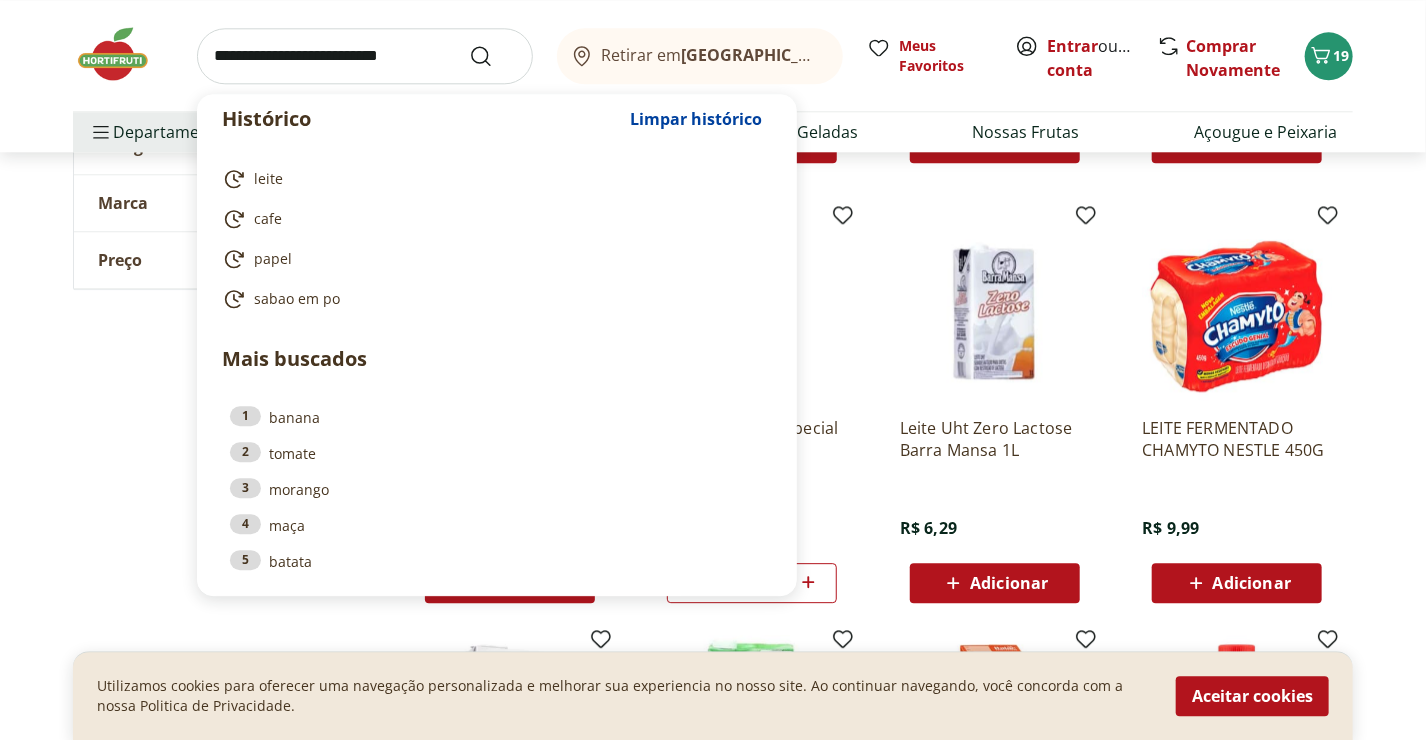 click at bounding box center [365, 56] 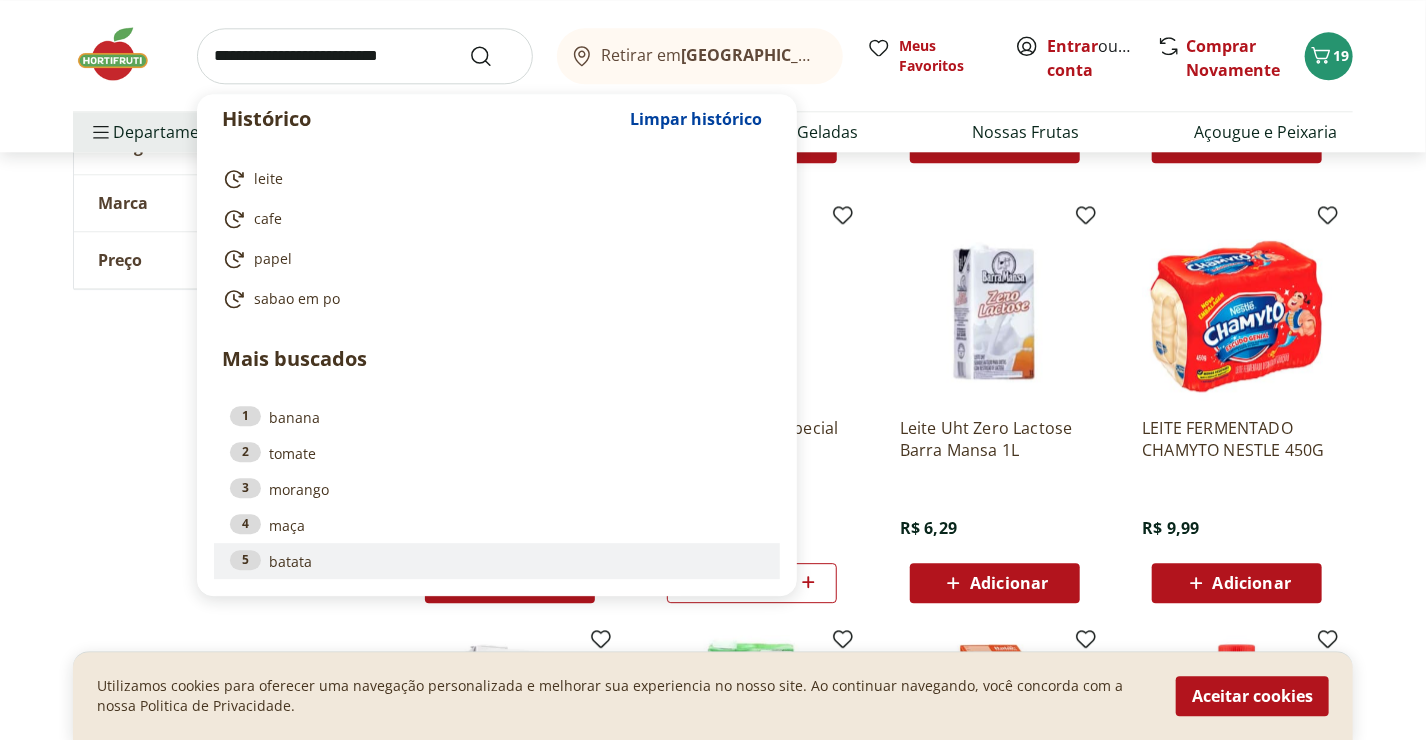 click on "5 batata" at bounding box center [497, 561] 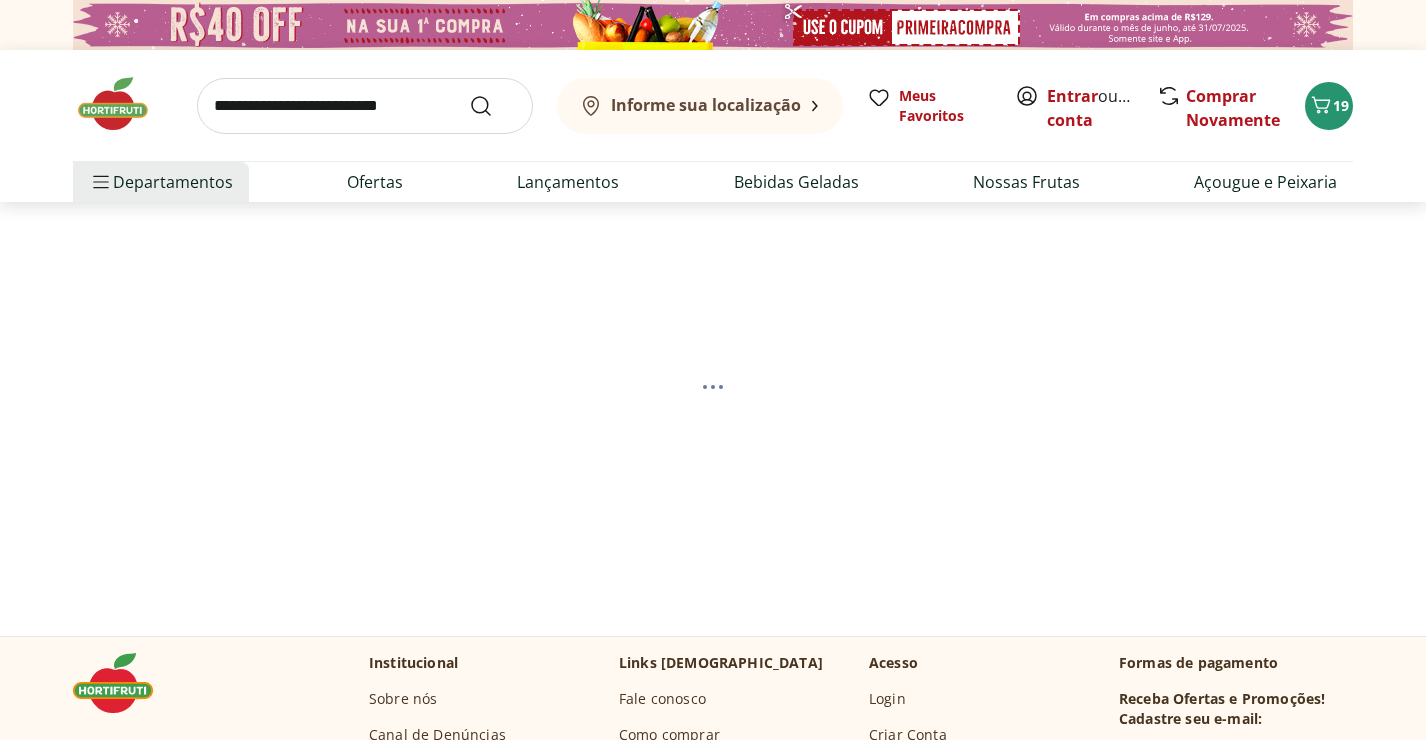 scroll, scrollTop: 0, scrollLeft: 0, axis: both 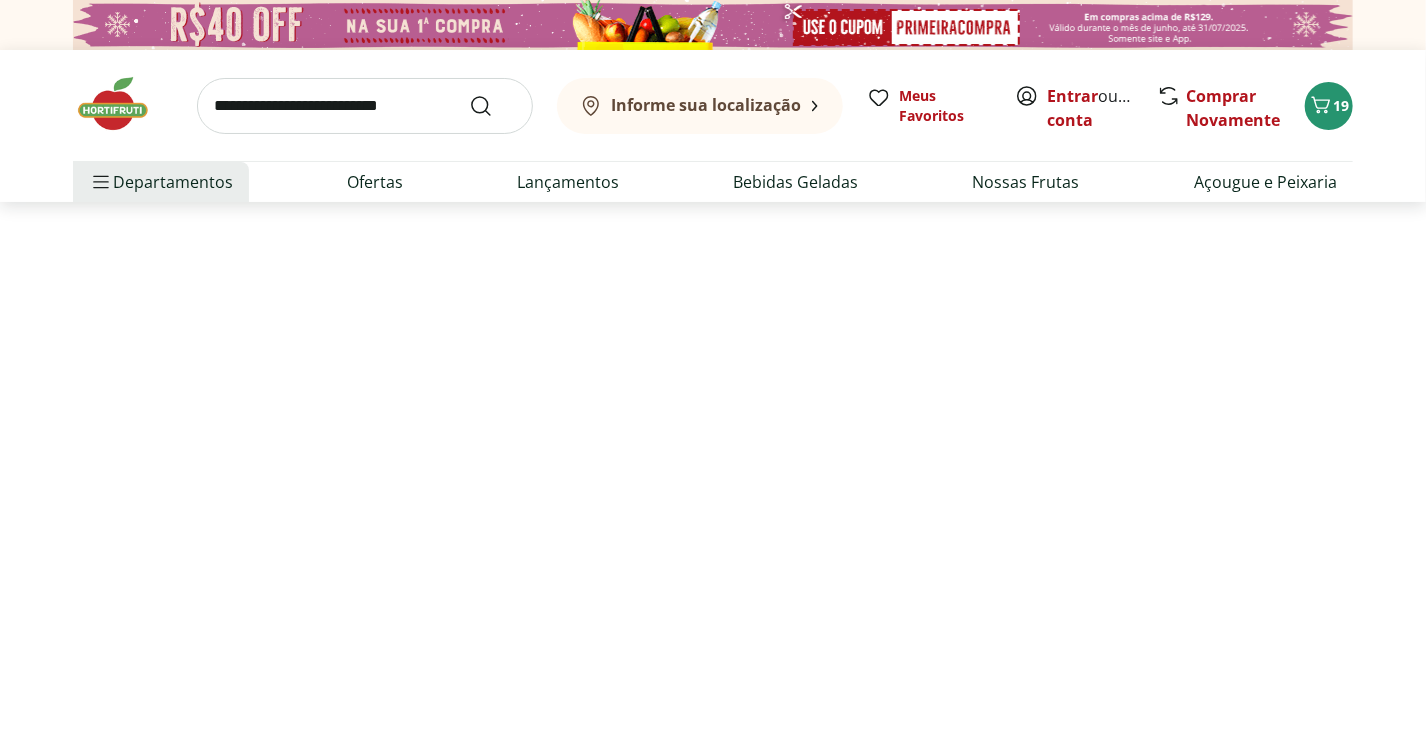 select on "**********" 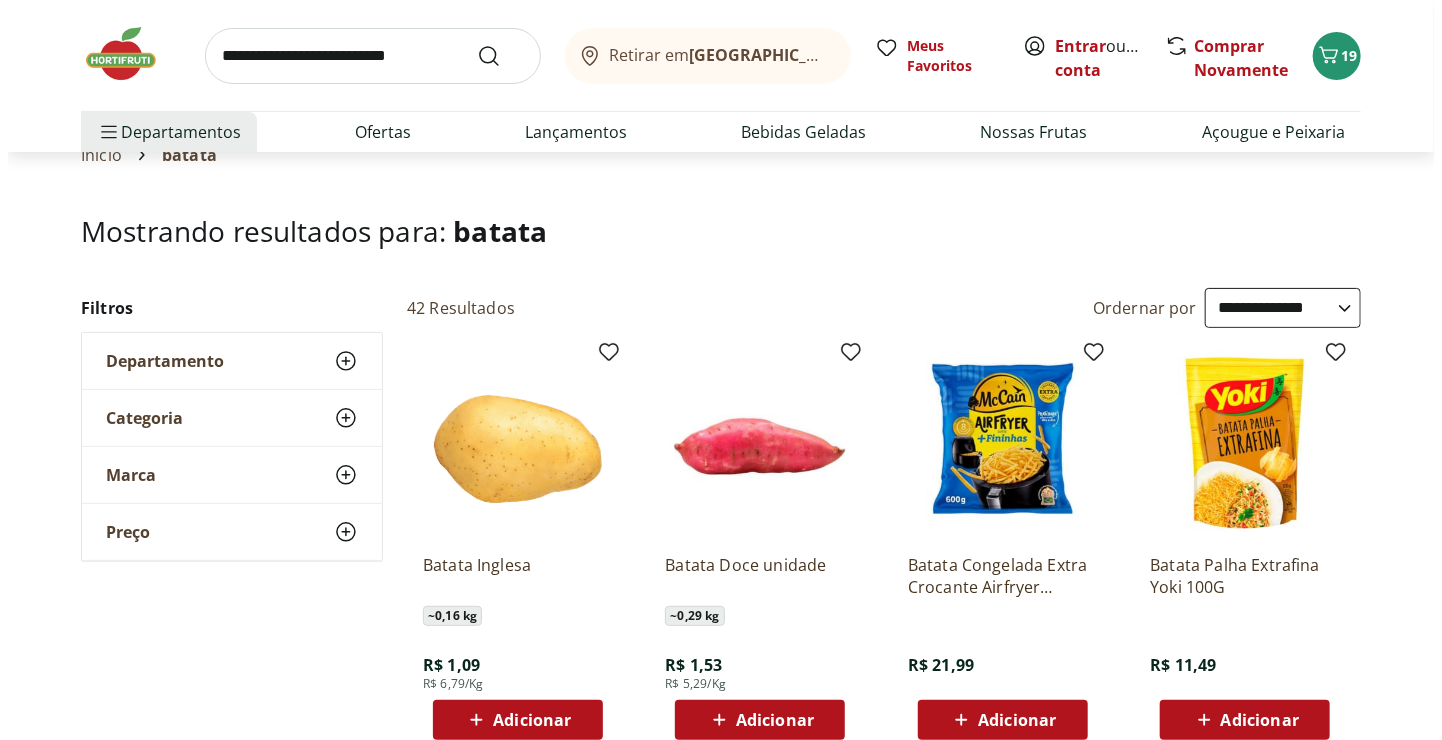 scroll, scrollTop: 170, scrollLeft: 0, axis: vertical 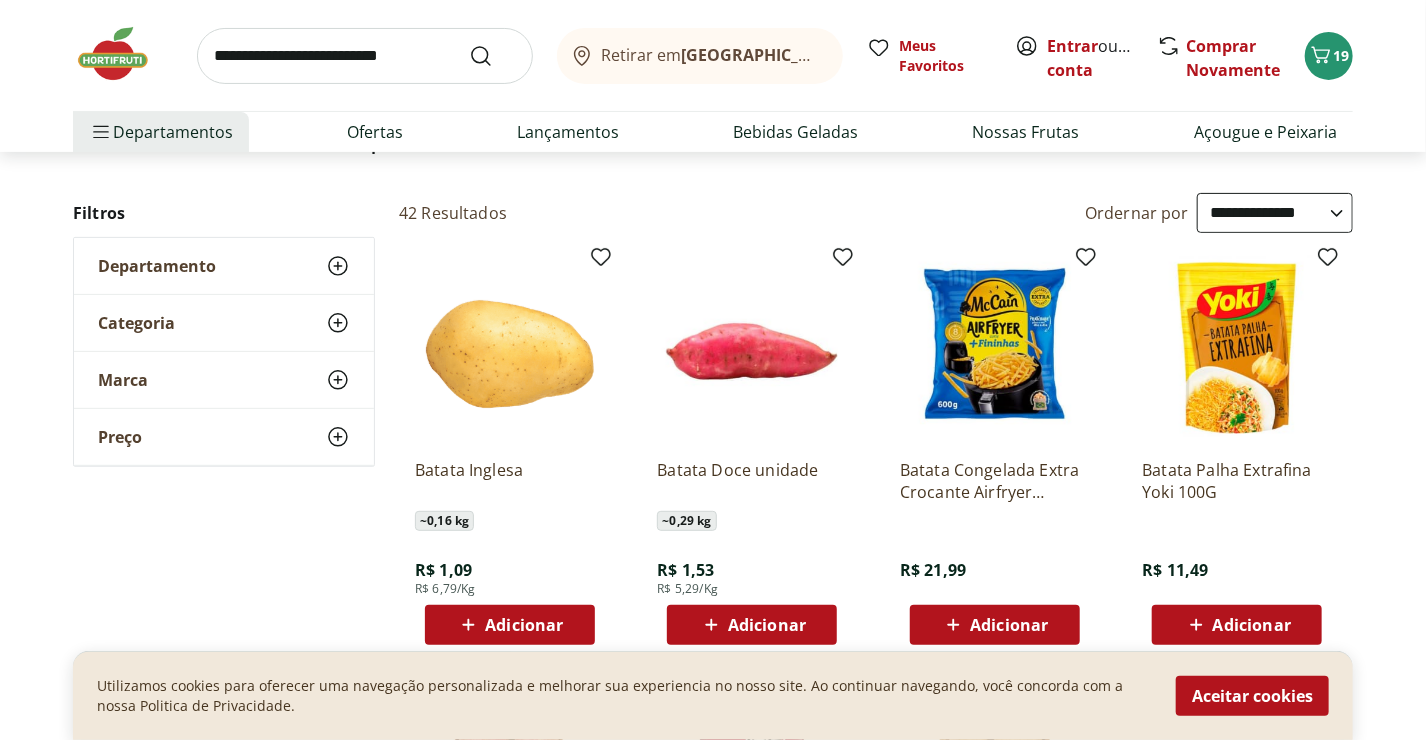 click on "Adicionar" at bounding box center [524, 625] 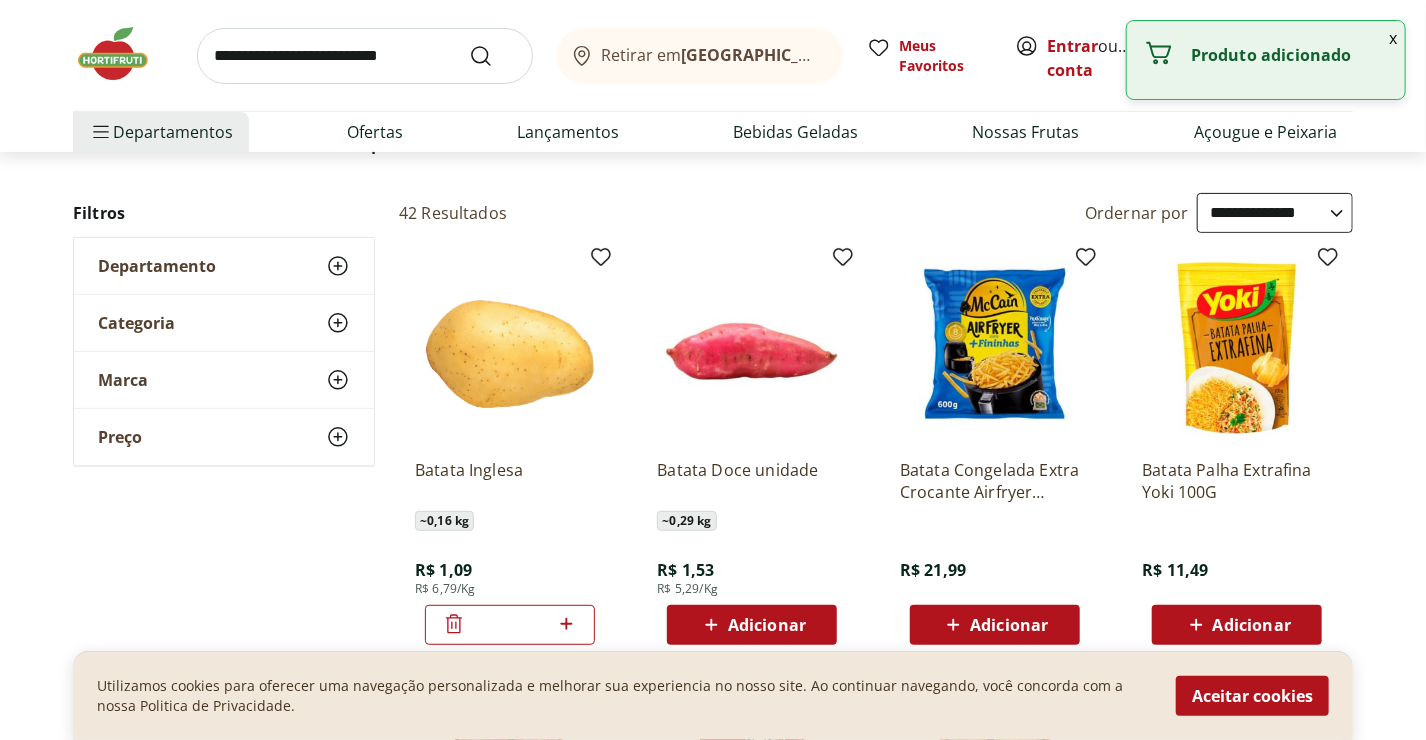click 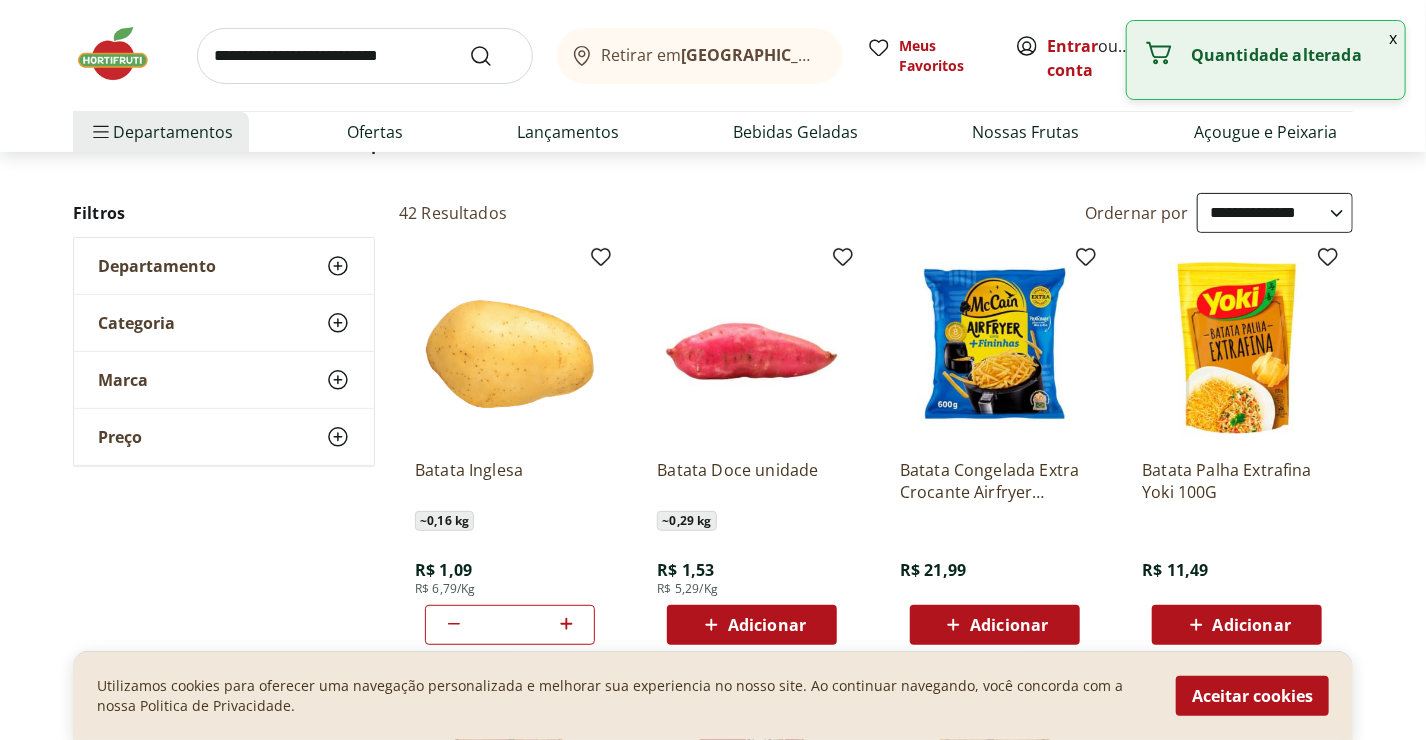 click 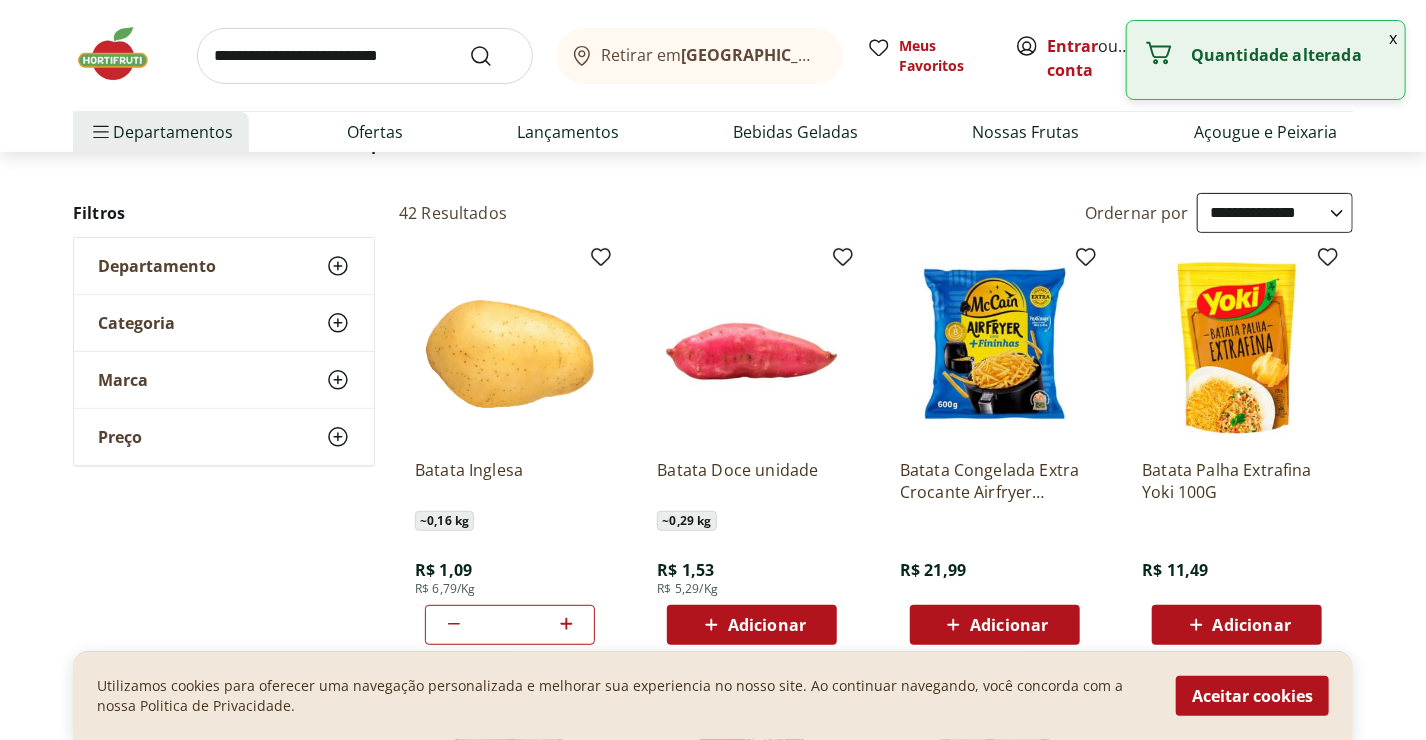 click on "**********" at bounding box center (713, 882) 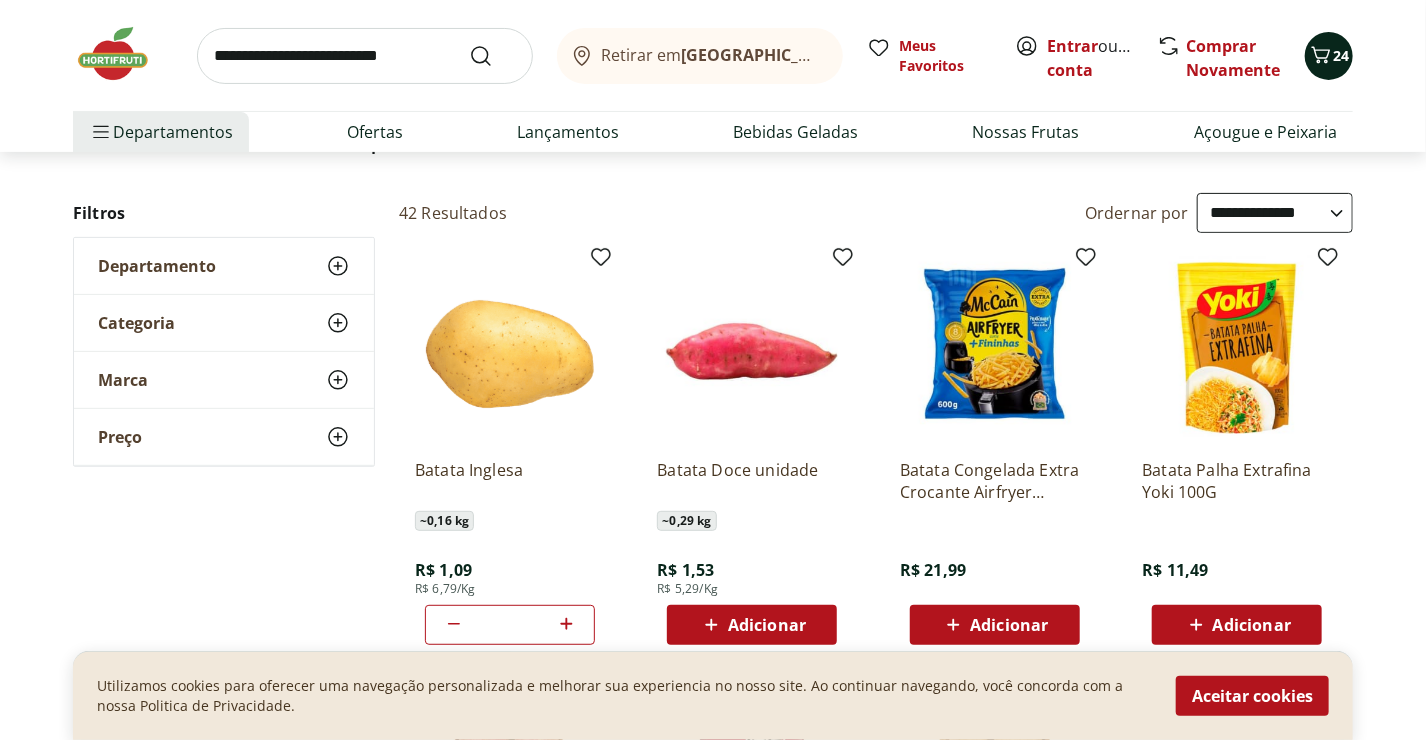 click 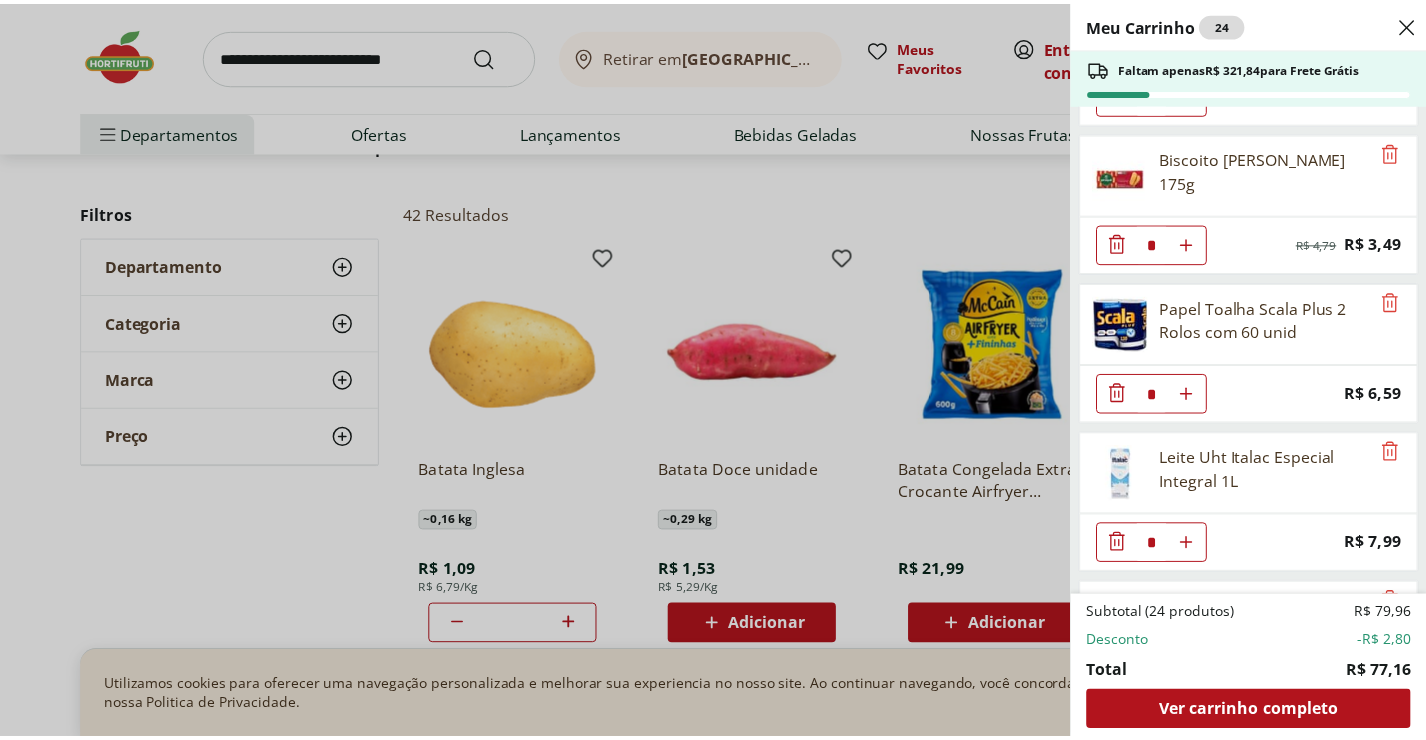 scroll, scrollTop: 1301, scrollLeft: 0, axis: vertical 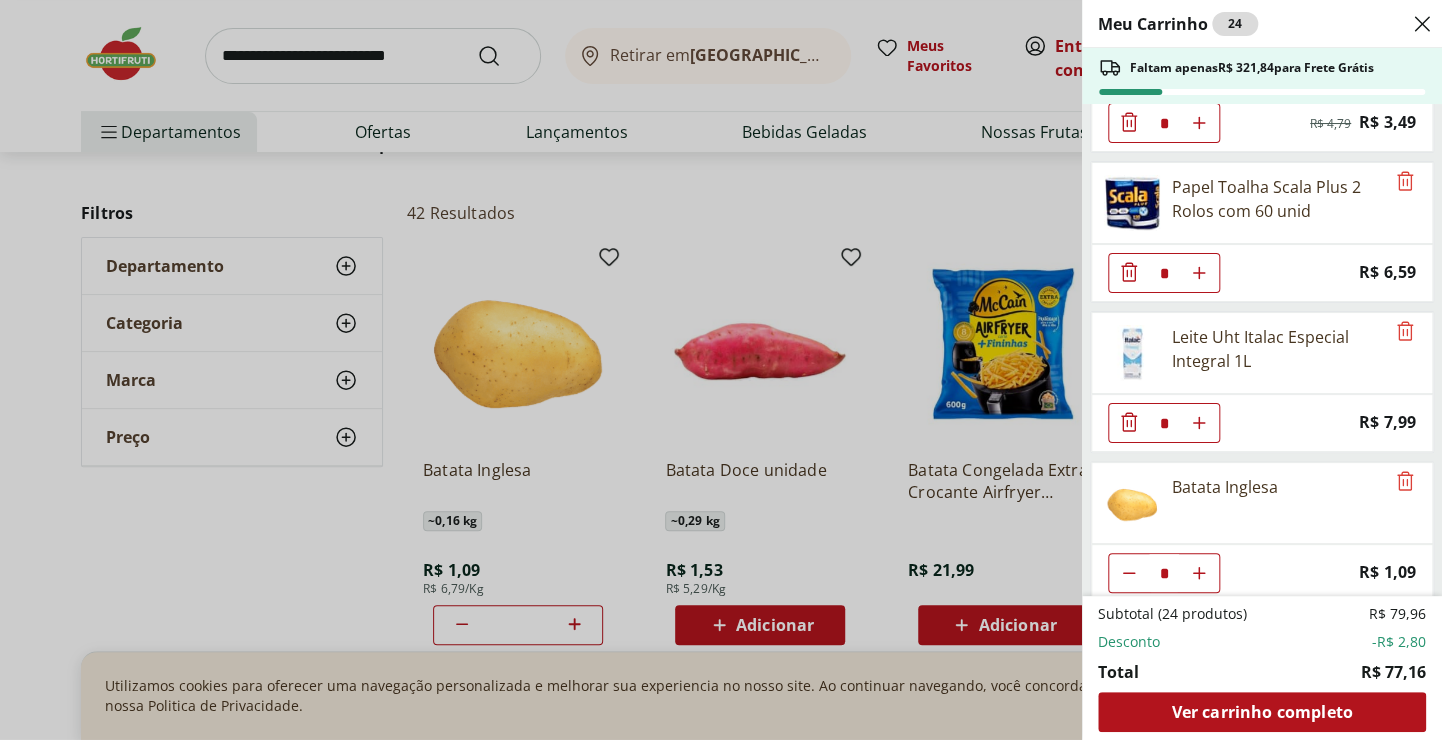 click on "Meu Carrinho 24 Faltam apenas  R$ 321,84  para Frete Grátis Requeijão Cremoso Natural da Terra 180g * Original price: R$ 9,99 Price: R$ 8,49 Cebola Nacional unidade * Price: R$ 1,10 Uva Preta sem Semente Natural da Terra 500g * Price: R$ 9,99 Água Mineral Minalba Sem Gás 1,5L * Price: R$ 3,49 Limão Siciliano Unidade * Price: R$ 2,46 Pão Frances * Price: R$ 1,49 Couve Mineira * Price: R$ 3,99 Espinafre * Price: R$ 5,49 Biscoito Maizena Piraque 175g * Original price: R$ 4,79 Price: R$ 3,49 Papel Toalha Scala Plus 2 Rolos com 60 unid * Price: R$ 6,59 Leite Uht Italac Especial Integral 1L * Price: R$ 7,99 Batata Inglesa * Price: R$ 1,09 Subtotal (24 produtos) R$ 79,96 Desconto -R$ 2,80 Total R$ 77,16 Ver carrinho completo" at bounding box center [721, 370] 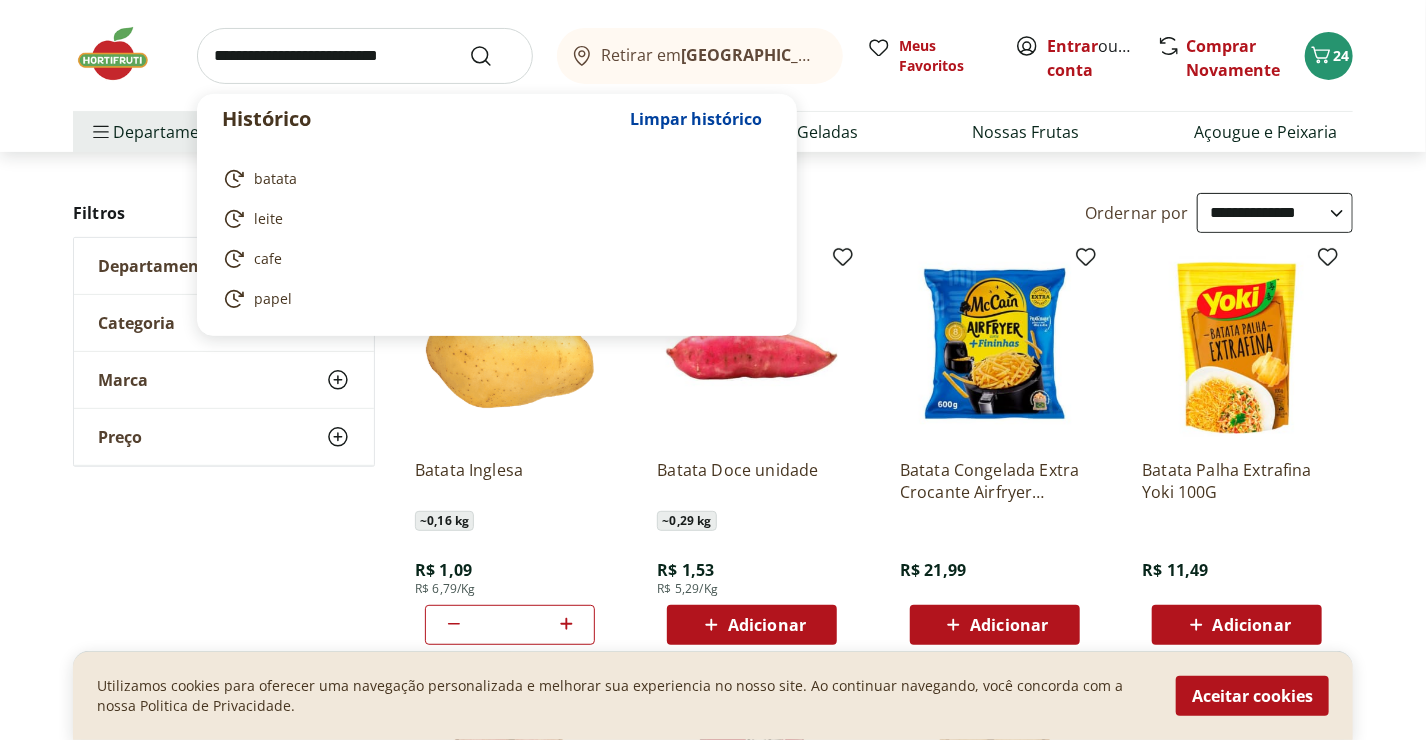 click at bounding box center [365, 56] 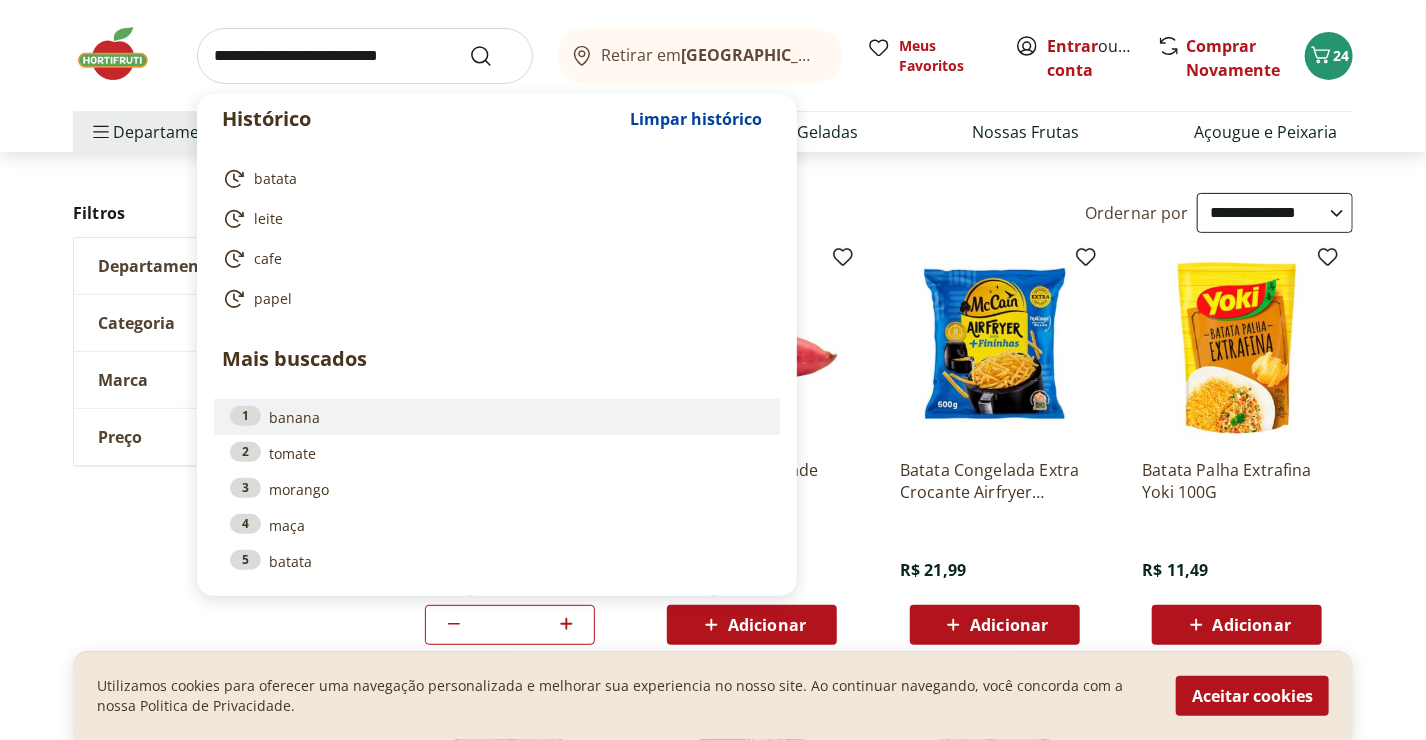 click on "1 banana" at bounding box center [497, 417] 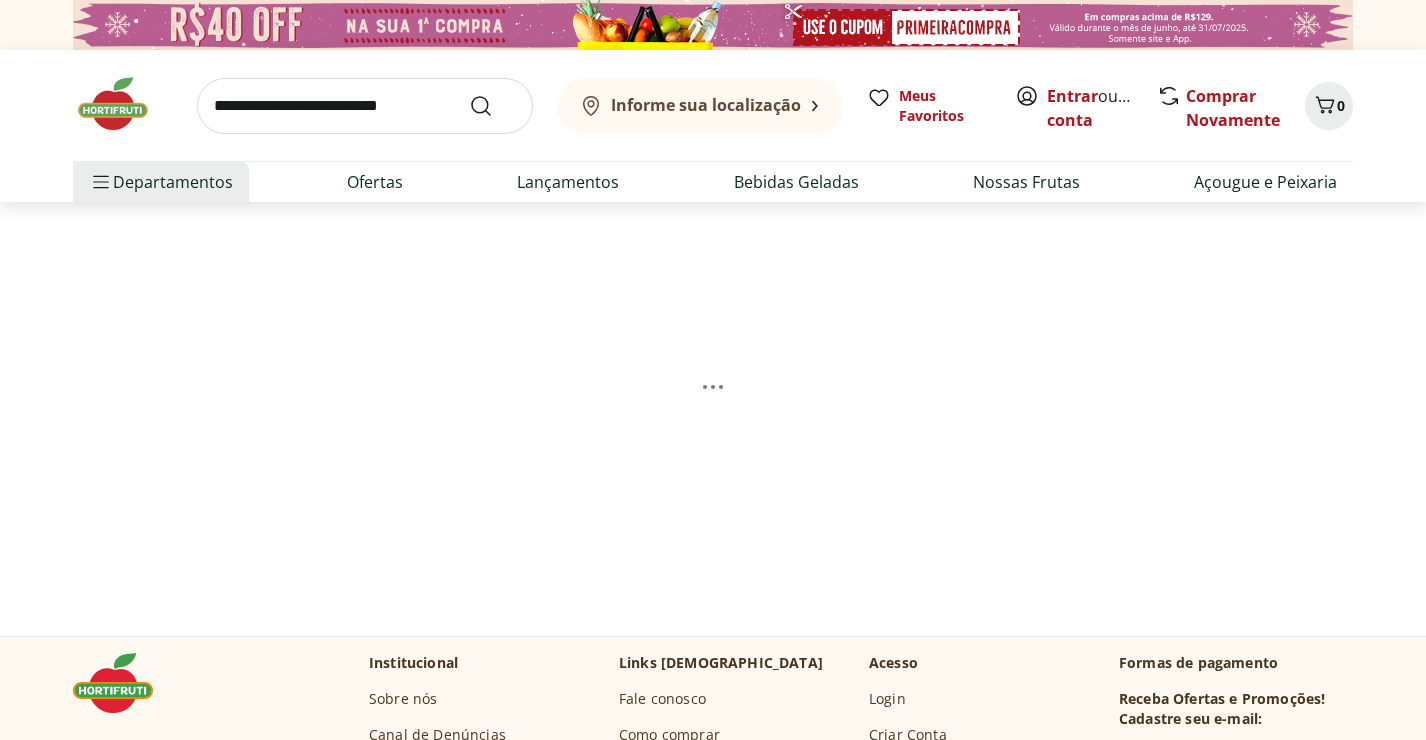 scroll, scrollTop: 0, scrollLeft: 0, axis: both 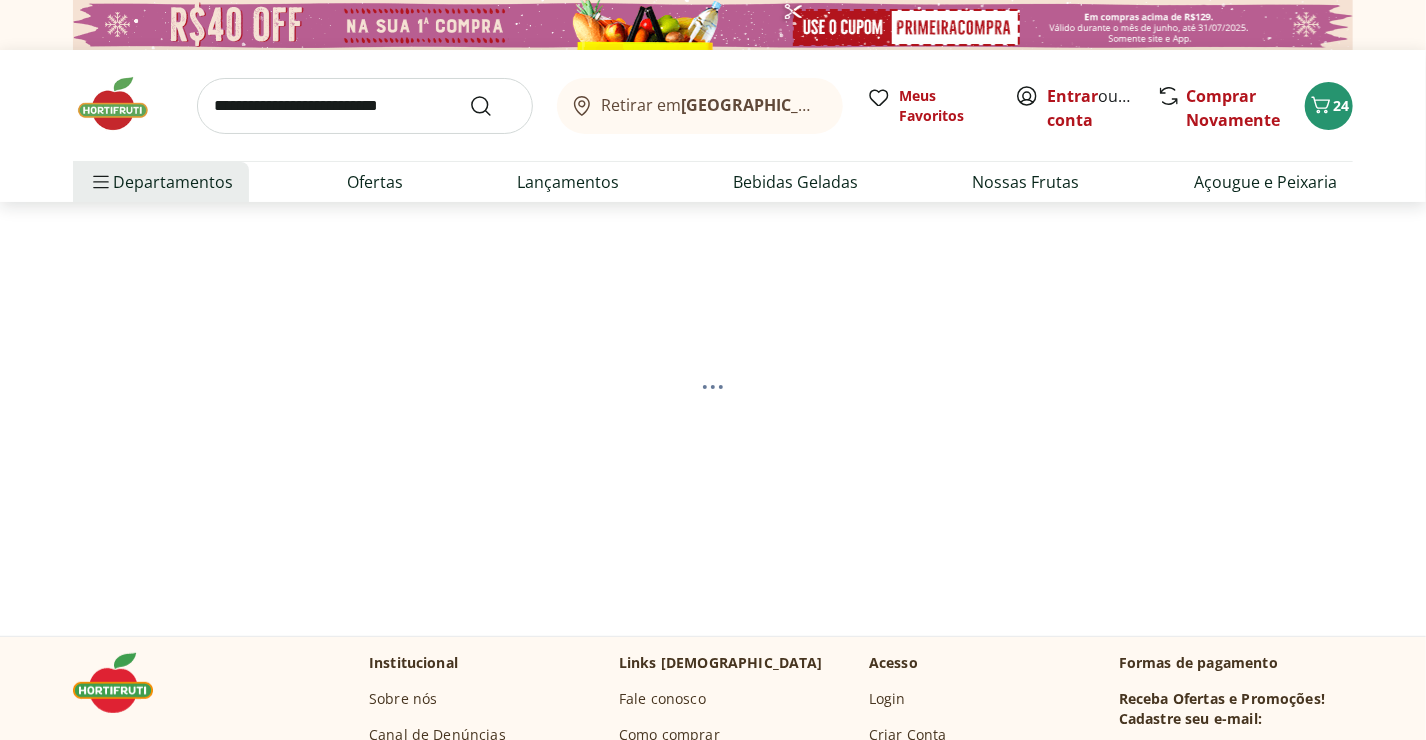 select on "**********" 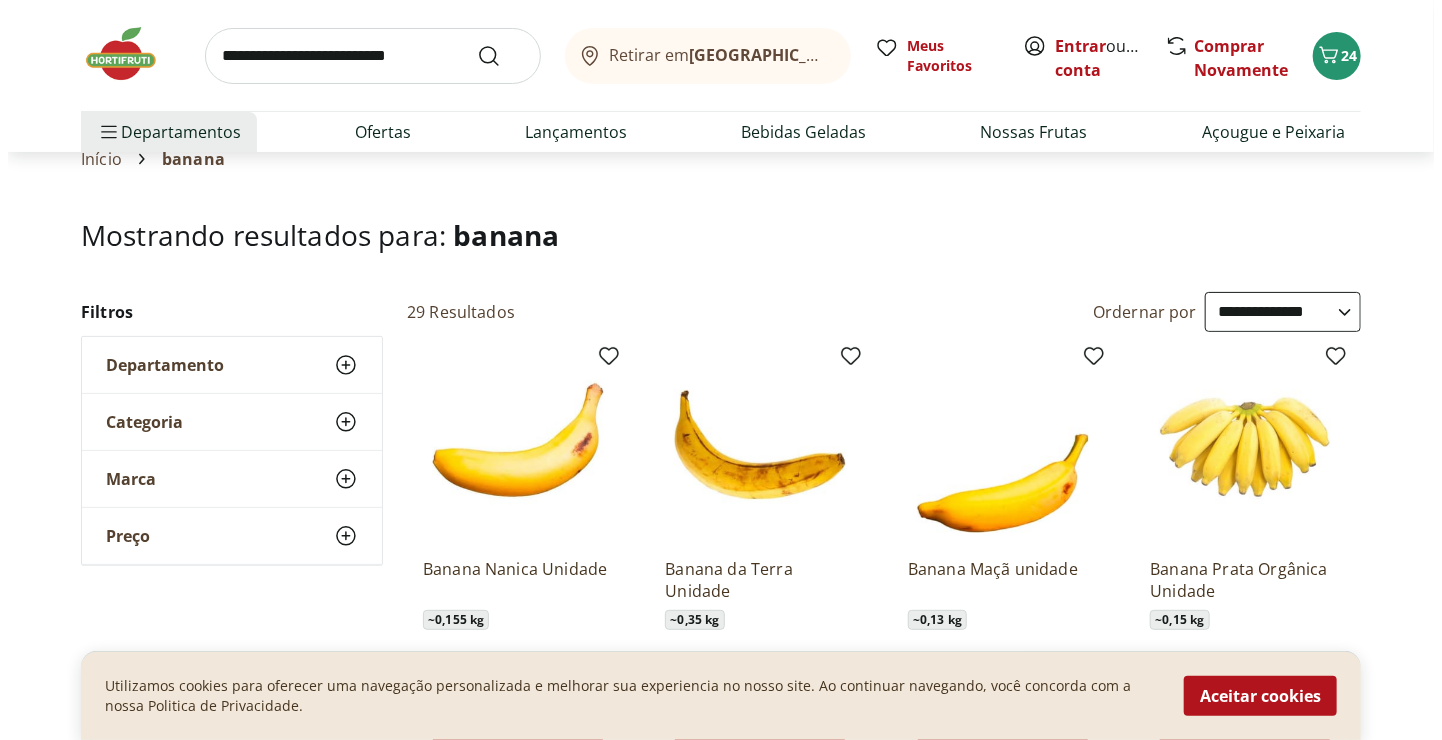 scroll, scrollTop: 0, scrollLeft: 0, axis: both 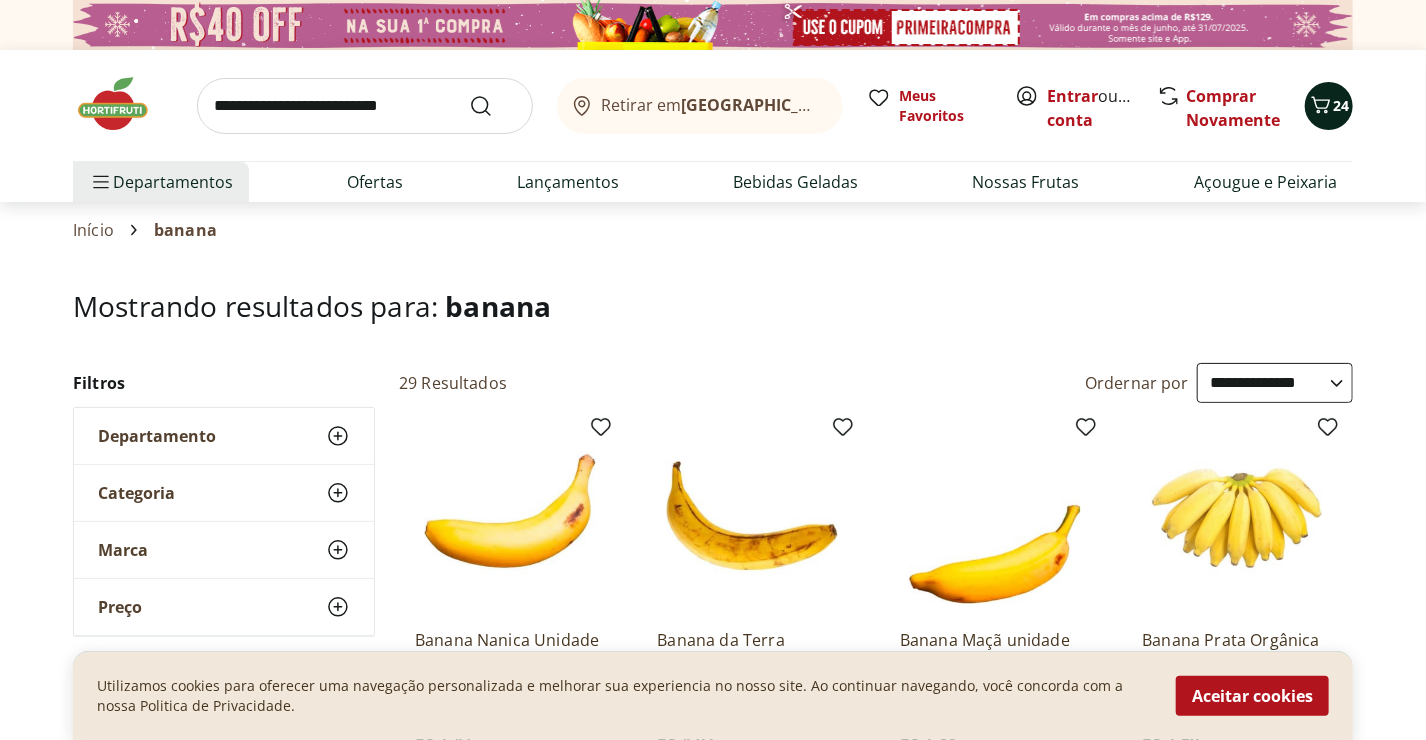 click 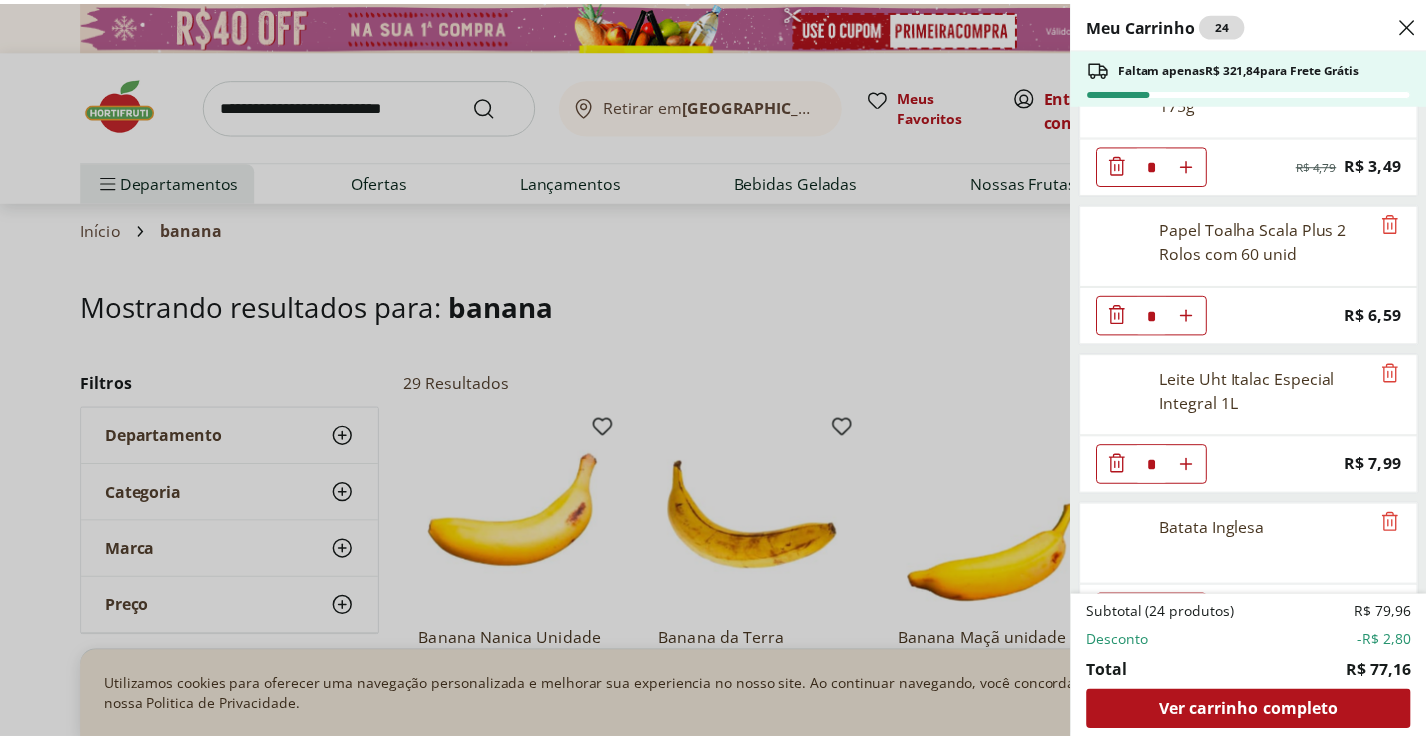 scroll, scrollTop: 1301, scrollLeft: 0, axis: vertical 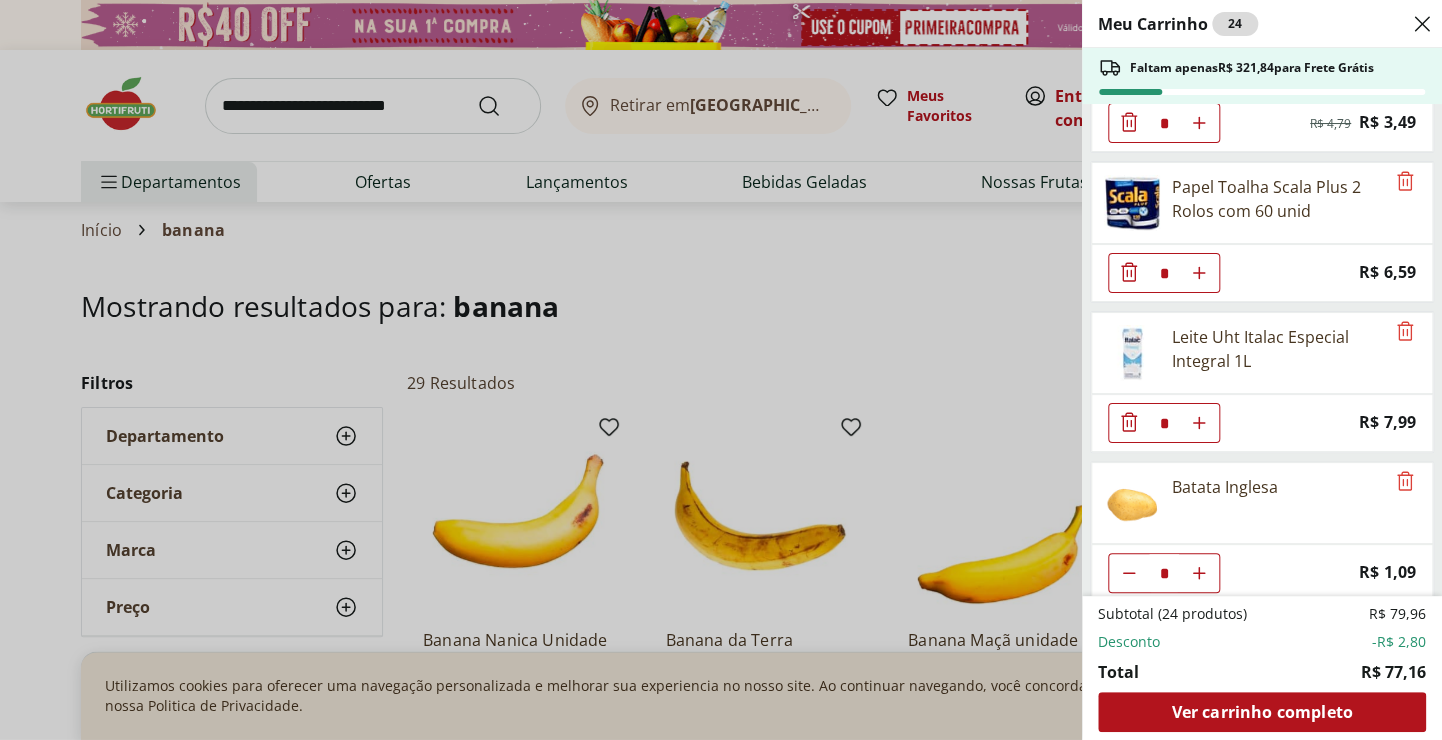 click on "Meu Carrinho 24 Faltam apenas  R$ 321,84  para Frete Grátis Requeijão Cremoso Natural da Terra 180g * Original price: R$ 9,99 Price: R$ 8,49 Cebola Nacional unidade * Price: R$ 1,10 Uva Preta sem Semente Natural da Terra 500g * Price: R$ 9,99 Água Mineral Minalba Sem Gás 1,5L * Price: R$ 3,49 Limão Siciliano Unidade * Price: R$ 2,46 Pão Frances * Price: R$ 1,49 Couve Mineira * Price: R$ 3,99 Espinafre * Price: R$ 5,49 Biscoito Maizena Piraque 175g * Original price: R$ 4,79 Price: R$ 3,49 Papel Toalha Scala Plus 2 Rolos com 60 unid * Price: R$ 6,59 Leite Uht Italac Especial Integral 1L * Price: R$ 7,99 Batata Inglesa * Price: R$ 1,09 Subtotal (24 produtos) R$ 79,96 Desconto -R$ 2,80 Total R$ 77,16 Ver carrinho completo" at bounding box center (721, 370) 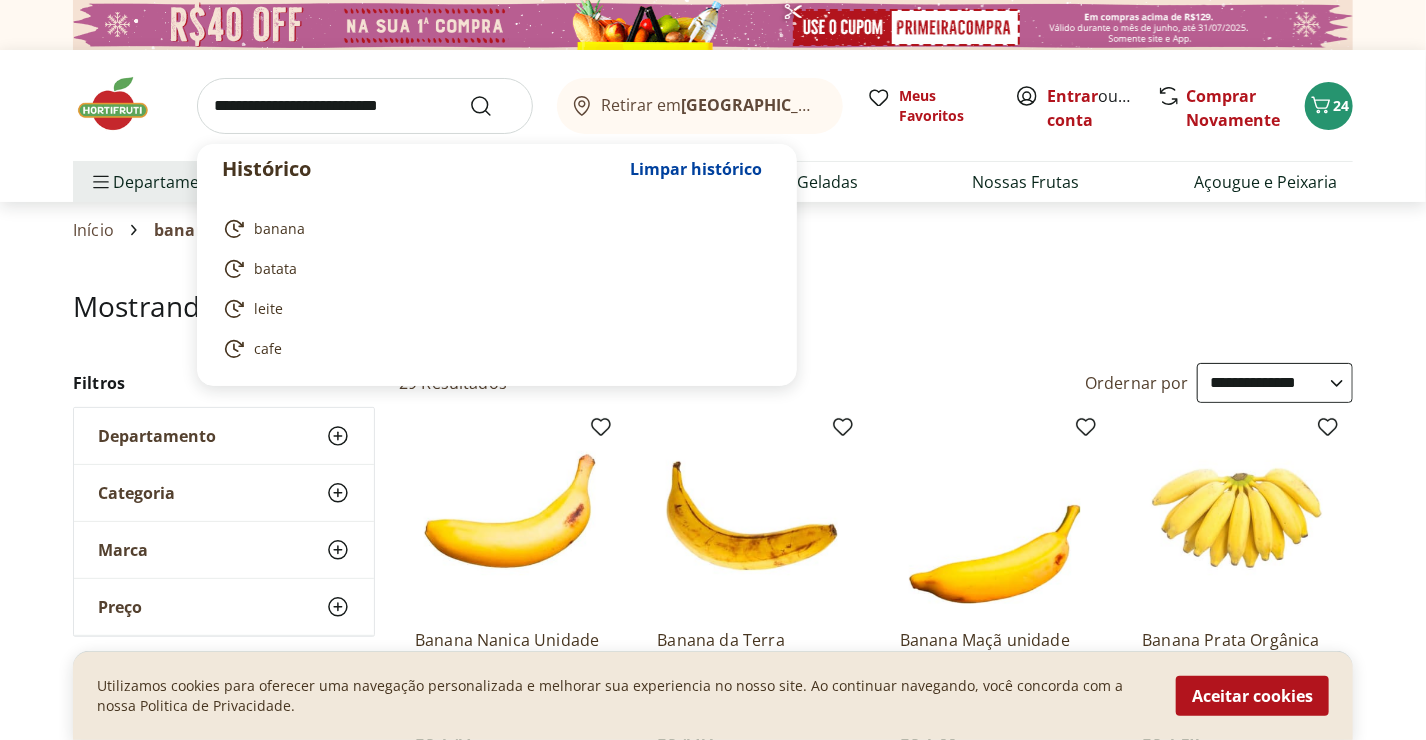 click at bounding box center (365, 106) 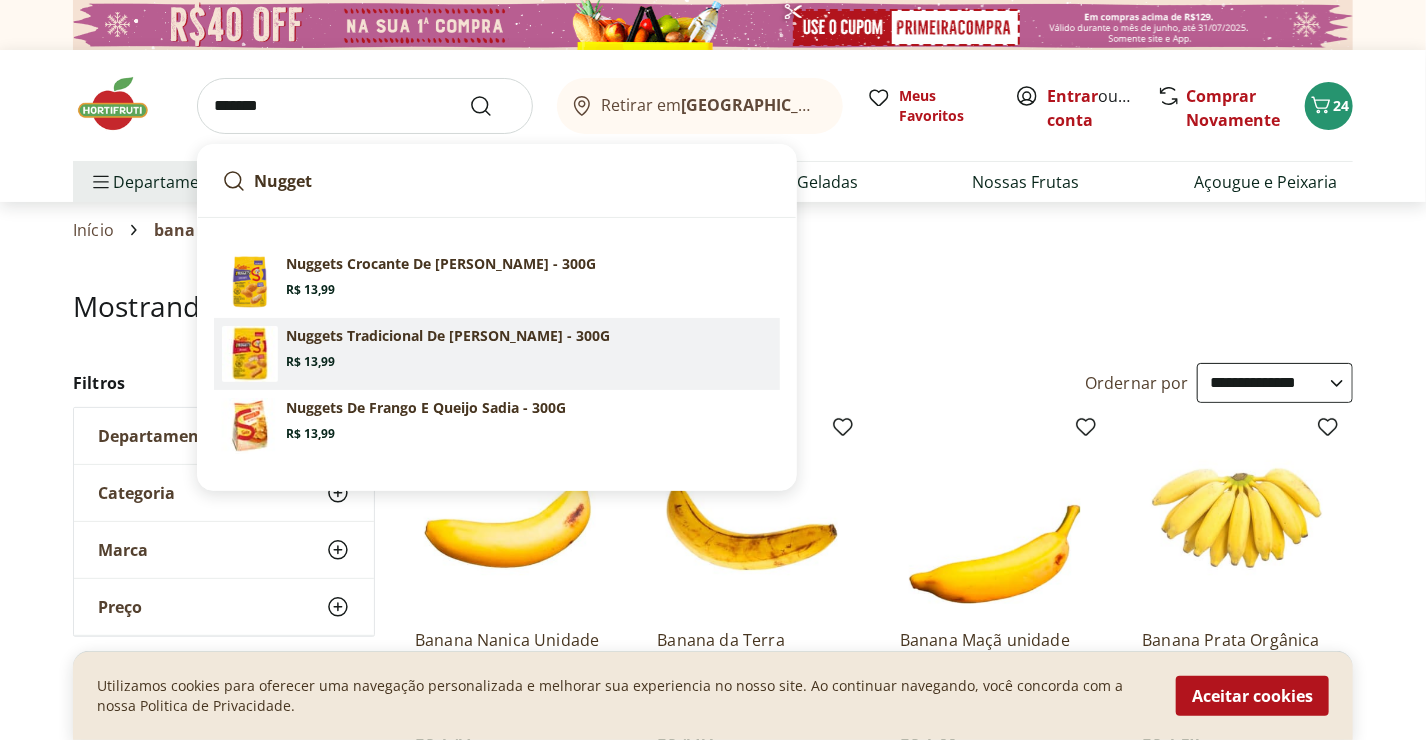 click at bounding box center [250, 354] 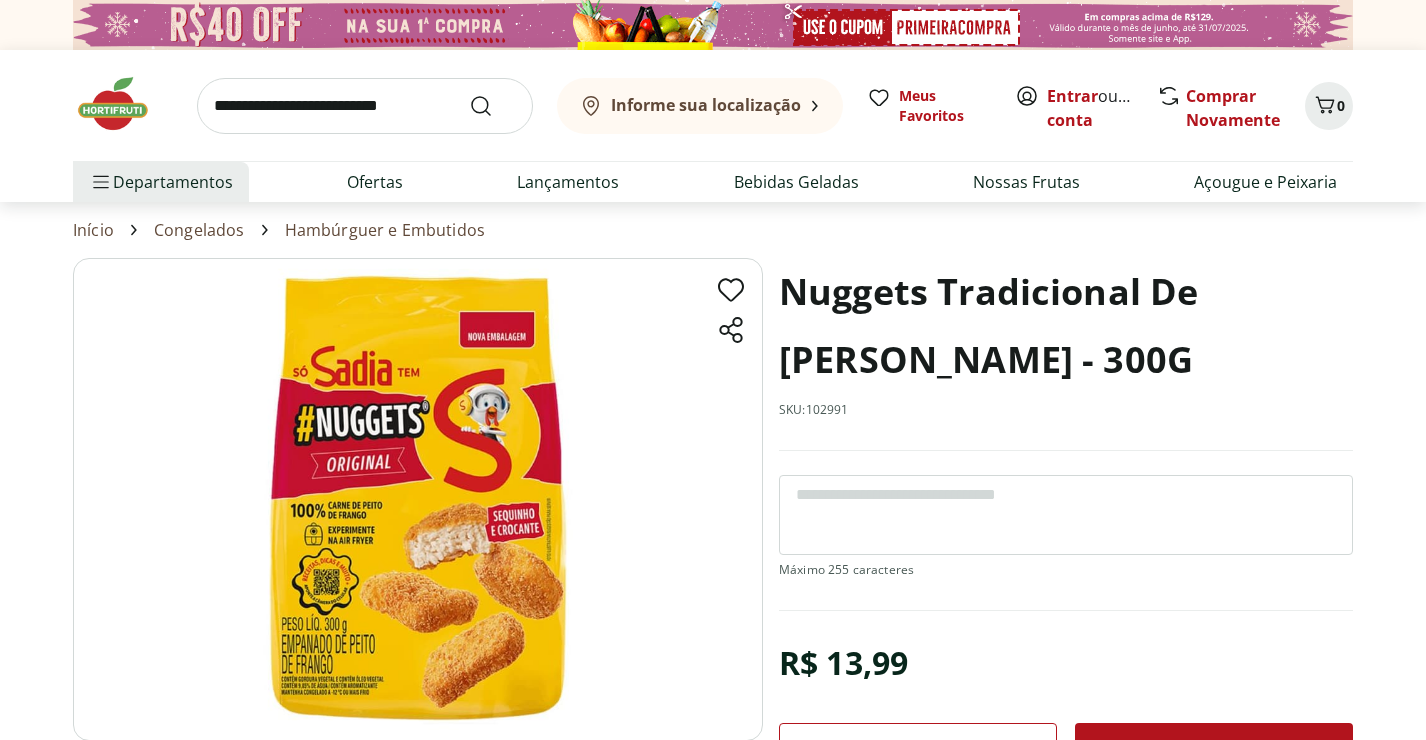 scroll, scrollTop: 0, scrollLeft: 0, axis: both 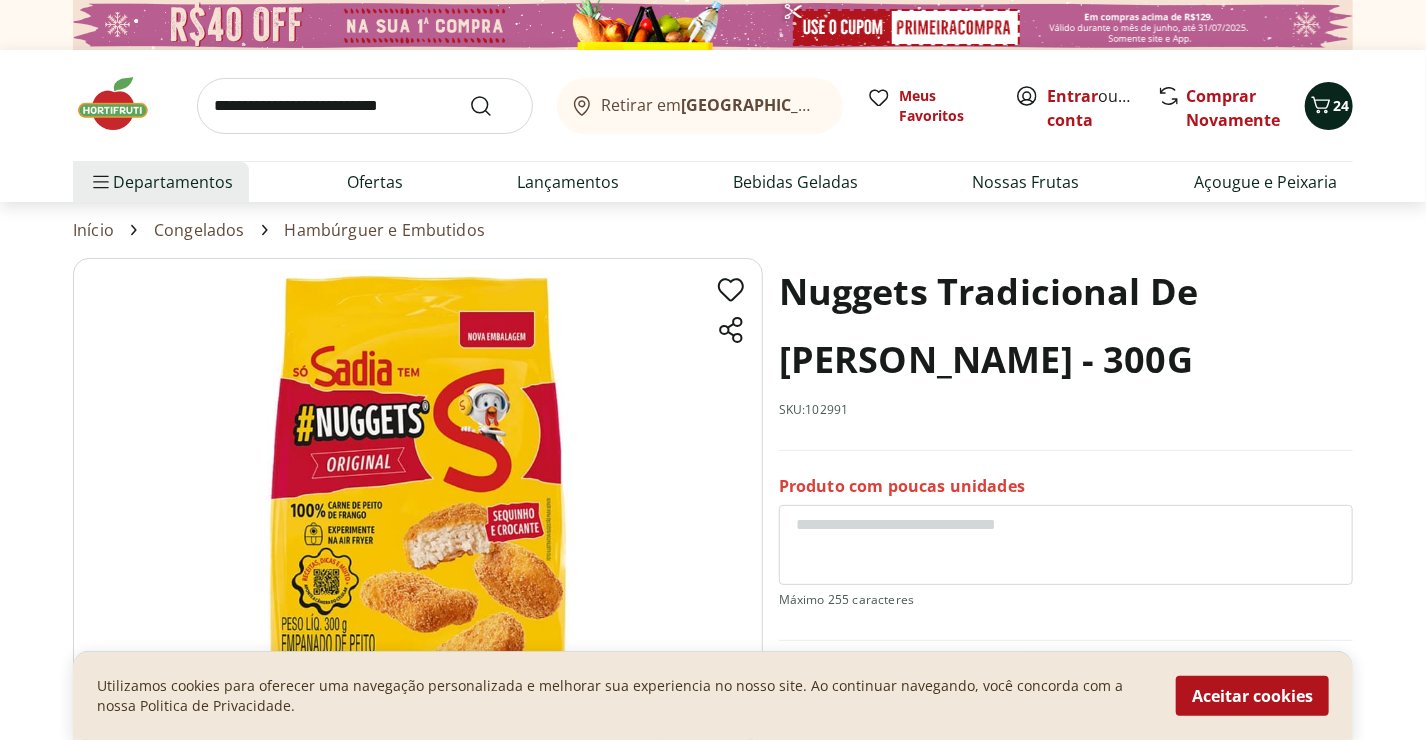 click 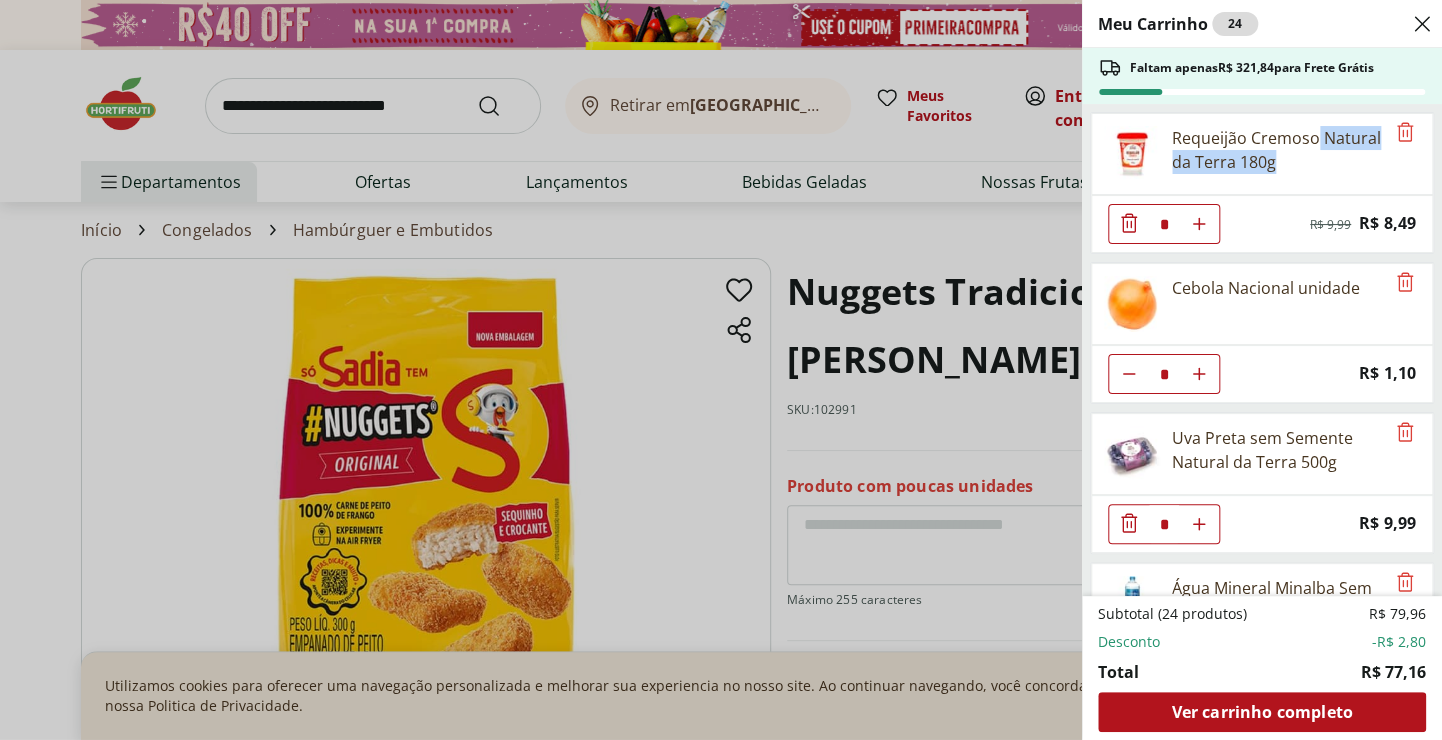 drag, startPoint x: 1440, startPoint y: 144, endPoint x: 1441, endPoint y: 176, distance: 32.01562 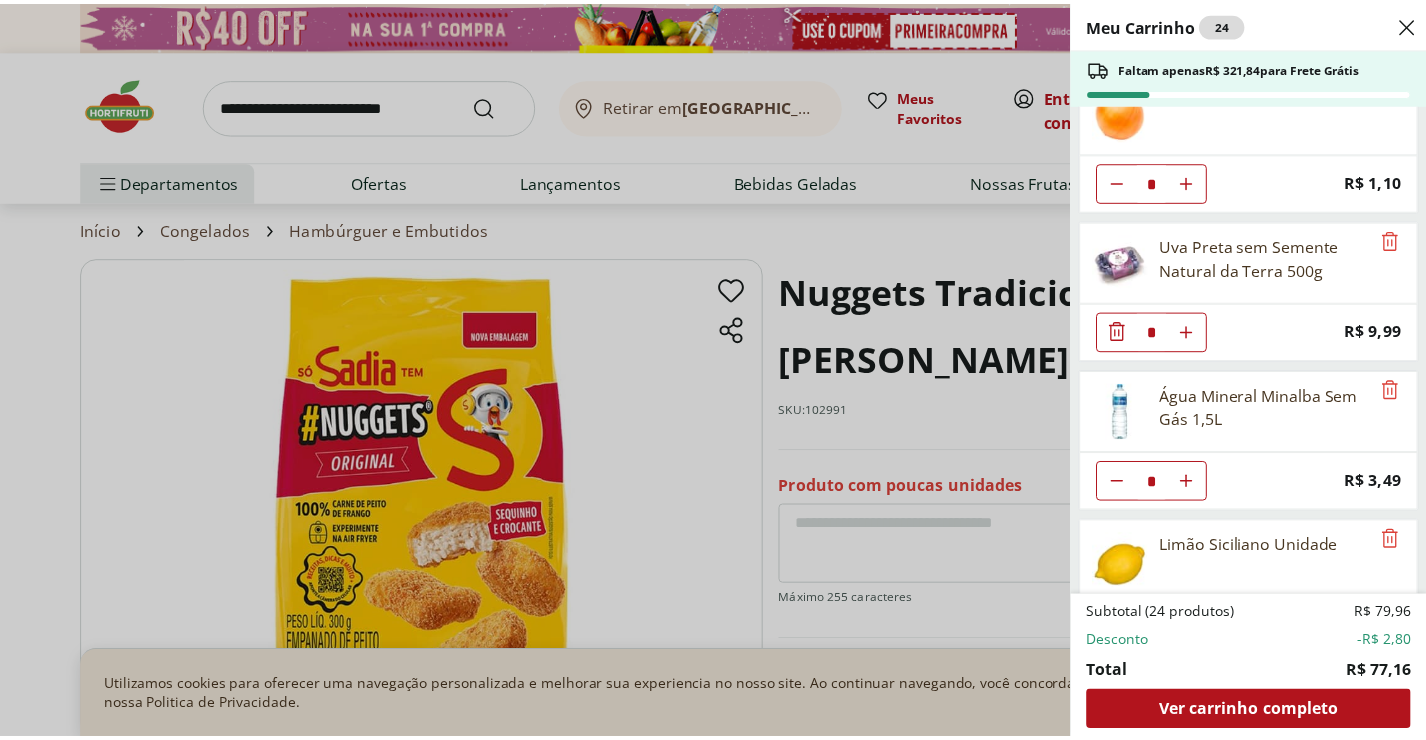 scroll, scrollTop: 0, scrollLeft: 0, axis: both 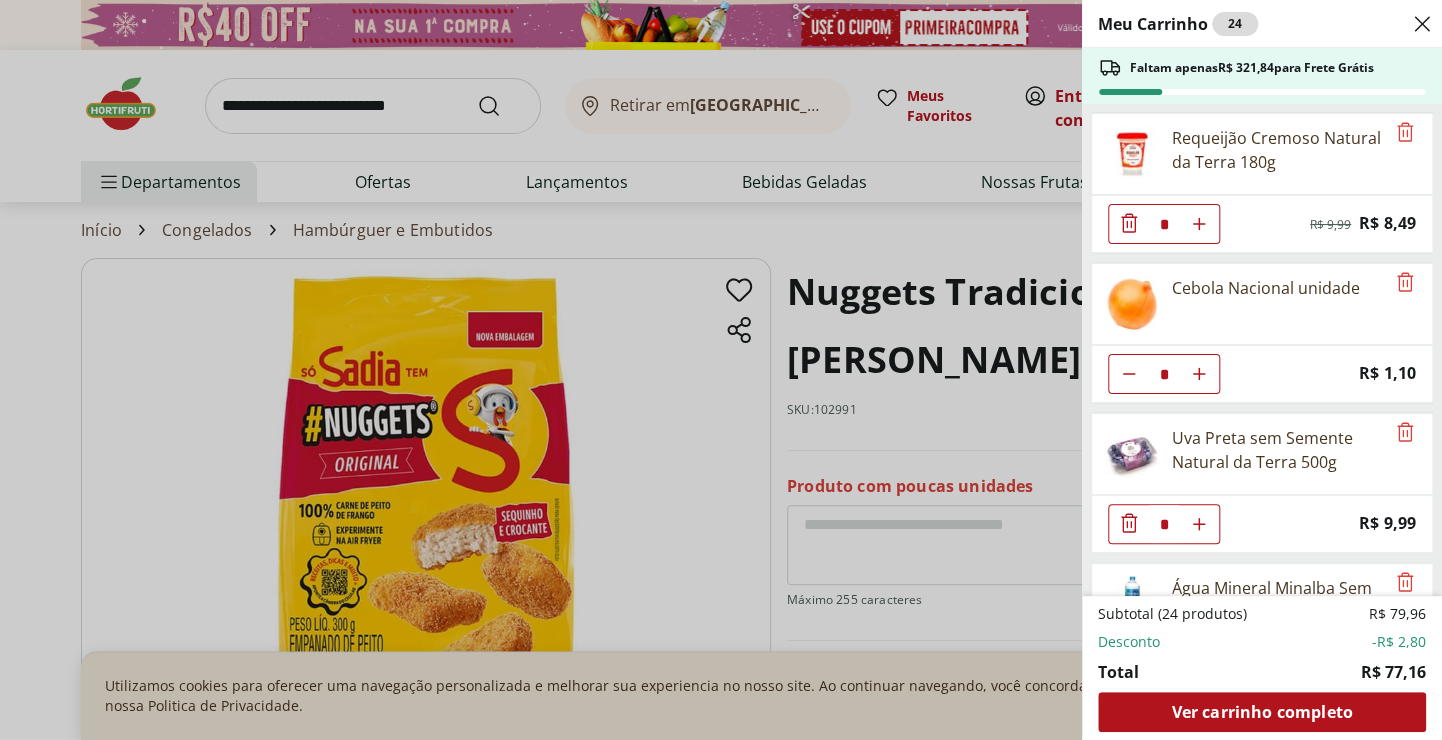 drag, startPoint x: 1036, startPoint y: 371, endPoint x: 1078, endPoint y: 364, distance: 42.579338 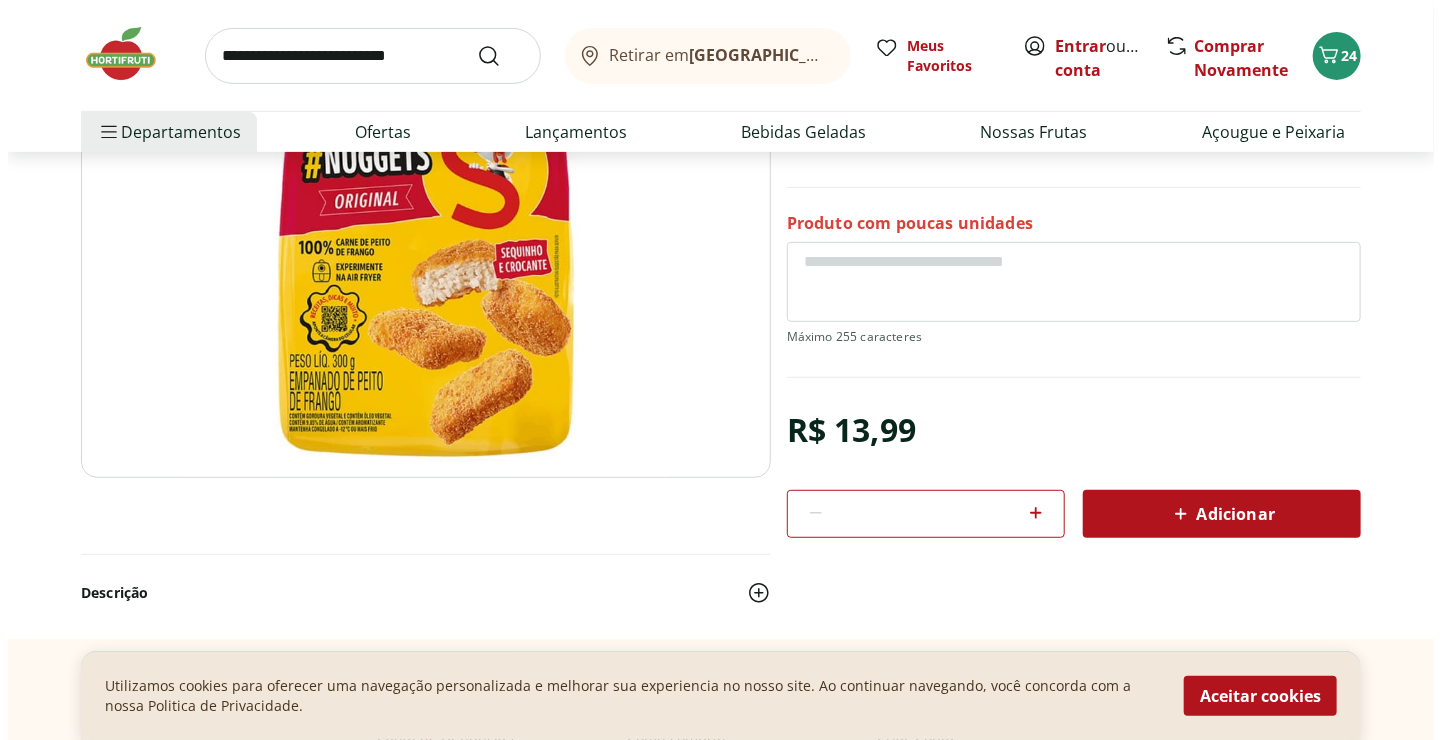 scroll, scrollTop: 308, scrollLeft: 0, axis: vertical 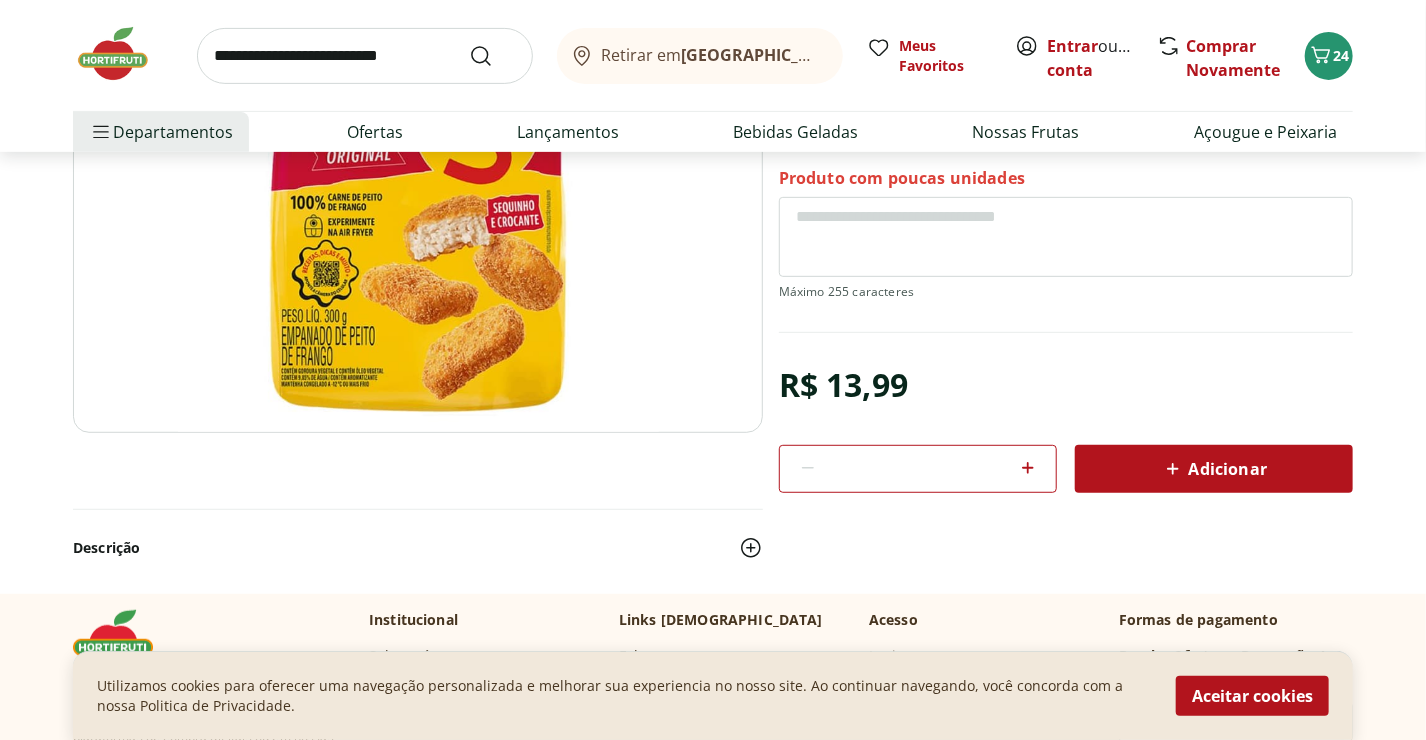 click on "Adicionar" at bounding box center (1214, 469) 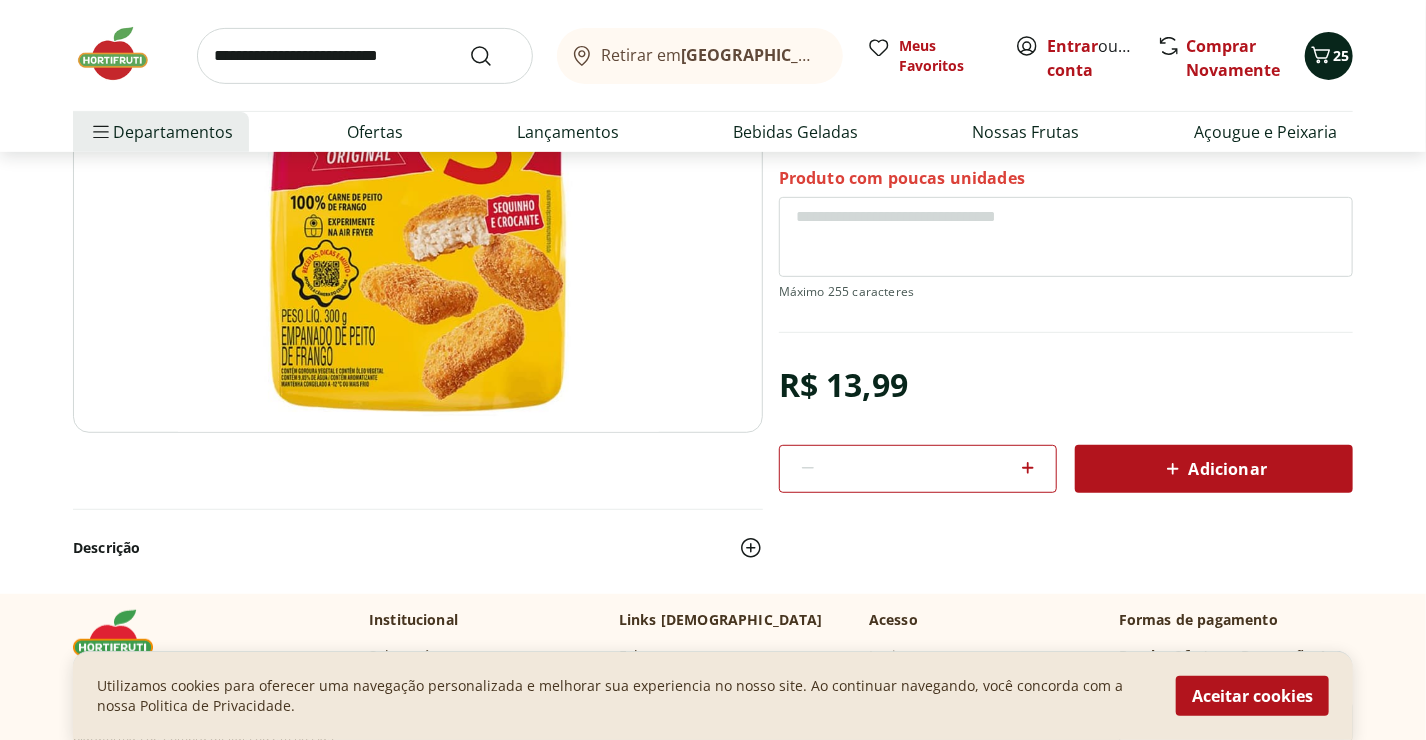 click 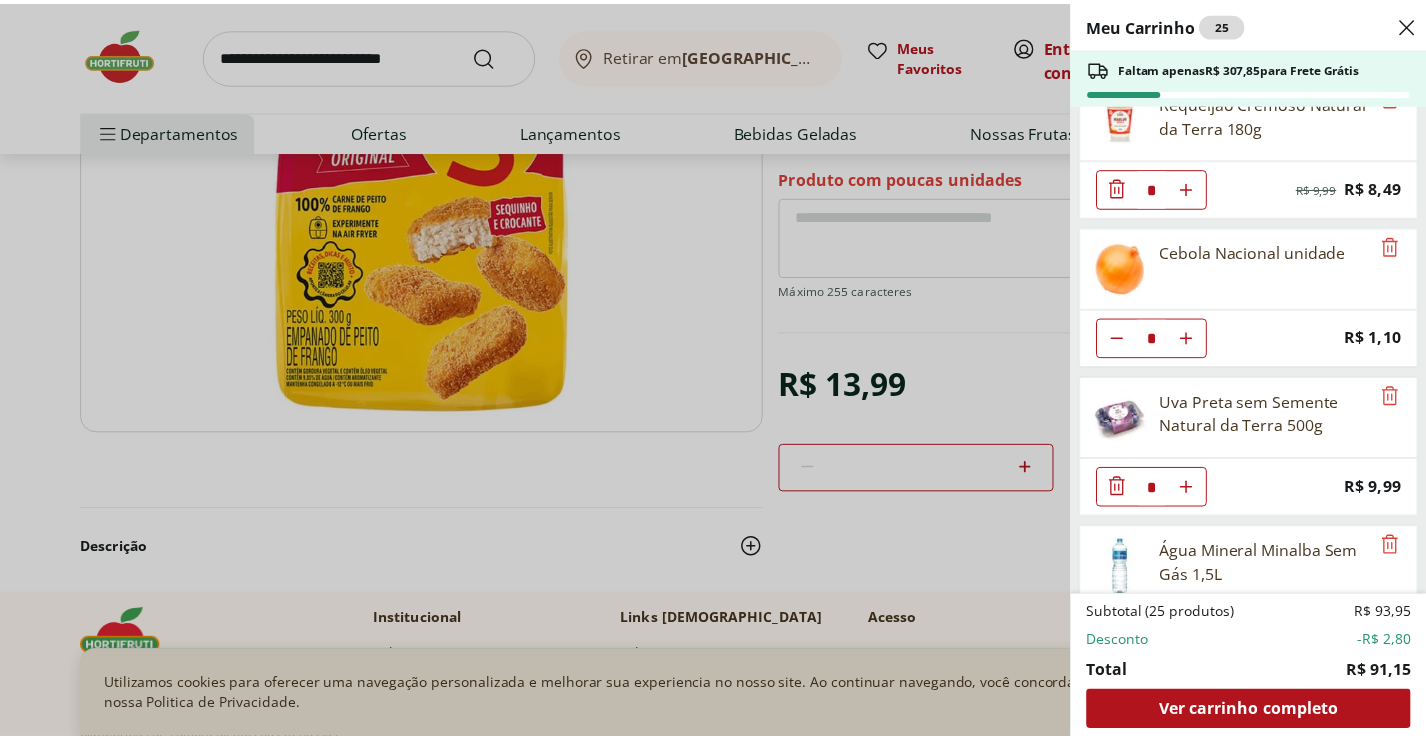 scroll, scrollTop: 0, scrollLeft: 0, axis: both 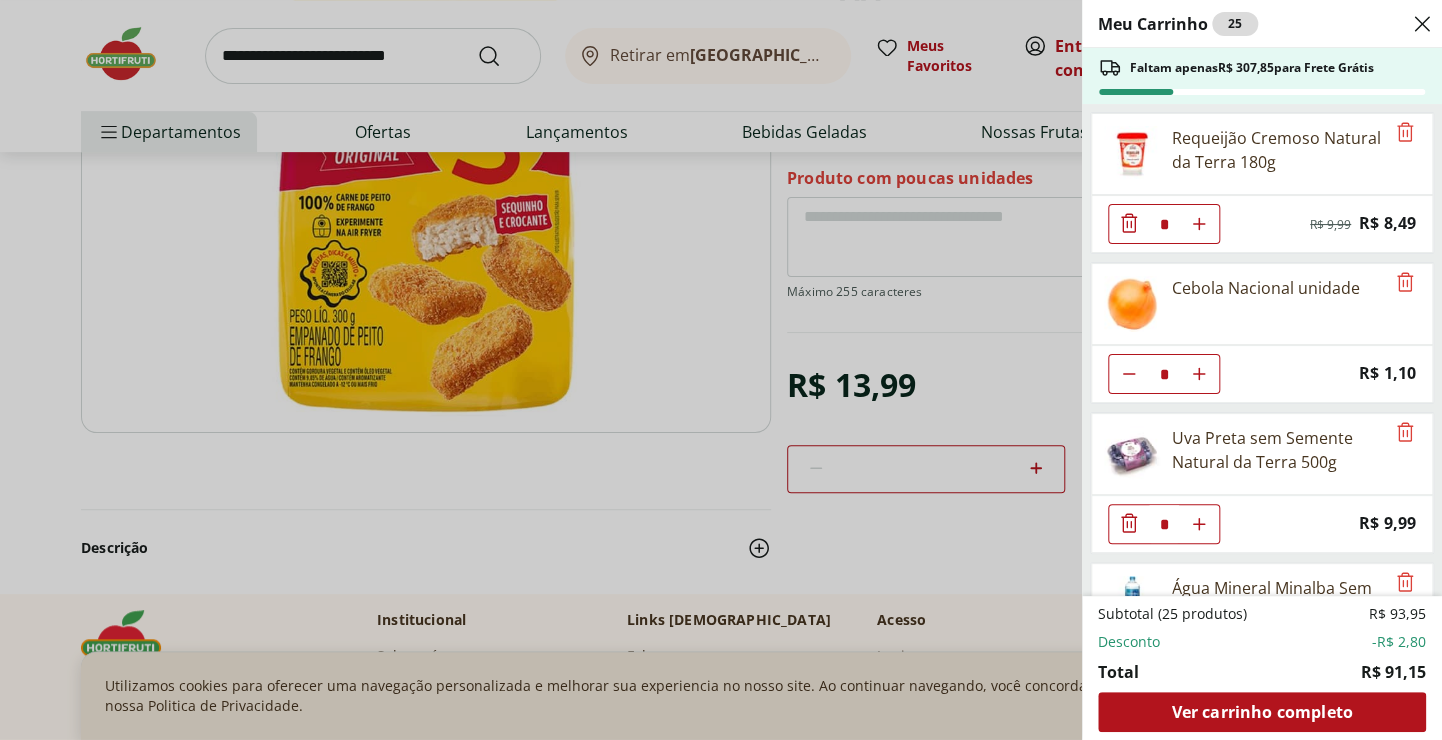 click on "Meu Carrinho 25 Faltam apenas  R$ 307,85  para Frete Grátis Requeijão Cremoso Natural da Terra 180g * Original price: R$ 9,99 Price: R$ 8,49 Cebola Nacional unidade * Price: R$ 1,10 Uva Preta sem Semente Natural da Terra 500g * Price: R$ 9,99 Água Mineral Minalba Sem Gás 1,5L * Price: R$ 3,49 Limão Siciliano Unidade * Price: R$ 2,46 Pão Frances * Price: R$ 1,49 Couve Mineira * Price: R$ 3,99 Espinafre * Price: R$ 5,49 Biscoito Maizena Piraque 175g * Original price: R$ 4,79 Price: R$ 3,49 Papel Toalha Scala Plus 2 Rolos com 60 unid * Price: R$ 6,59 Leite Uht Italac Especial Integral 1L * Price: R$ 7,99 Batata Inglesa * Price: R$ 1,09 Nuggets Tradicional De Frango Sadia - 300G * Price: R$ 13,99 Subtotal (25 produtos) R$ 93,95 Desconto -R$ 2,80 Total R$ 91,15 Ver carrinho completo" at bounding box center [721, 370] 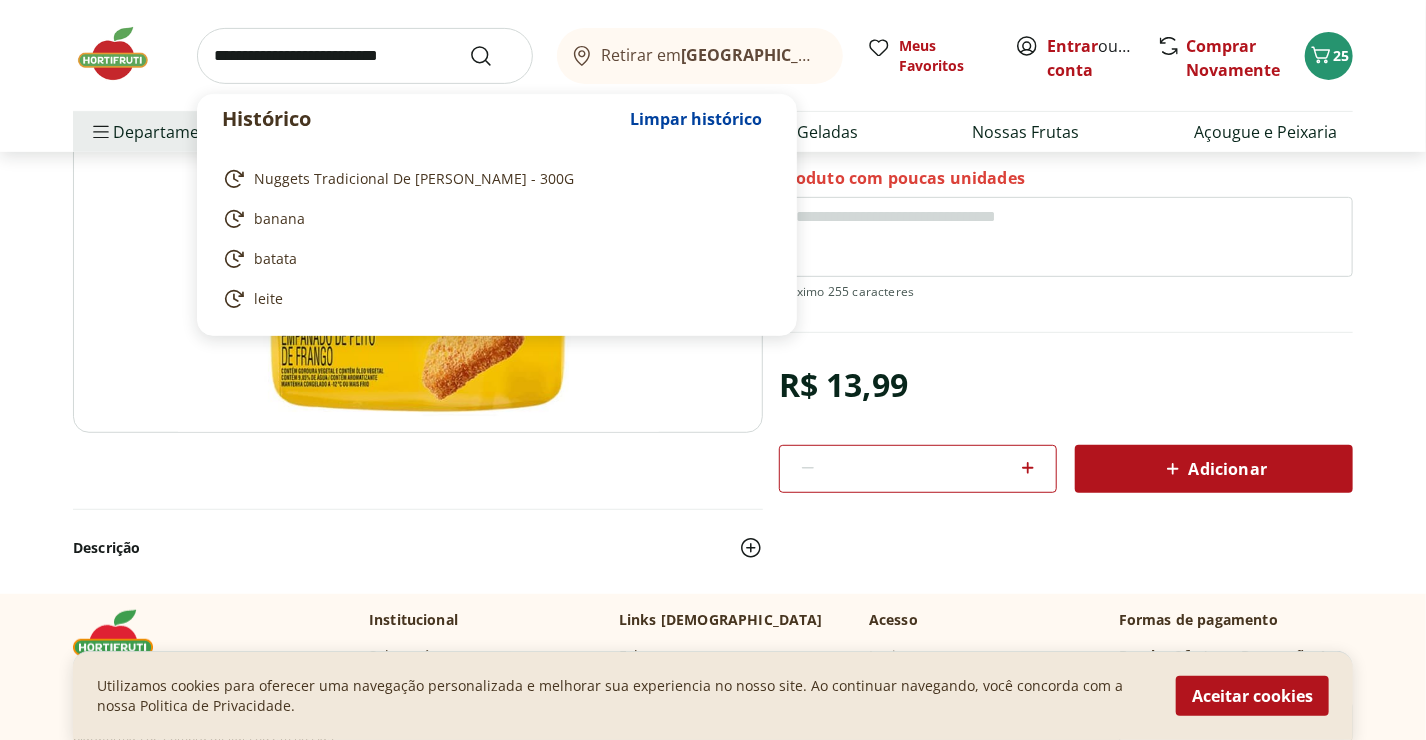 click at bounding box center [365, 56] 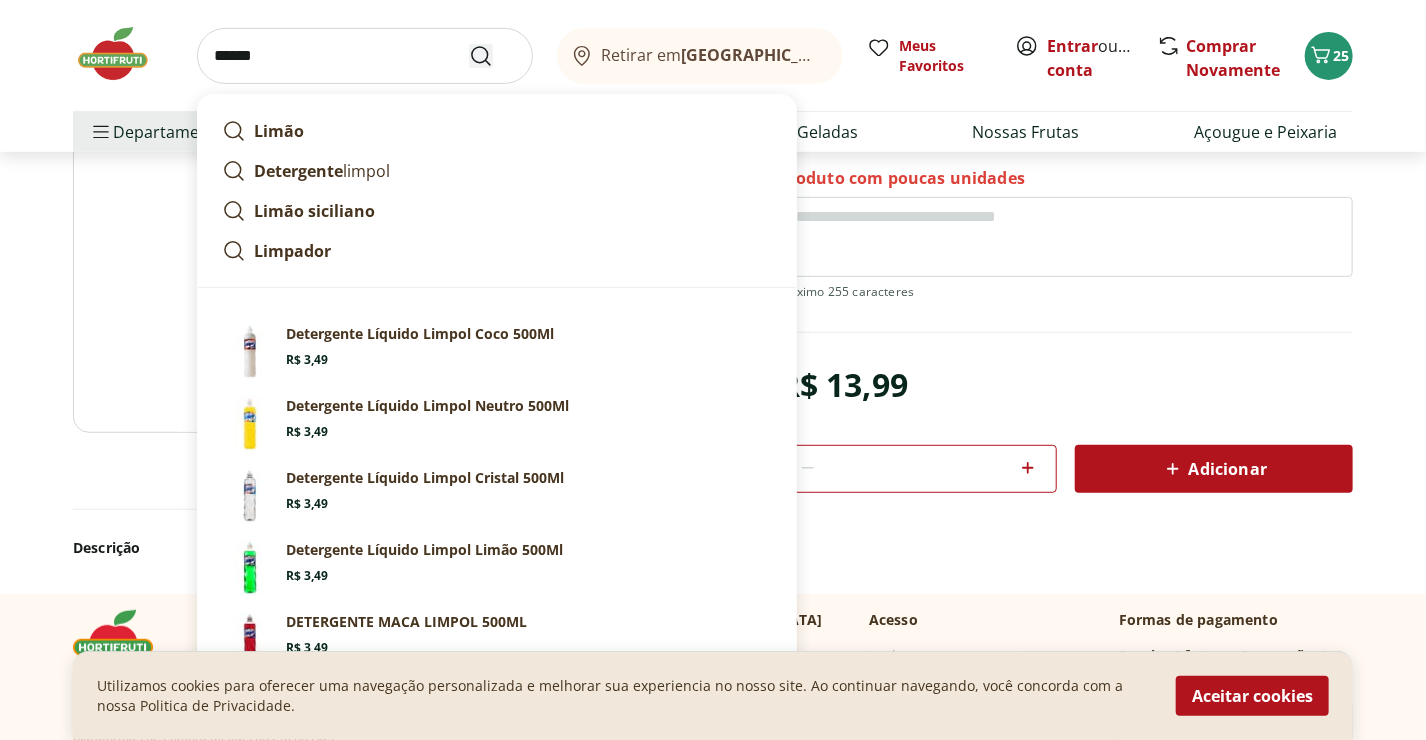 type on "******" 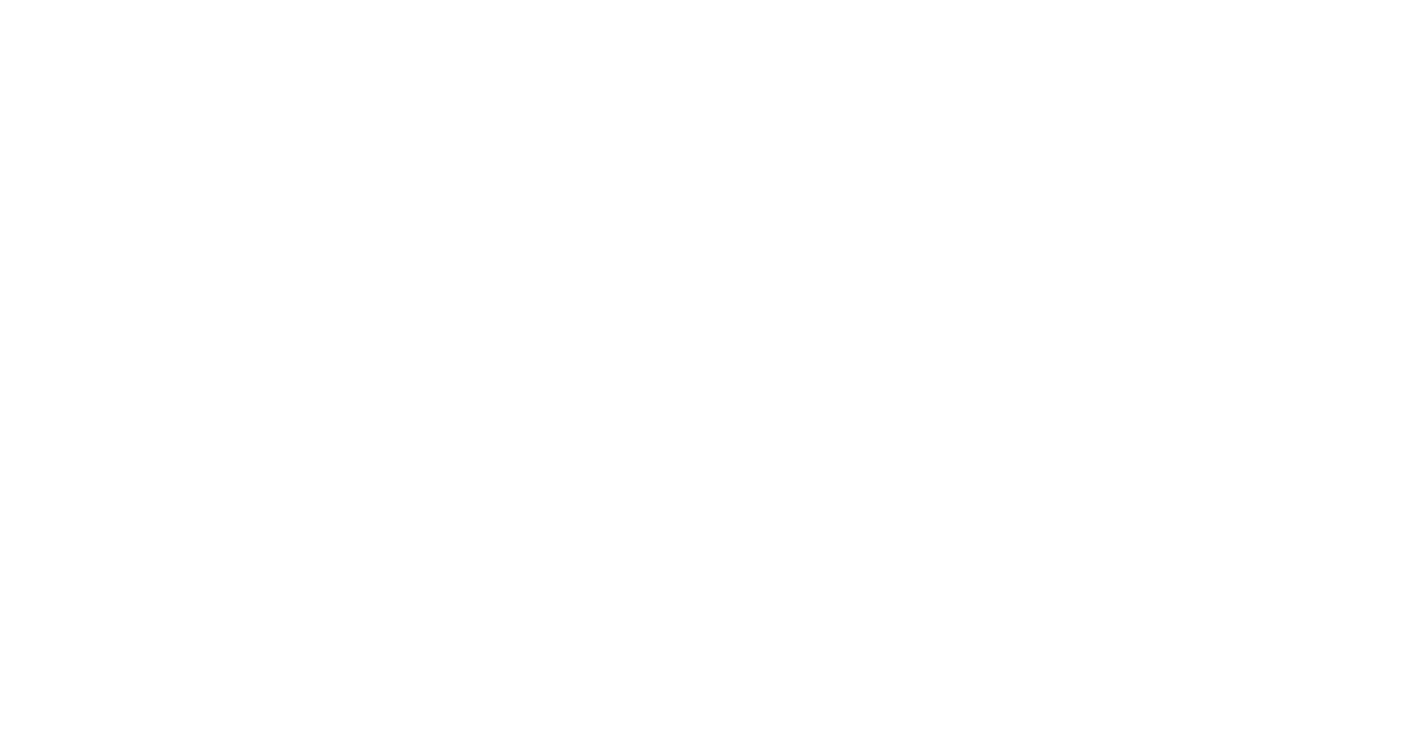 scroll, scrollTop: 0, scrollLeft: 0, axis: both 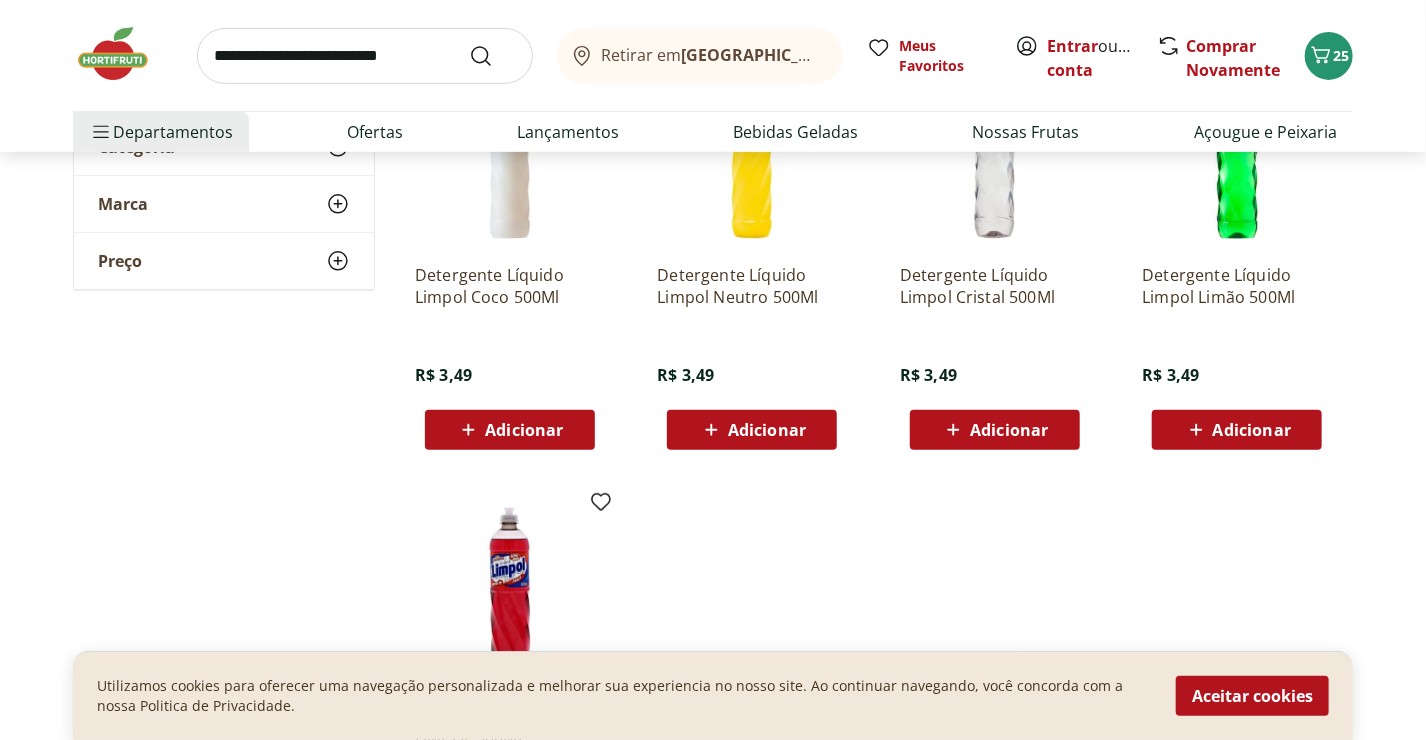 click on "Adicionar" at bounding box center [524, 430] 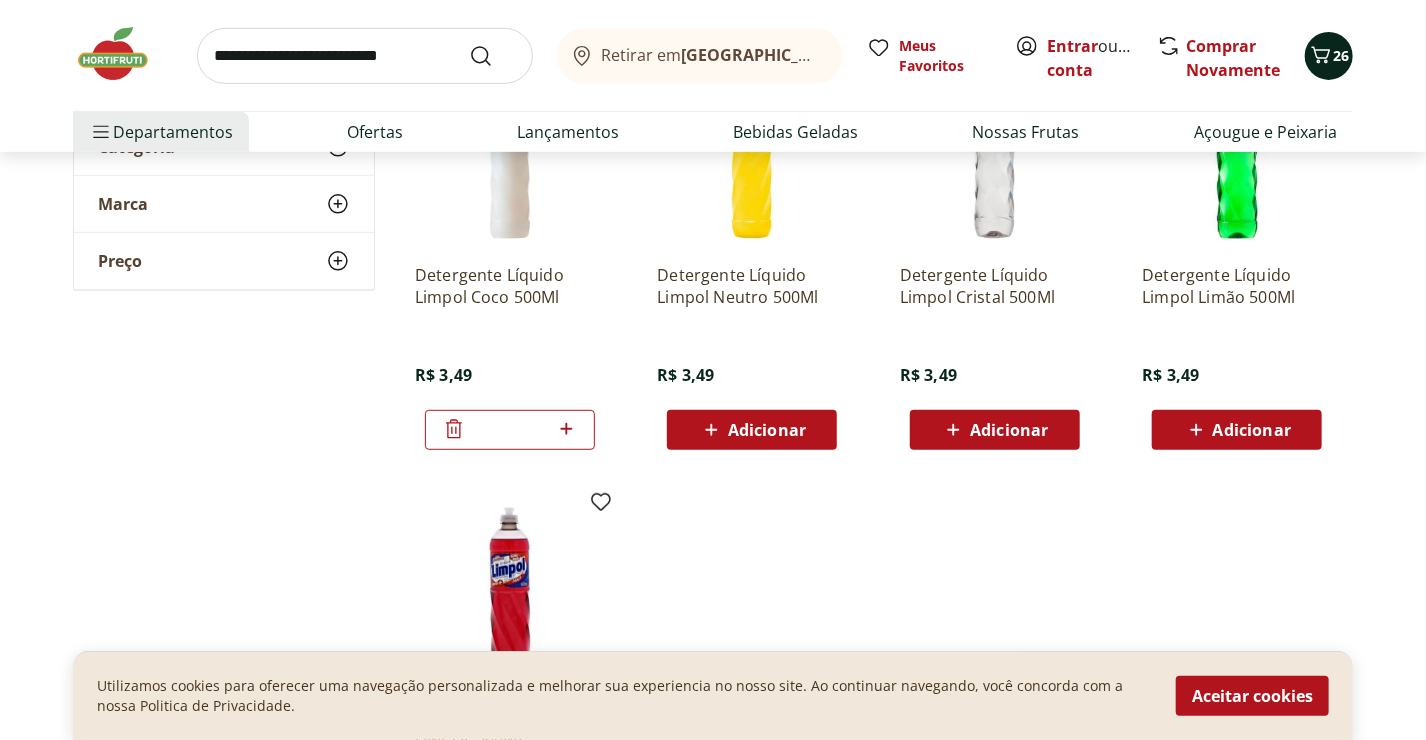 click 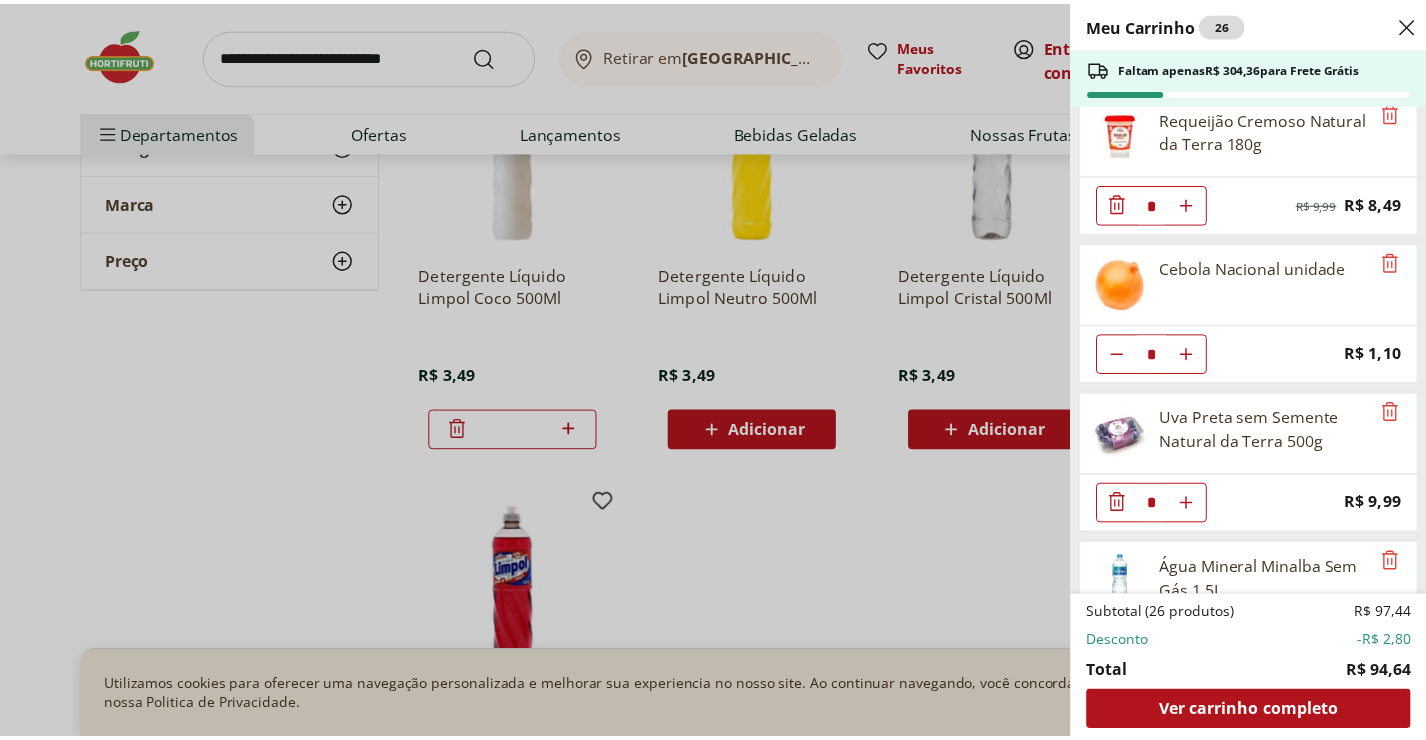 scroll, scrollTop: 0, scrollLeft: 0, axis: both 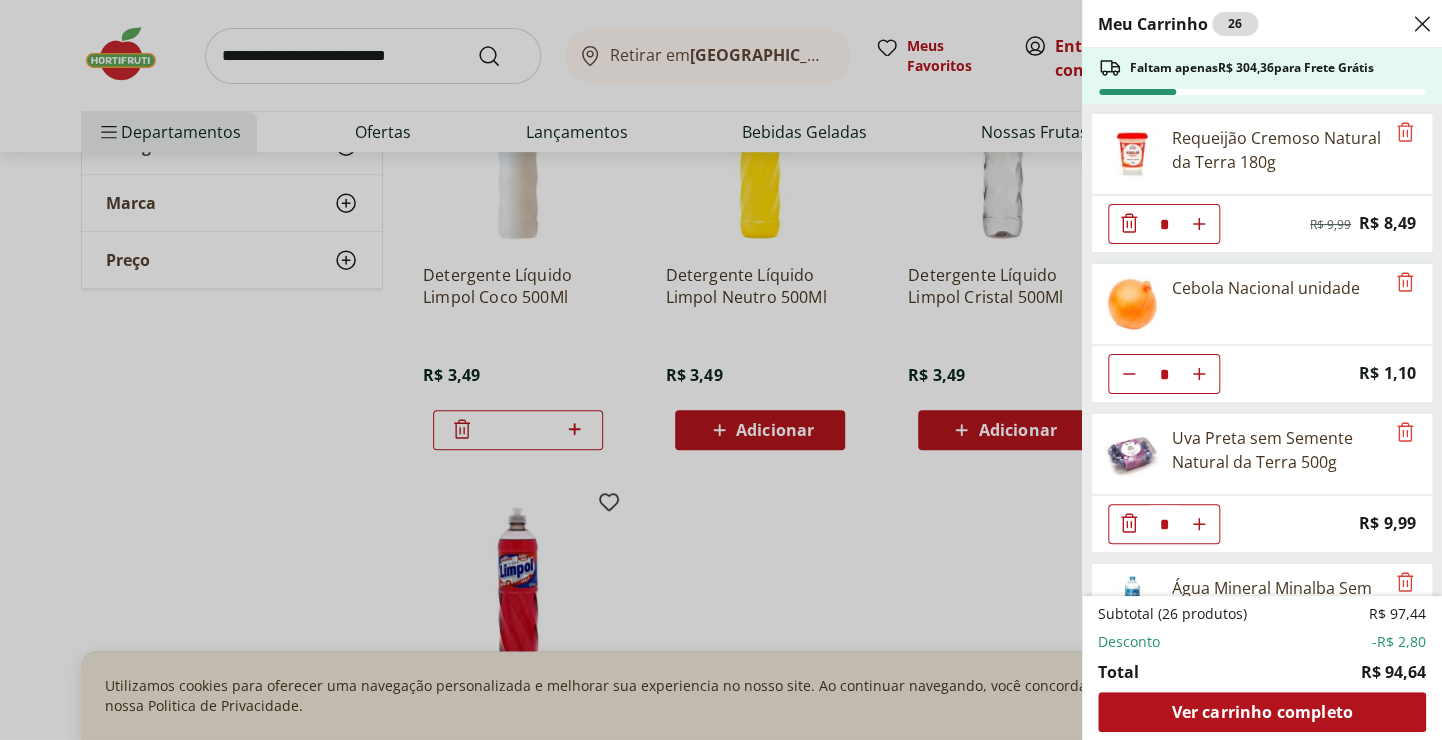 click on "Meu Carrinho 26 Faltam apenas  R$ 304,36  para Frete Grátis Requeijão Cremoso Natural da Terra 180g * Original price: R$ 9,99 Price: R$ 8,49 Cebola Nacional unidade * Price: R$ 1,10 Uva Preta sem Semente Natural da Terra 500g * Price: R$ 9,99 Água Mineral Minalba Sem Gás 1,5L * Price: R$ 3,49 Limão Siciliano Unidade * Price: R$ 2,46 Pão Frances * Price: R$ 1,49 Couve Mineira * Price: R$ 3,99 Espinafre * Price: R$ 5,49 Biscoito Maizena Piraque 175g * Original price: R$ 4,79 Price: R$ 3,49 Papel Toalha Scala Plus 2 Rolos com 60 unid * Price: R$ 6,59 Leite Uht Italac Especial Integral 1L * Price: R$ 7,99 Batata Inglesa * Price: R$ 1,09 Nuggets Tradicional De Frango Sadia - 300G * Price: R$ 13,99 Detergente Líquido Limpol Coco 500Ml * Price: R$ 3,49 Subtotal (26 produtos) R$ 97,44 Desconto -R$ 2,80 Total R$ 94,64 Ver carrinho completo" at bounding box center [721, 370] 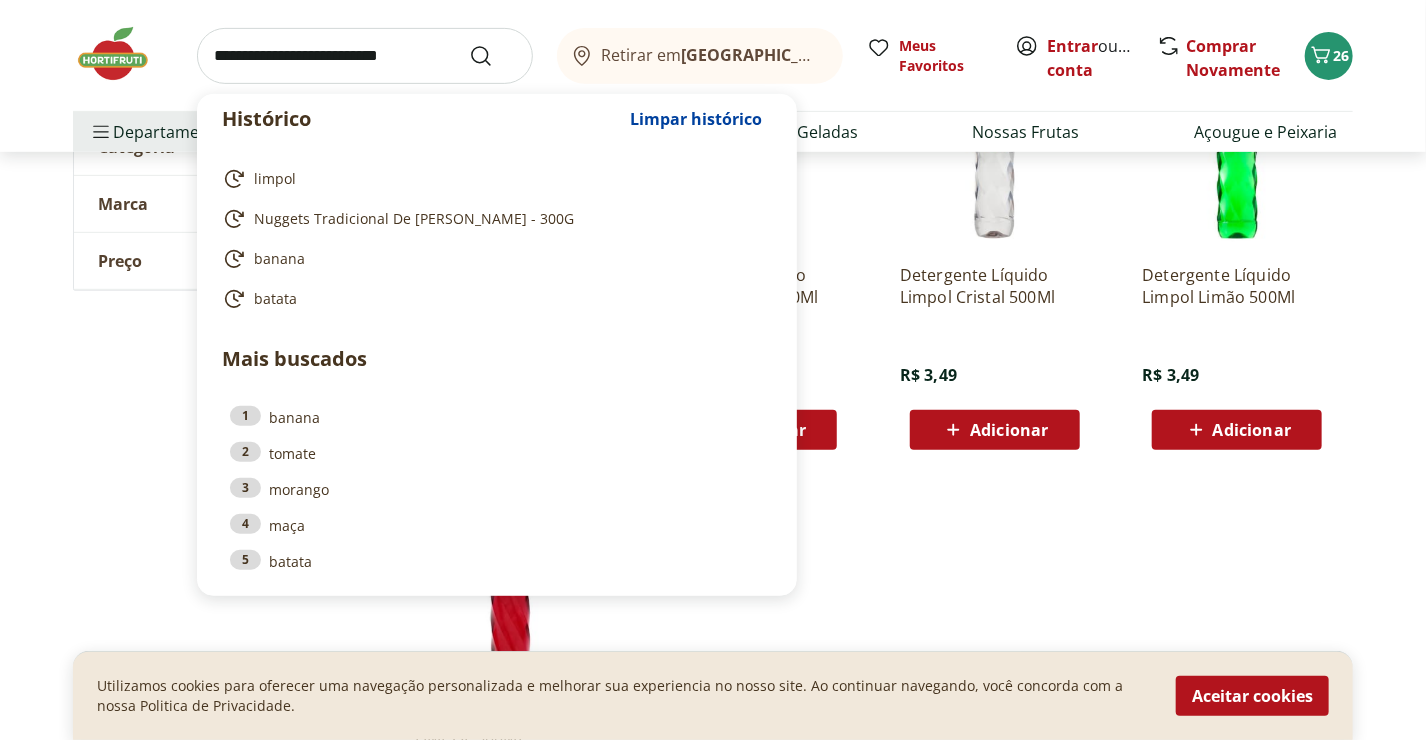 click at bounding box center (365, 56) 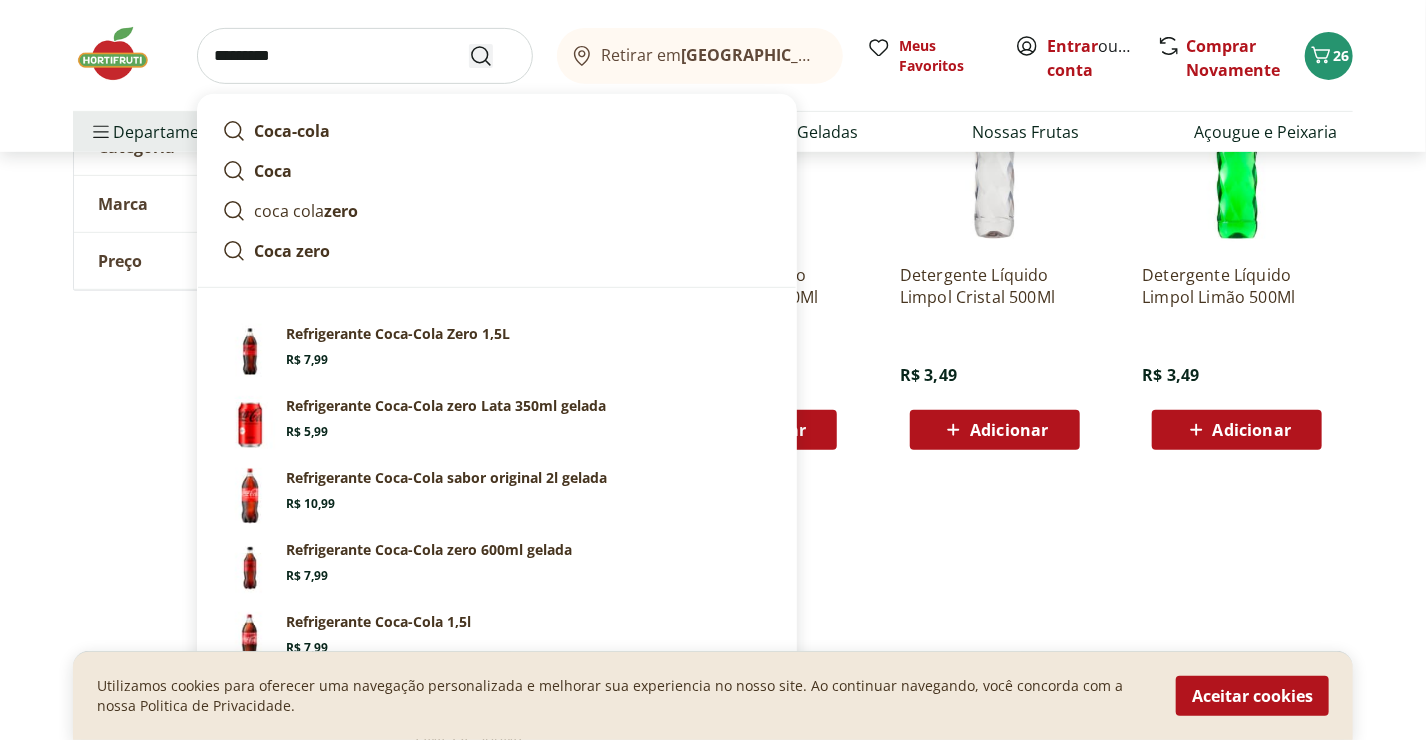 type on "*********" 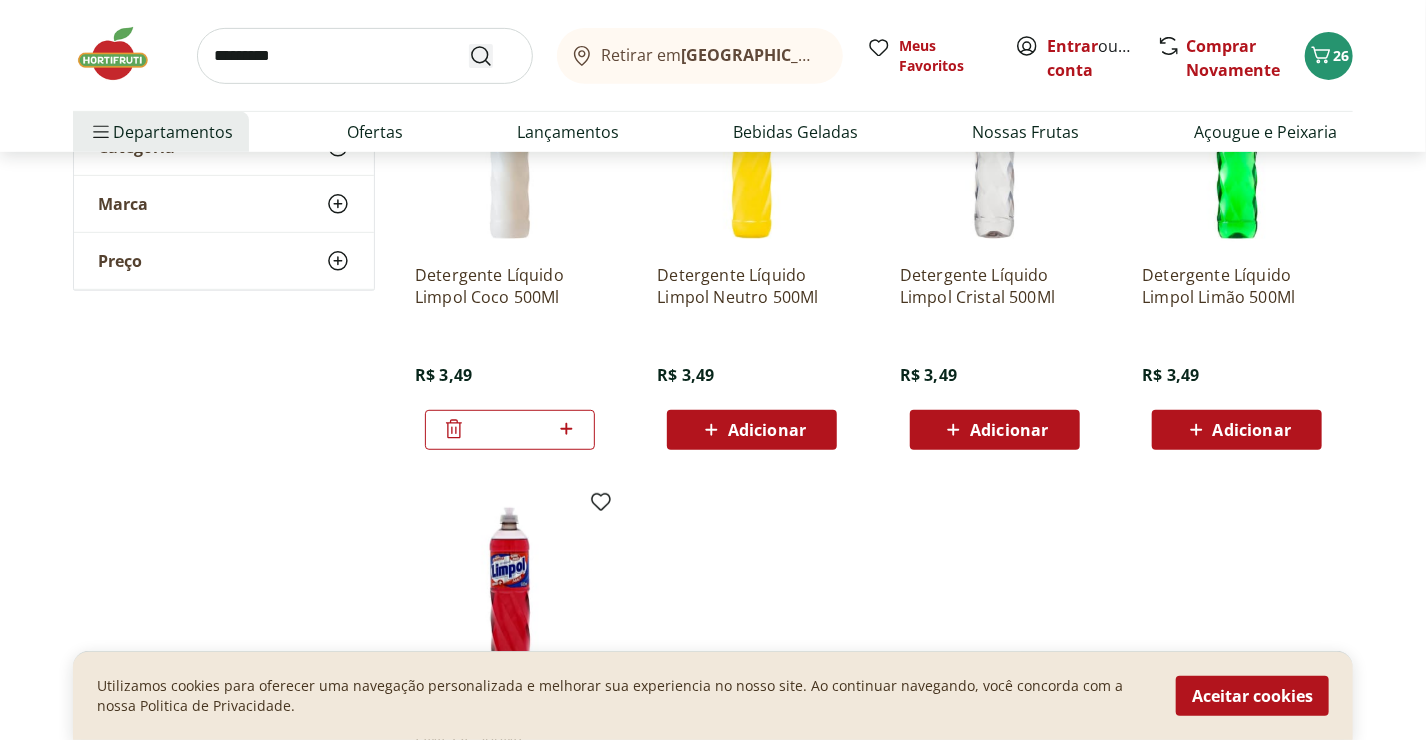 scroll, scrollTop: 0, scrollLeft: 0, axis: both 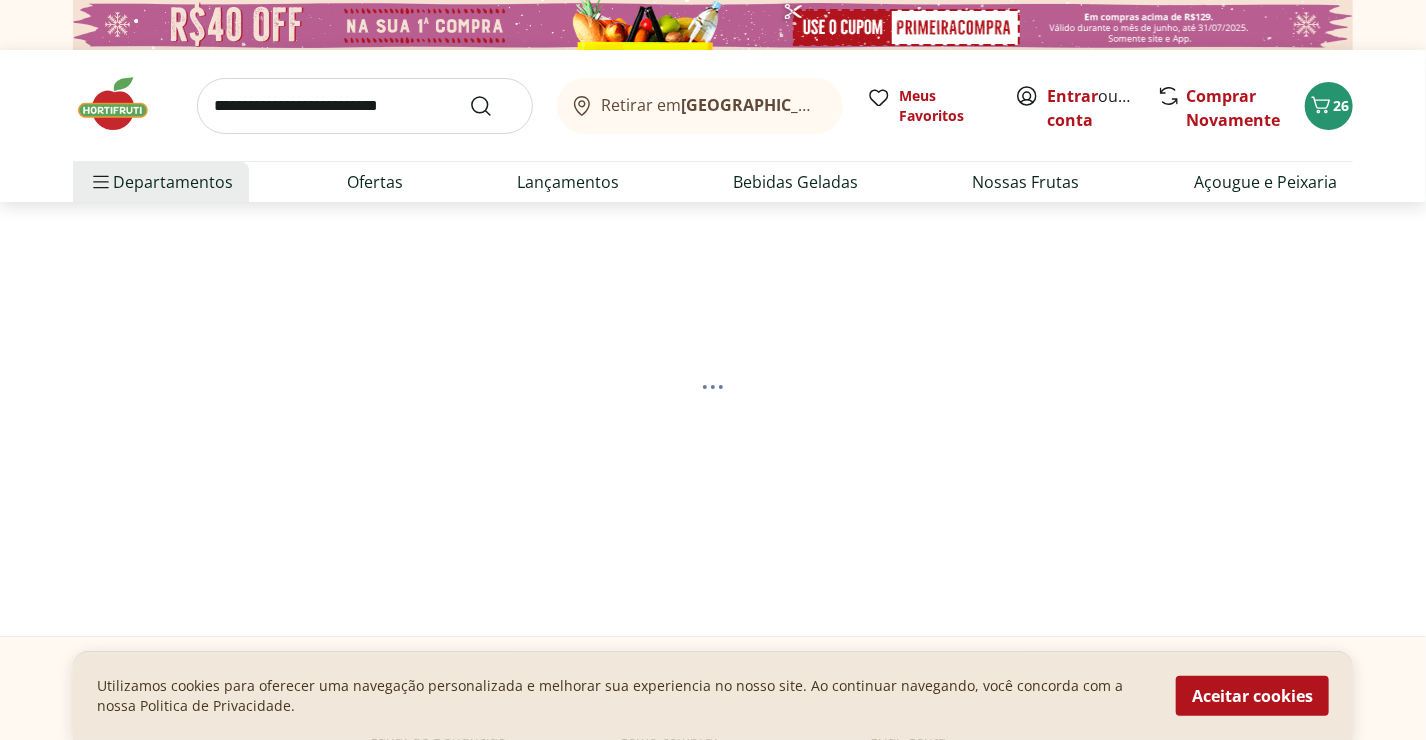 select on "**********" 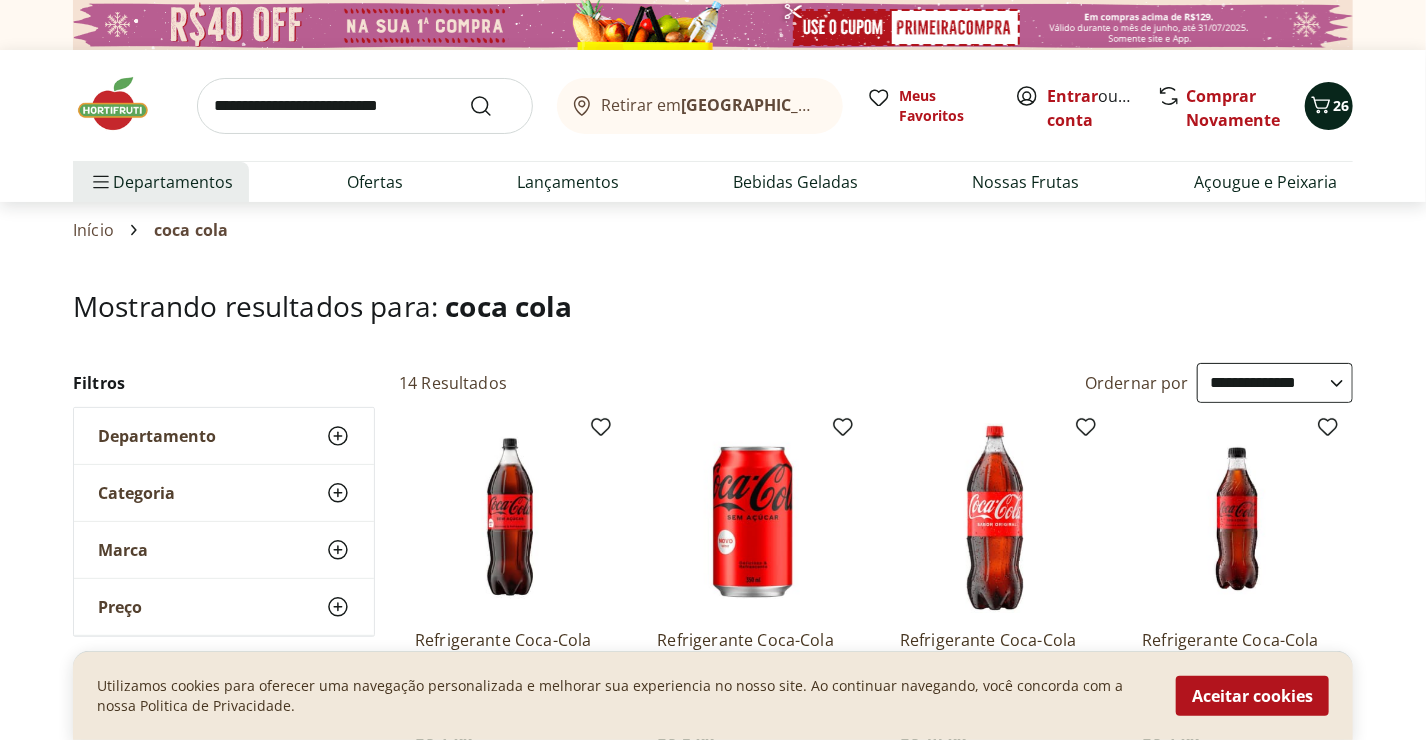 click 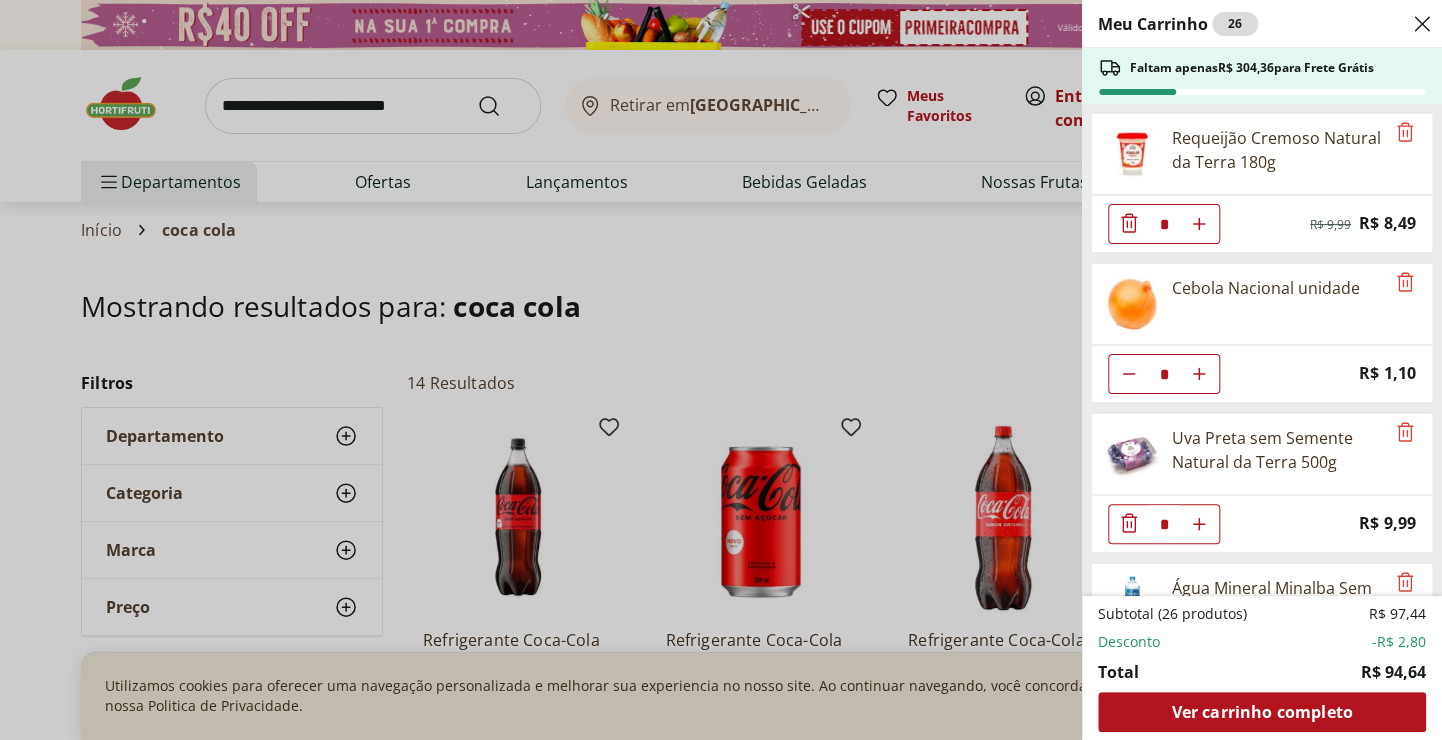 drag, startPoint x: 869, startPoint y: 264, endPoint x: 908, endPoint y: 248, distance: 42.154476 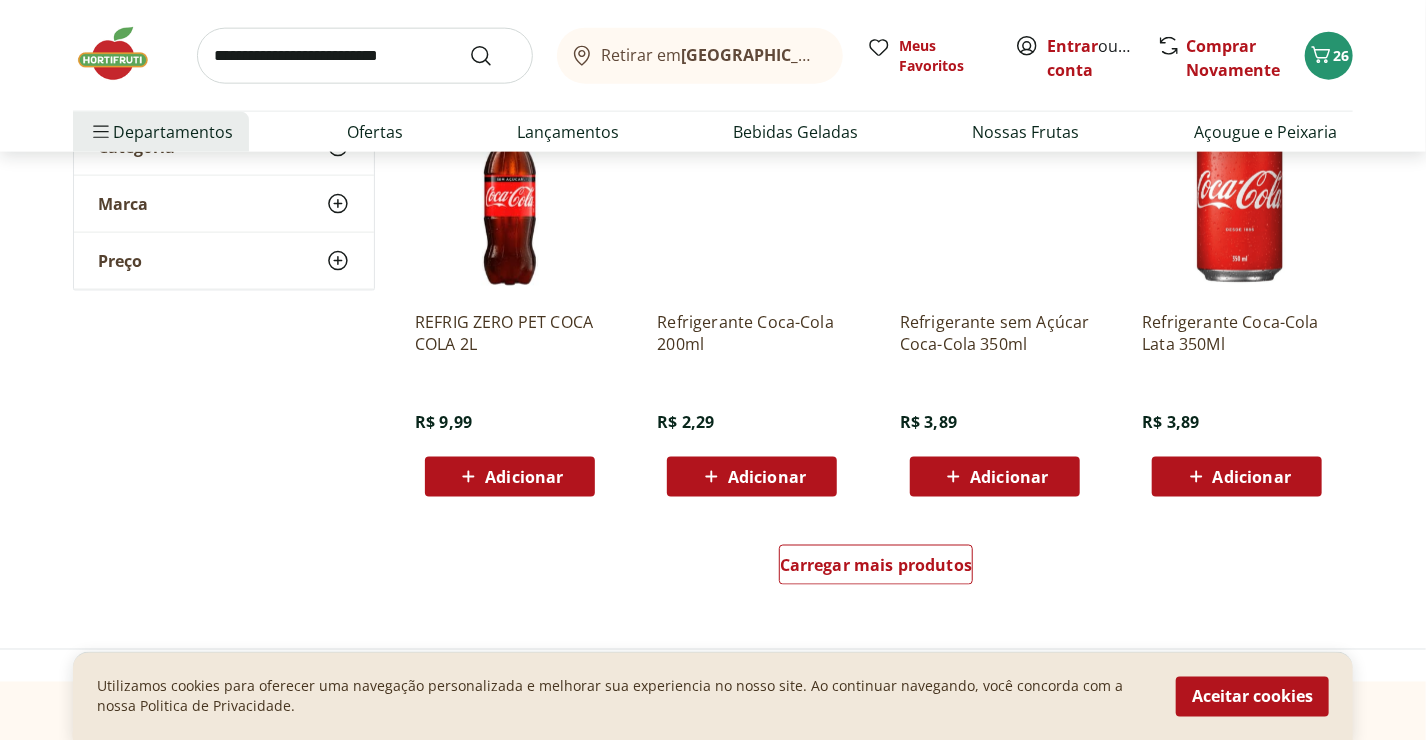 scroll, scrollTop: 1235, scrollLeft: 0, axis: vertical 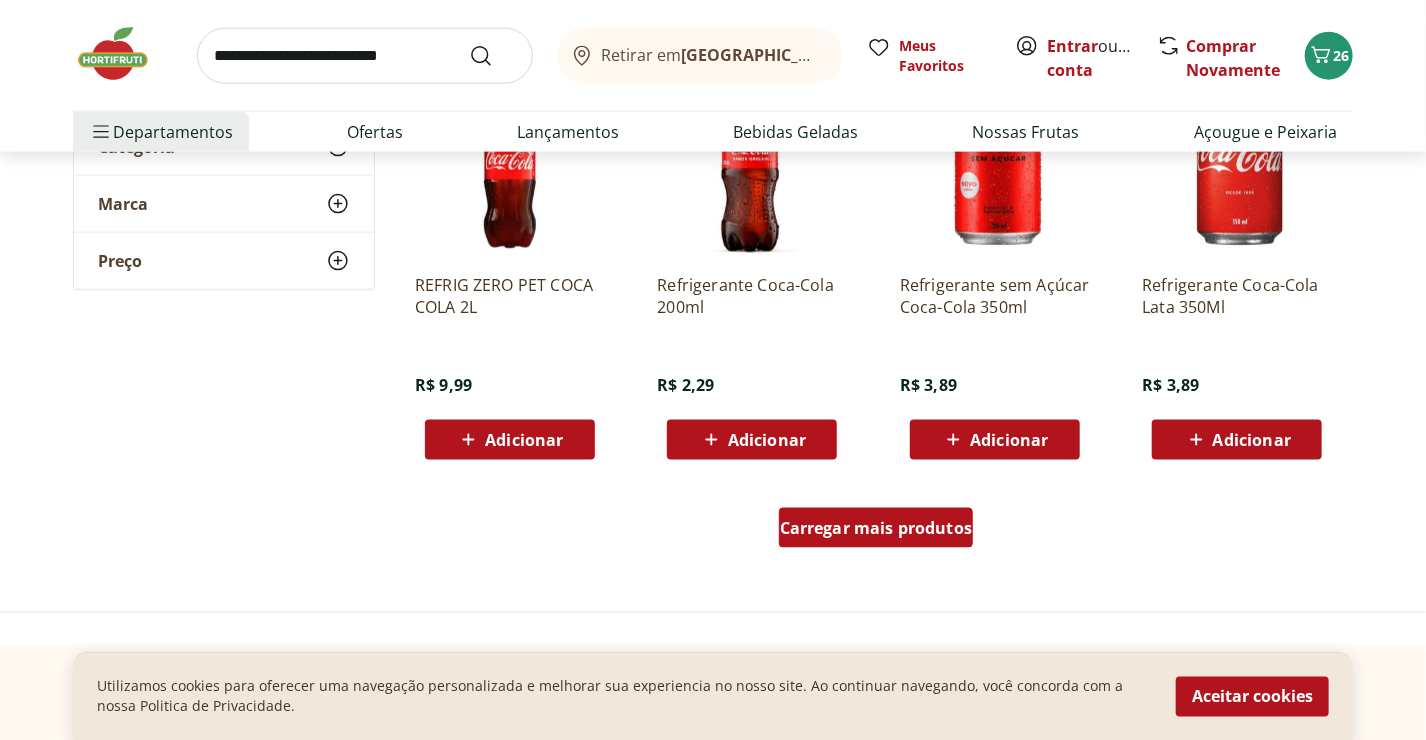 click on "Carregar mais produtos" at bounding box center [876, 528] 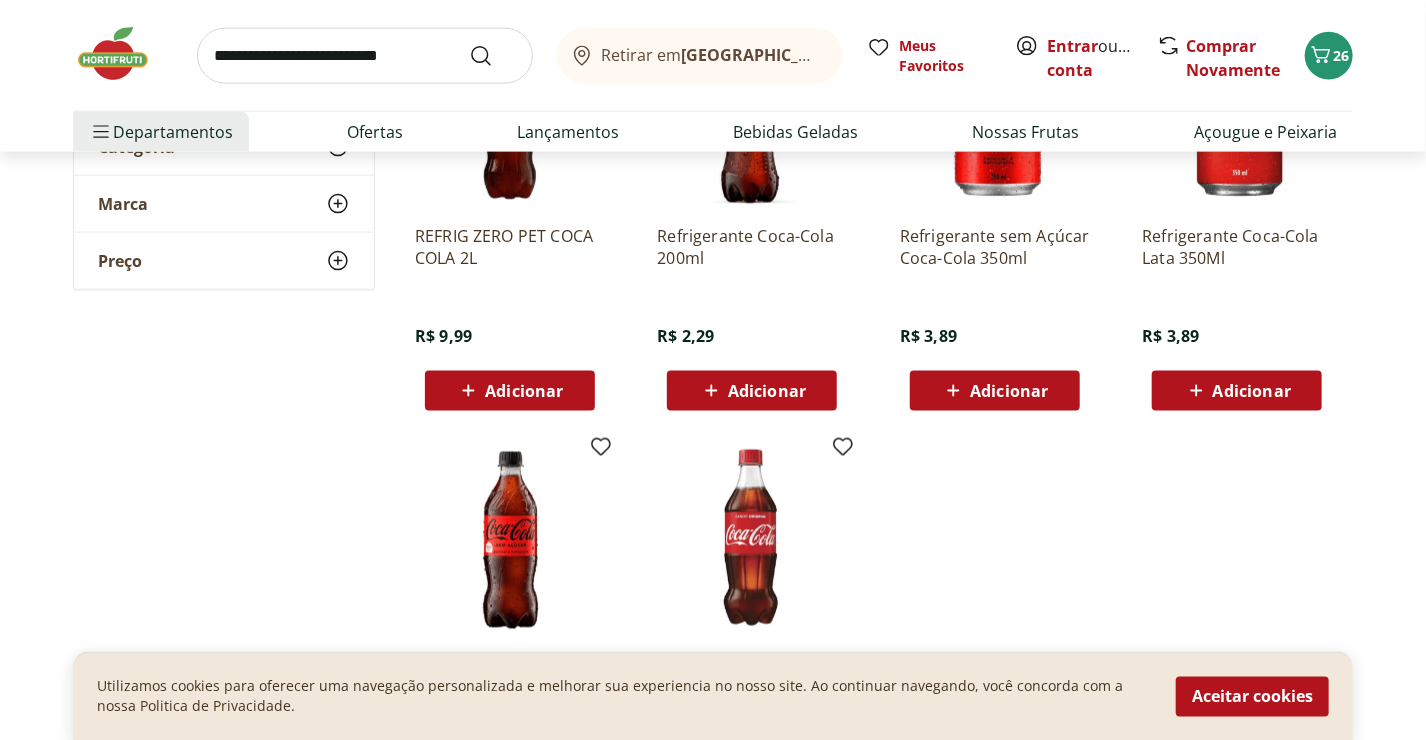 scroll, scrollTop: 1280, scrollLeft: 0, axis: vertical 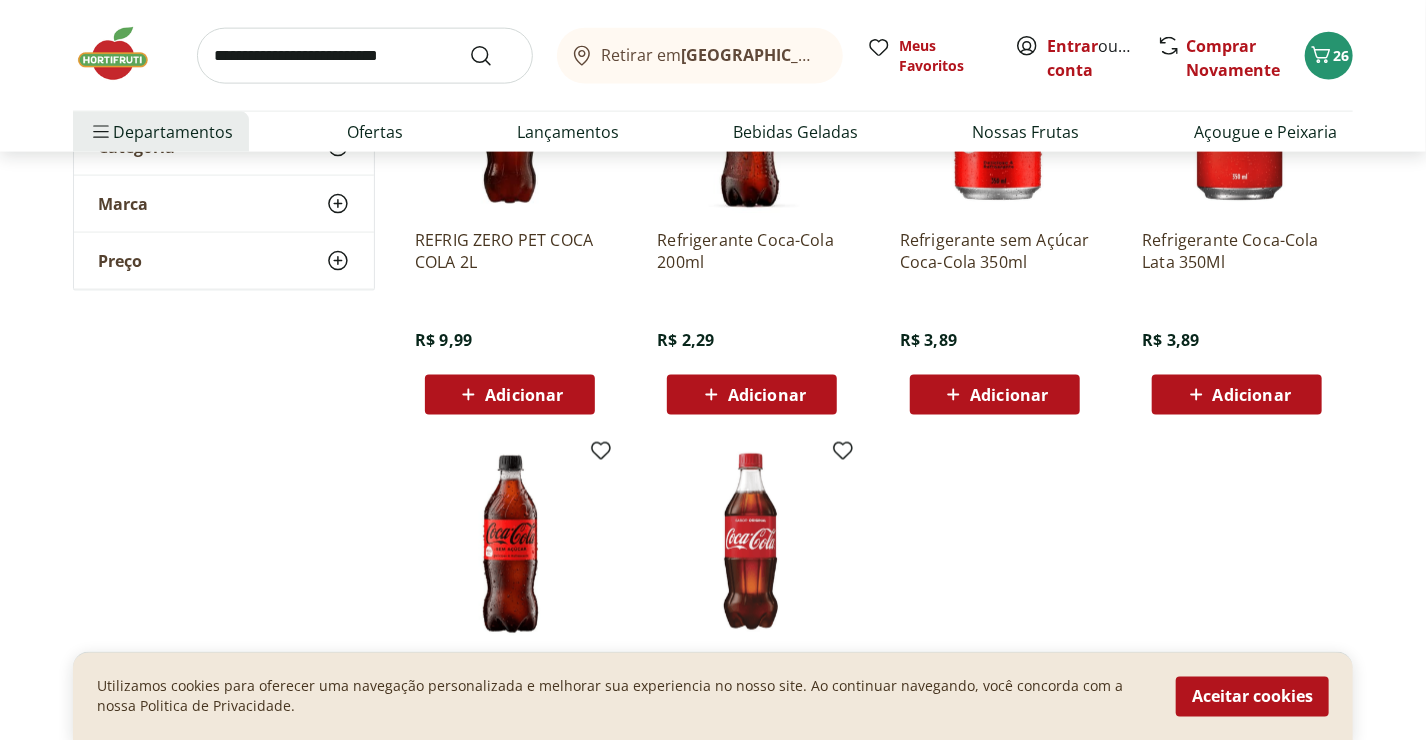 click on "Adicionar" at bounding box center (1009, 395) 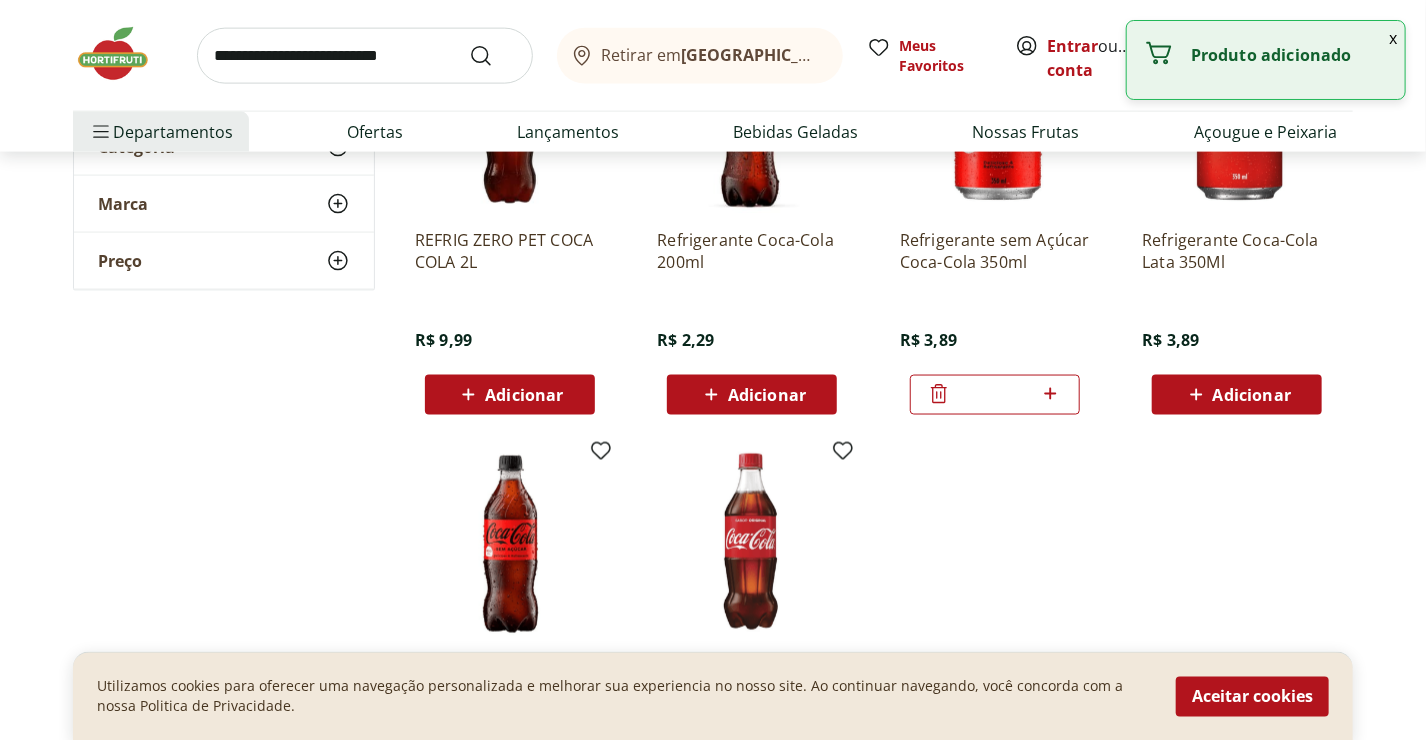 click 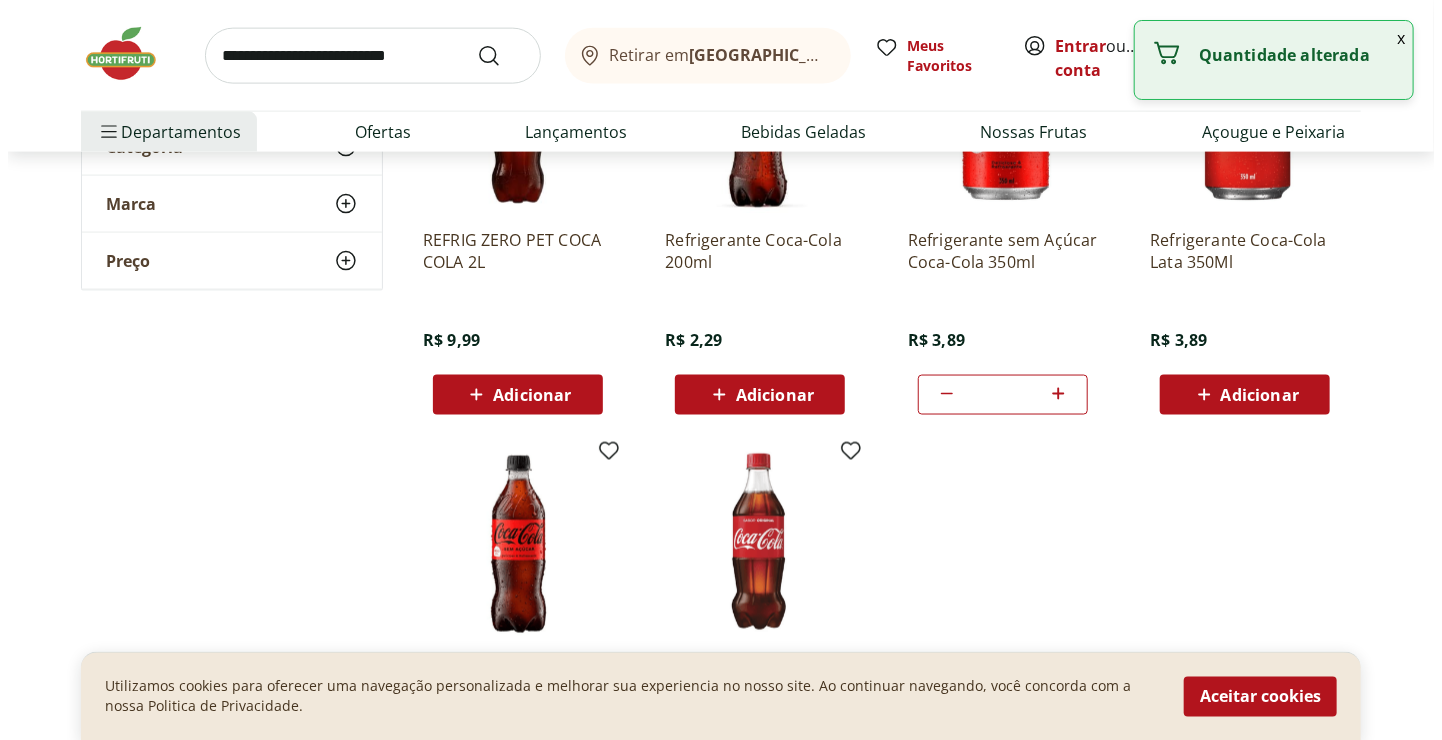 scroll, scrollTop: 632, scrollLeft: 0, axis: vertical 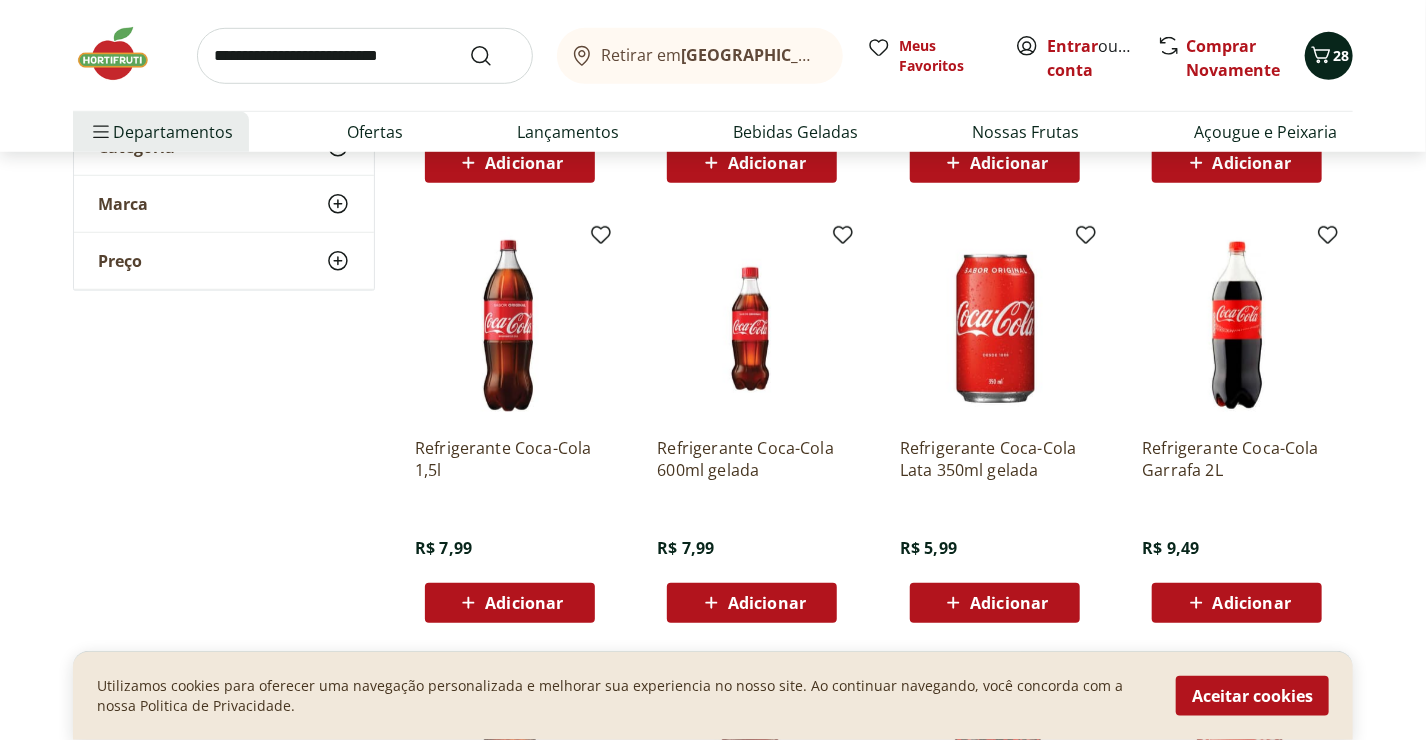 click 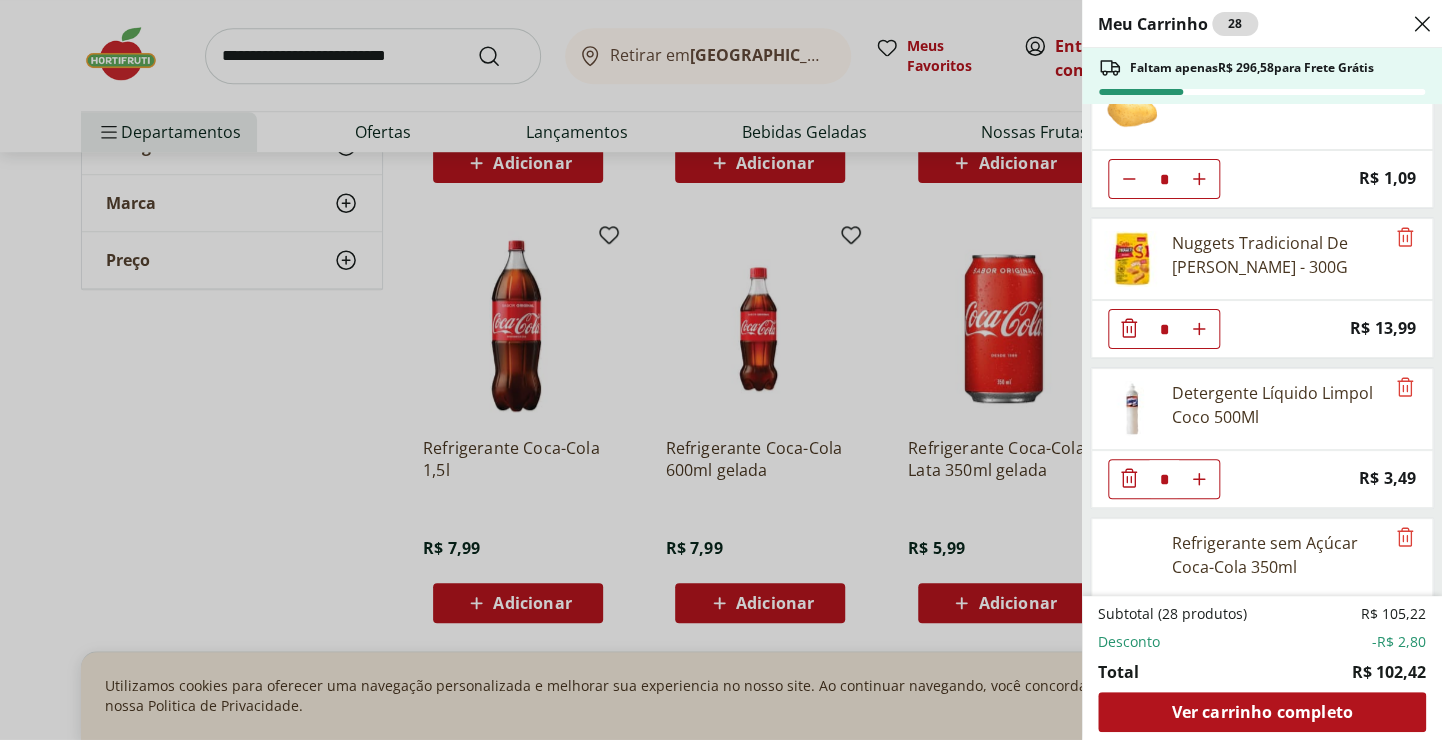 scroll, scrollTop: 1748, scrollLeft: 0, axis: vertical 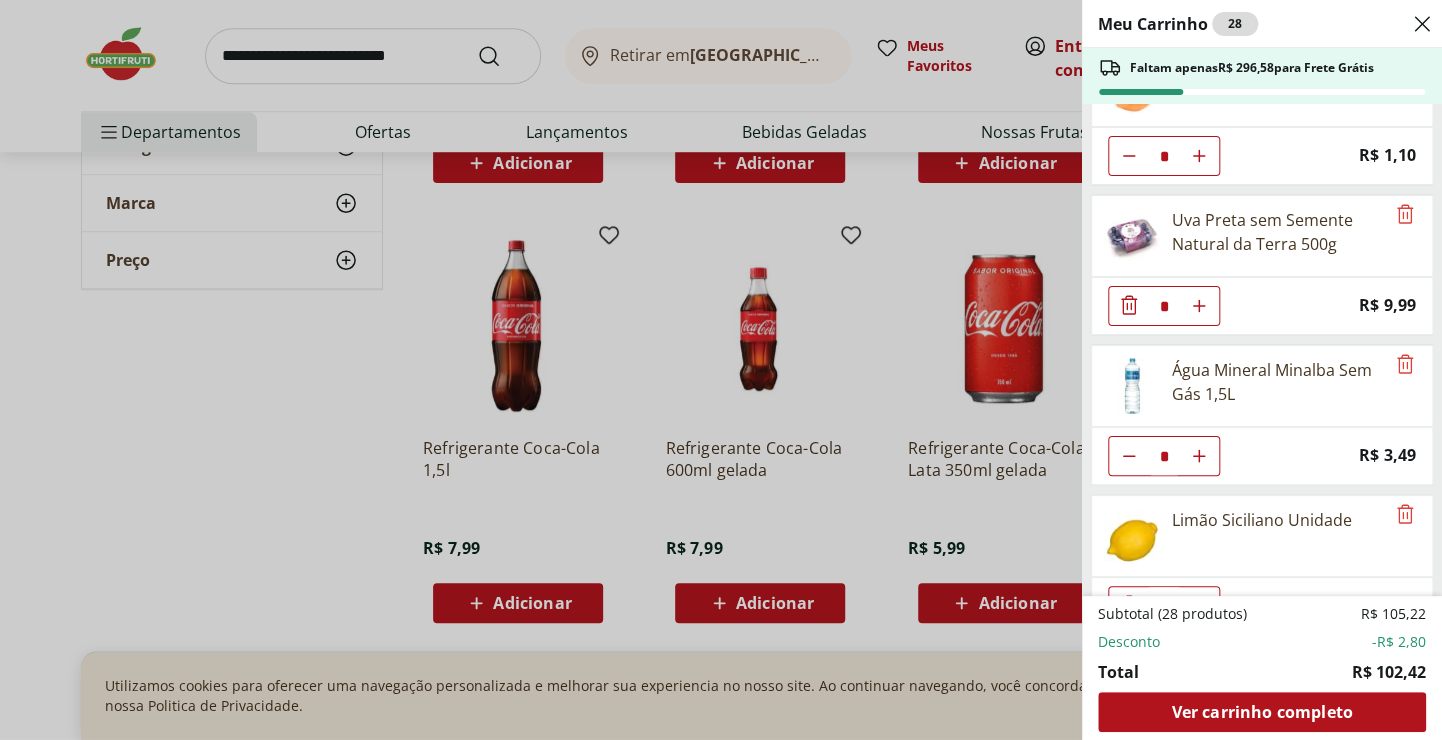 click 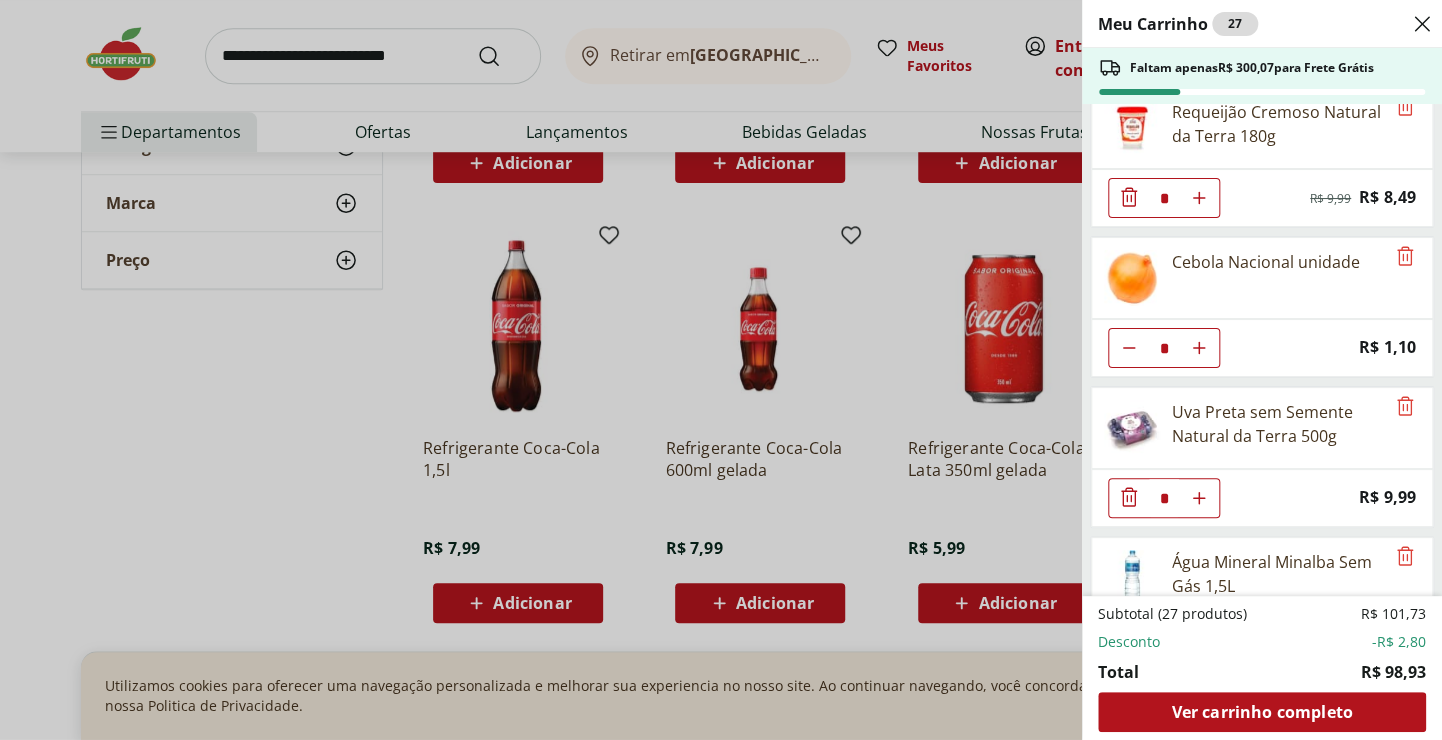 scroll, scrollTop: 0, scrollLeft: 0, axis: both 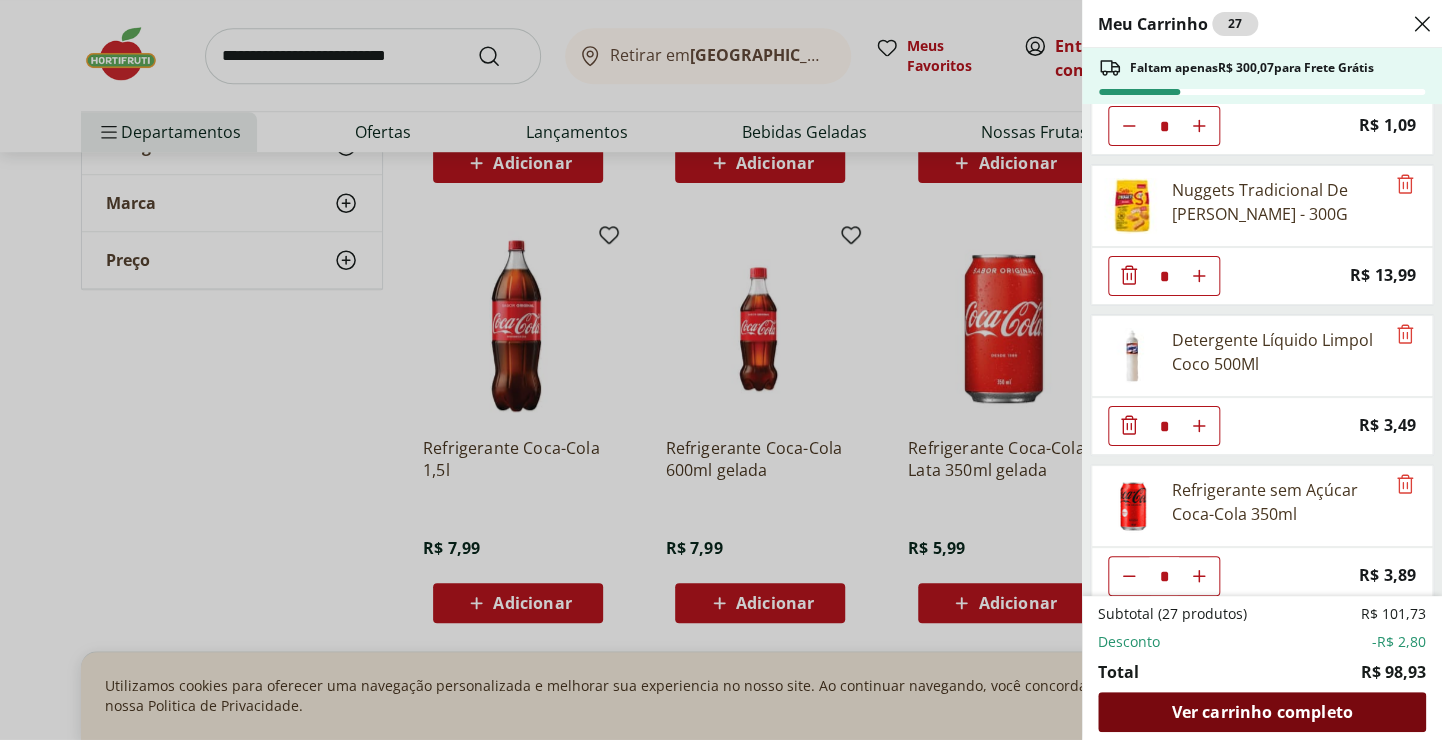 click on "Ver carrinho completo" at bounding box center (1261, 712) 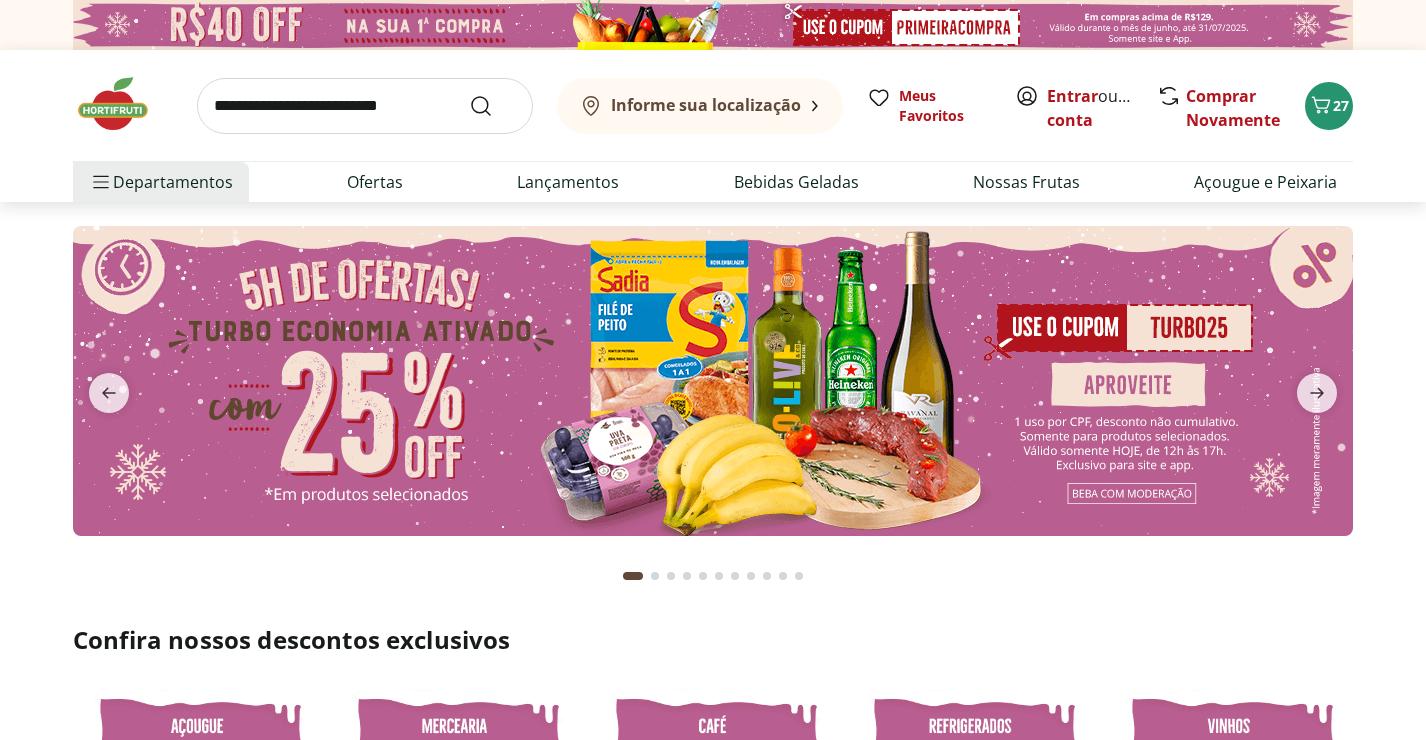 scroll, scrollTop: 0, scrollLeft: 0, axis: both 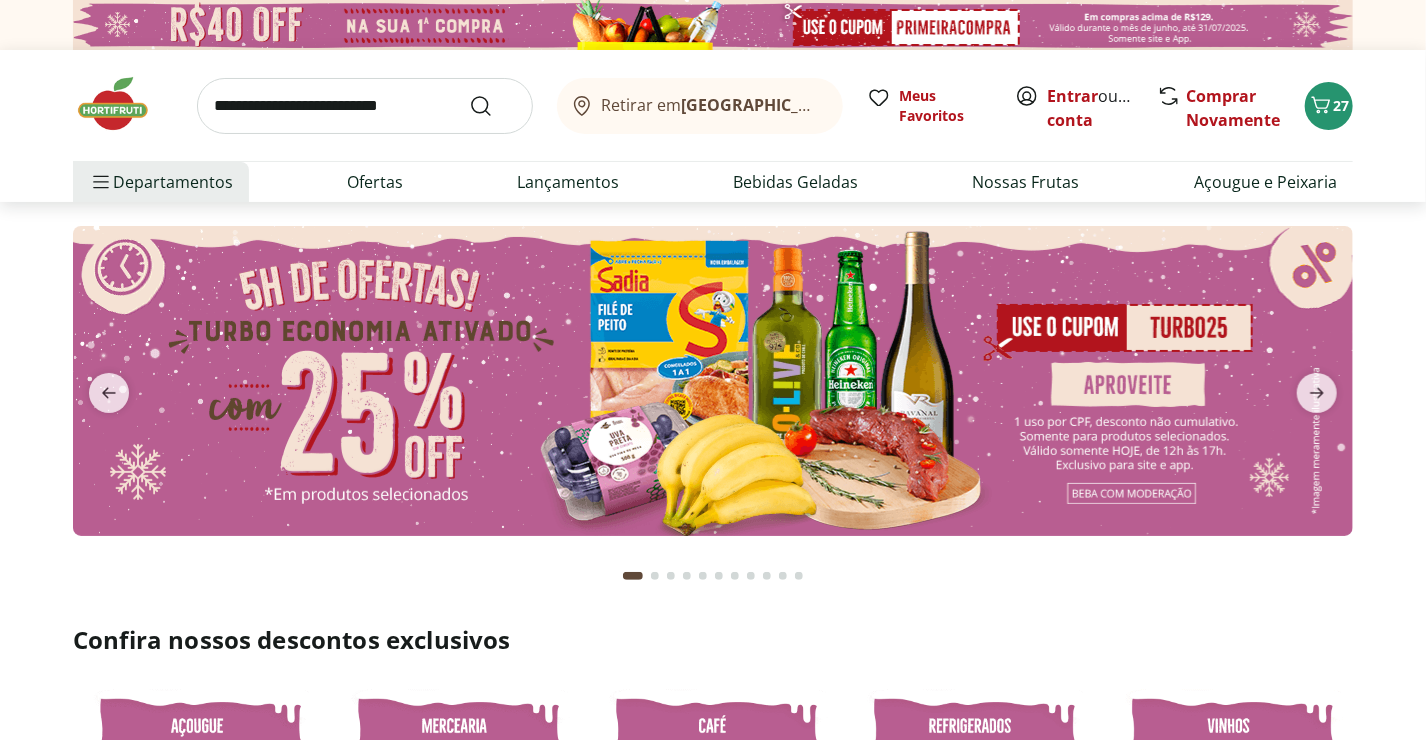 drag, startPoint x: 213, startPoint y: 107, endPoint x: 270, endPoint y: 118, distance: 58.0517 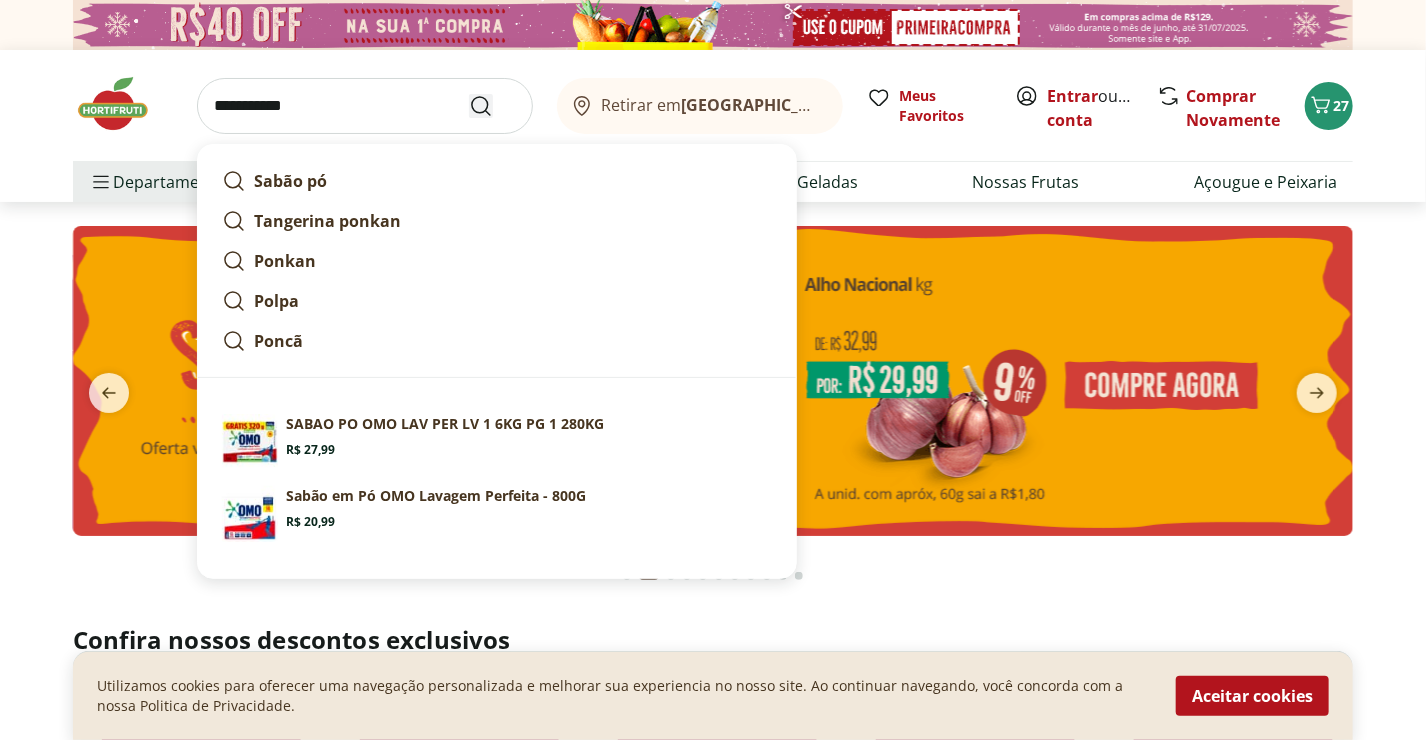 type on "**********" 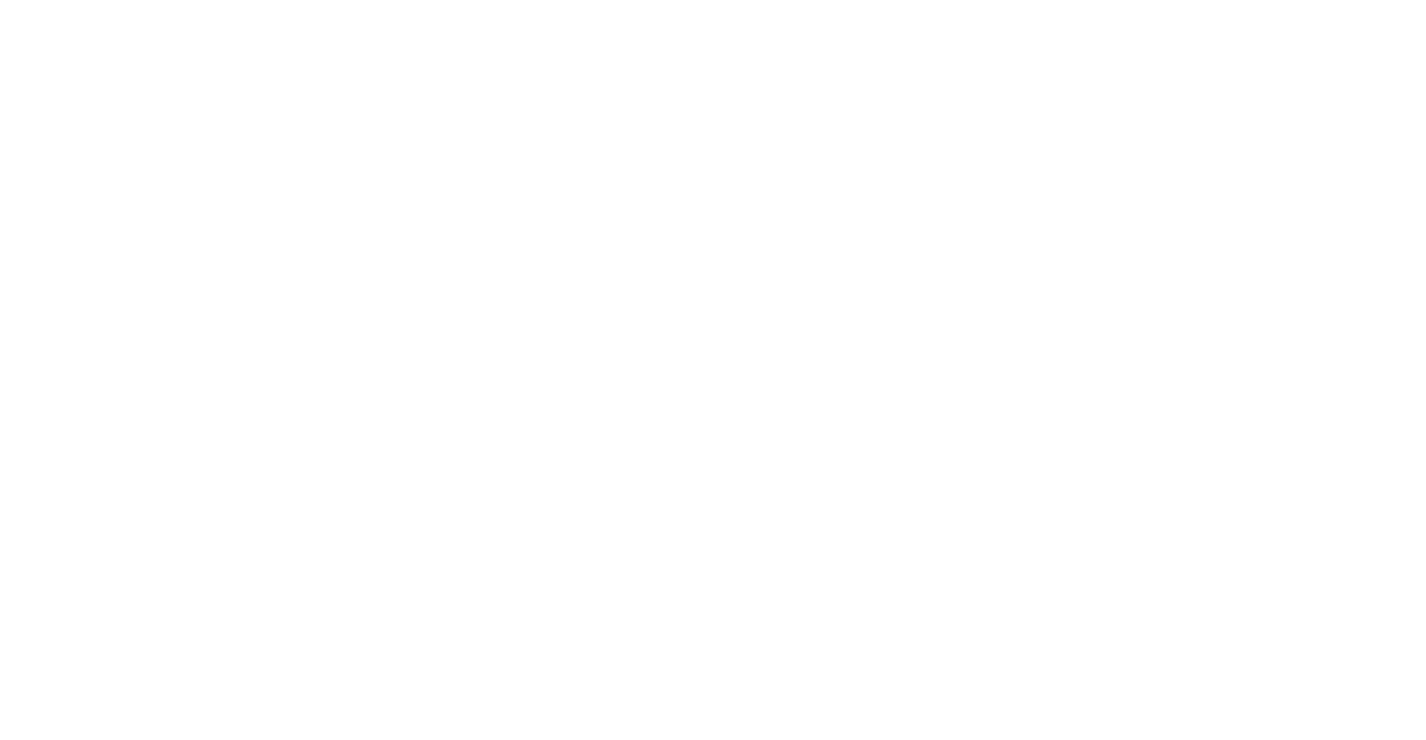 select on "**********" 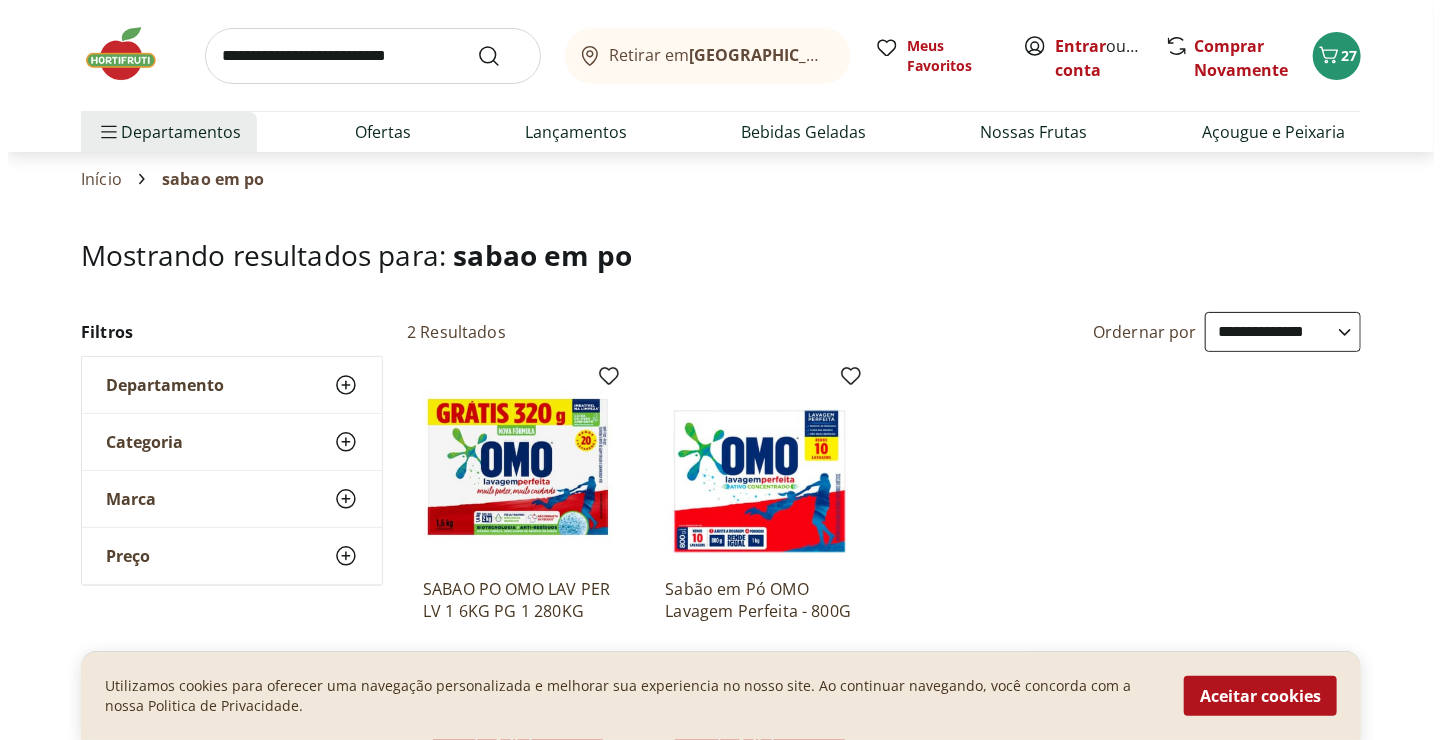 scroll, scrollTop: 0, scrollLeft: 0, axis: both 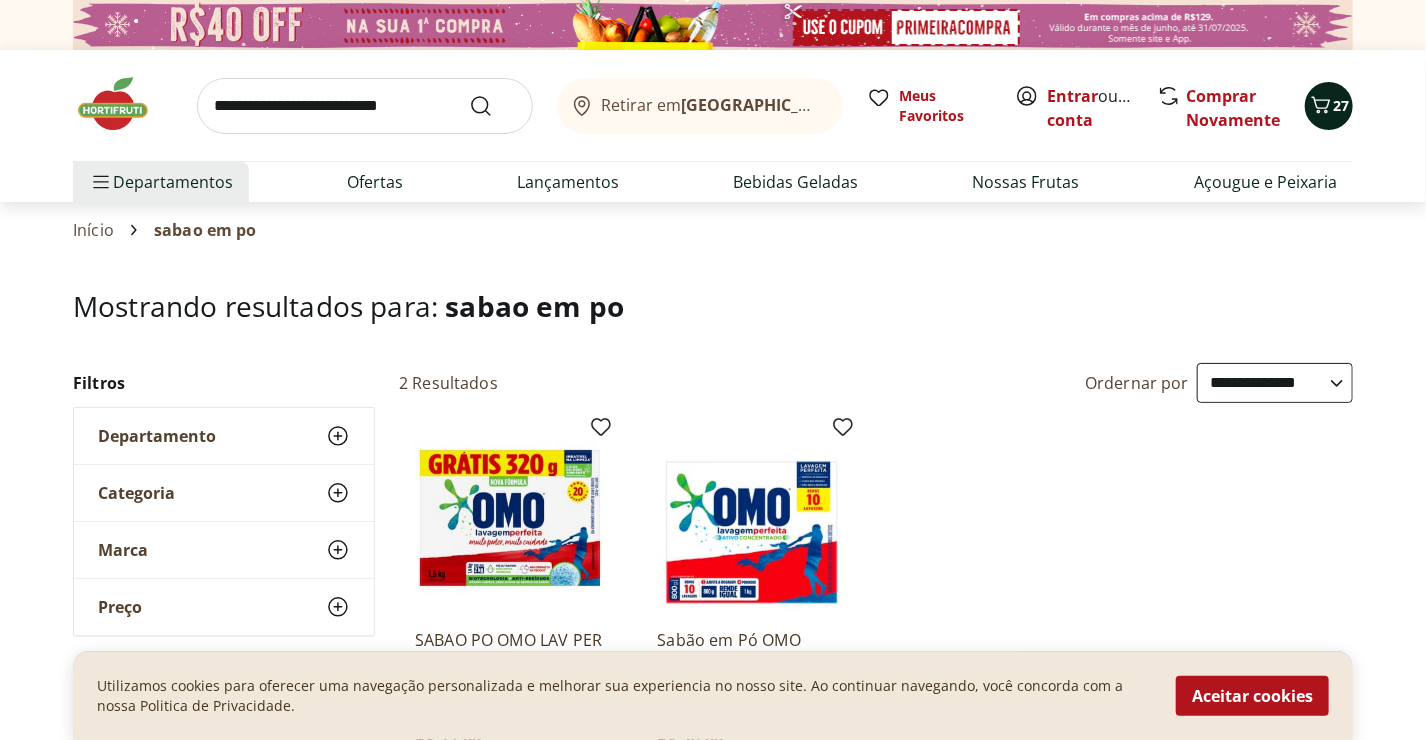 click 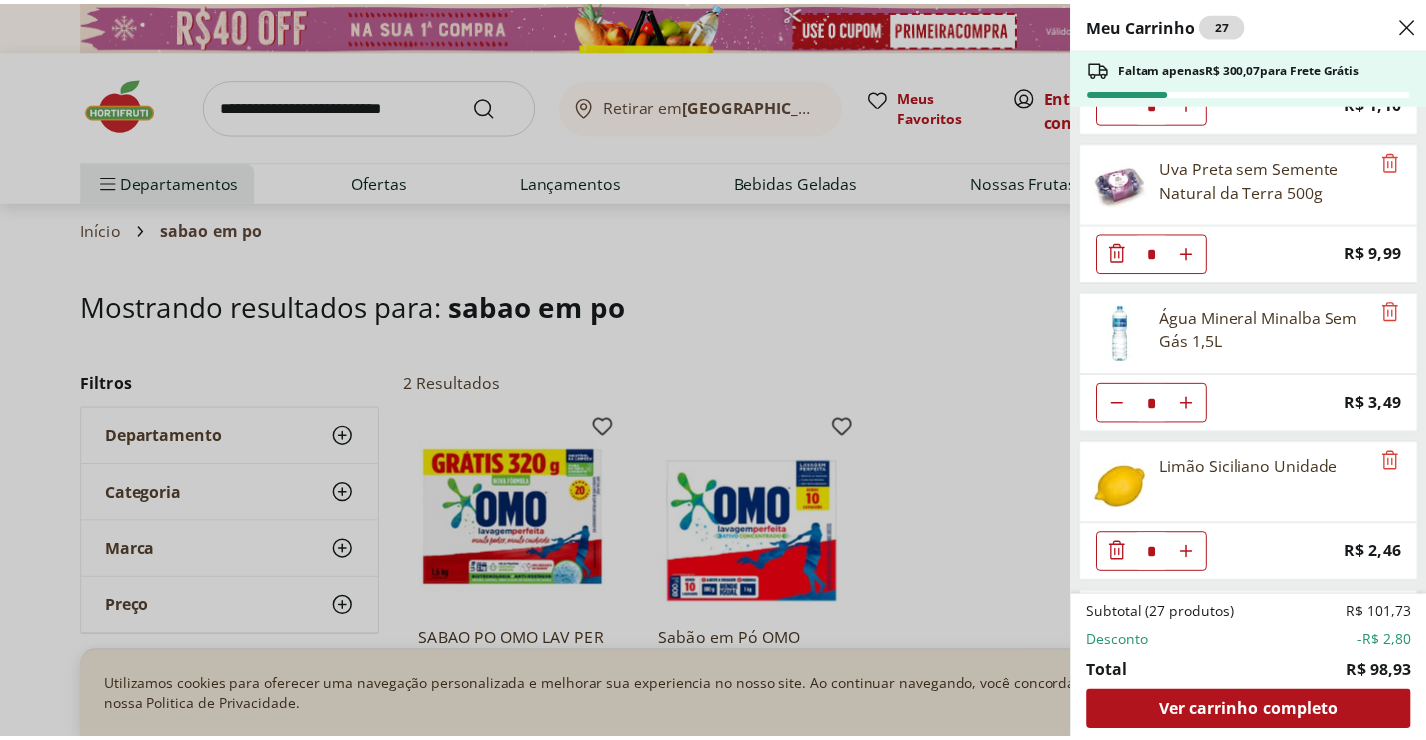 scroll, scrollTop: 0, scrollLeft: 0, axis: both 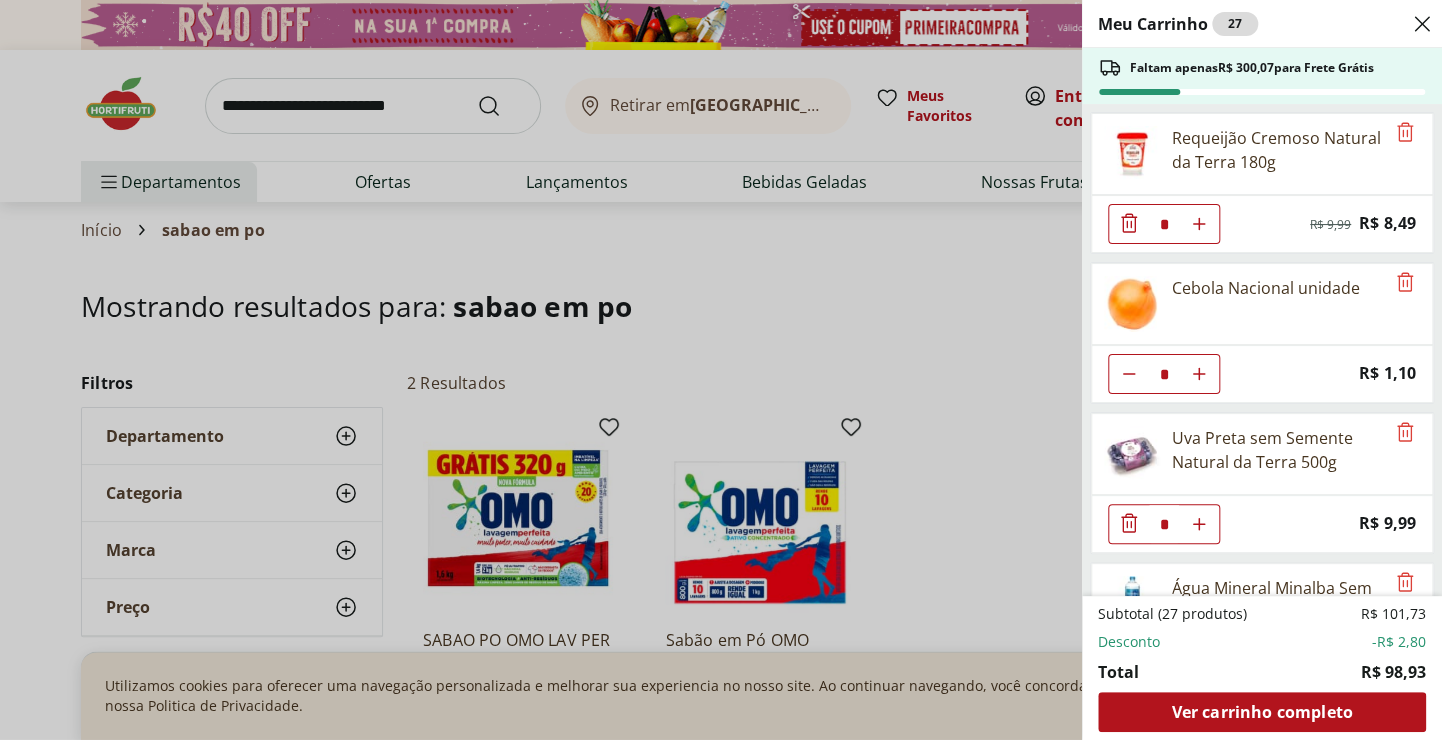 click on "Meu Carrinho 27 Faltam apenas  R$ 300,07  para Frete Grátis Requeijão Cremoso Natural da Terra 180g * Original price: R$ 9,99 Price: R$ 8,49 Cebola Nacional unidade * Price: R$ 1,10 Uva Preta sem Semente Natural da Terra 500g * Price: R$ 9,99 Água Mineral Minalba Sem Gás 1,5L * Price: R$ 3,49 Limão Siciliano Unidade * Price: R$ 2,46 Pão Frances * Price: R$ 1,49 Couve Mineira * Price: R$ 3,99 Espinafre * Price: R$ 5,49 Biscoito Maizena Piraque 175g * Original price: R$ 4,79 Price: R$ 3,49 Papel Toalha Scala Plus 2 Rolos com 60 unid * Price: R$ 6,59 Leite Uht Italac Especial Integral 1L * Price: R$ 7,99 Batata Inglesa * Price: R$ 1,09 Nuggets Tradicional De Frango Sadia - 300G * Price: R$ 13,99 Detergente Líquido Limpol Coco 500Ml * Price: R$ 3,49 Refrigerante sem Açúcar Coca-Cola 350ml * Price: R$ 3,89 Subtotal (27 produtos) R$ 101,73 Desconto -R$ 2,80 Total R$ 98,93 Ver carrinho completo" at bounding box center [721, 370] 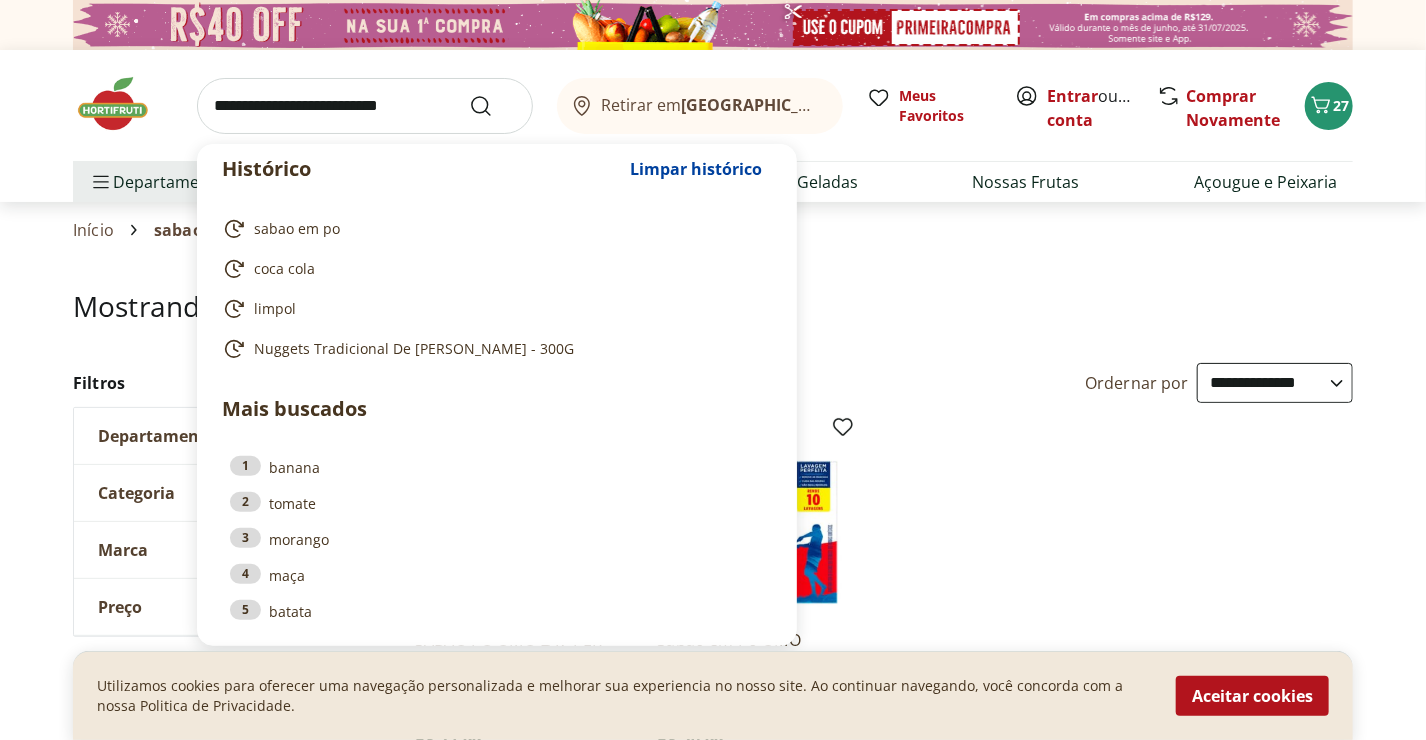 click at bounding box center [365, 106] 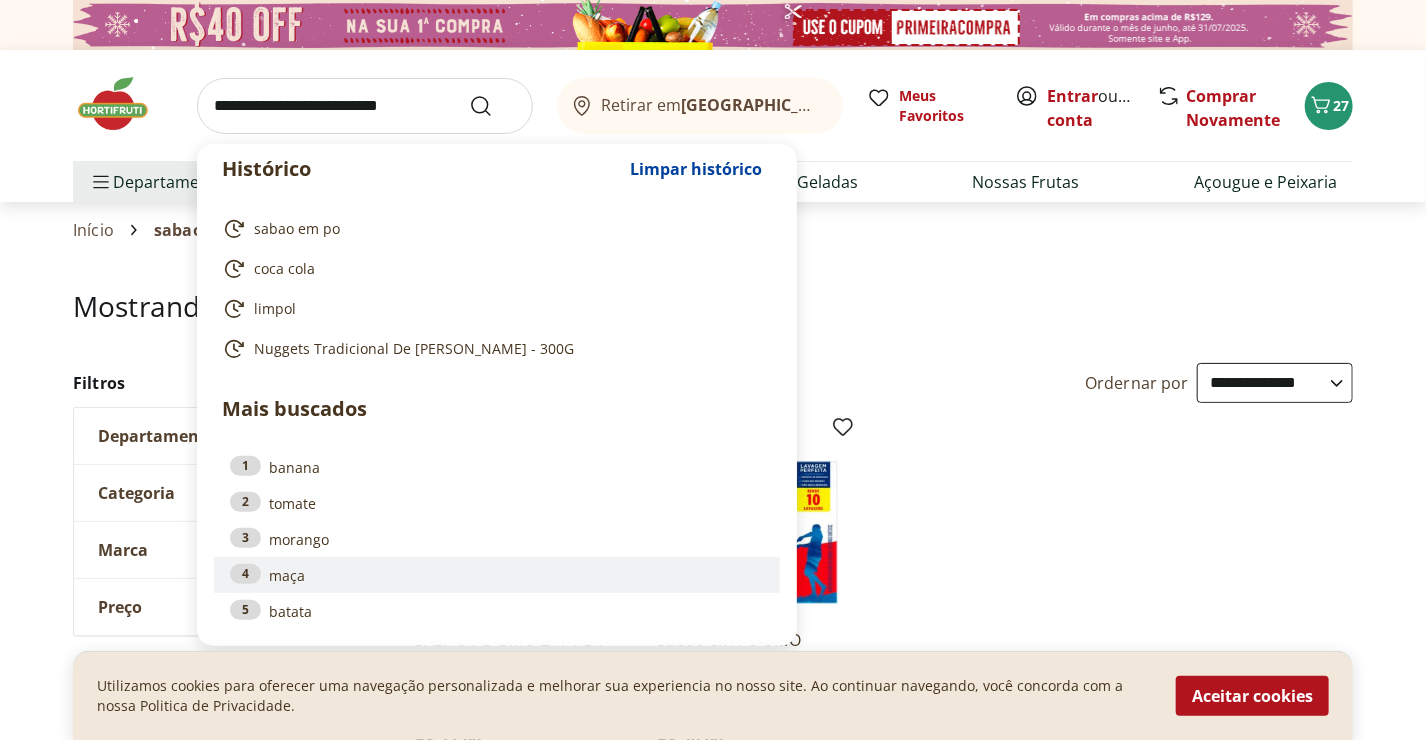 click on "4 maça" at bounding box center (497, 575) 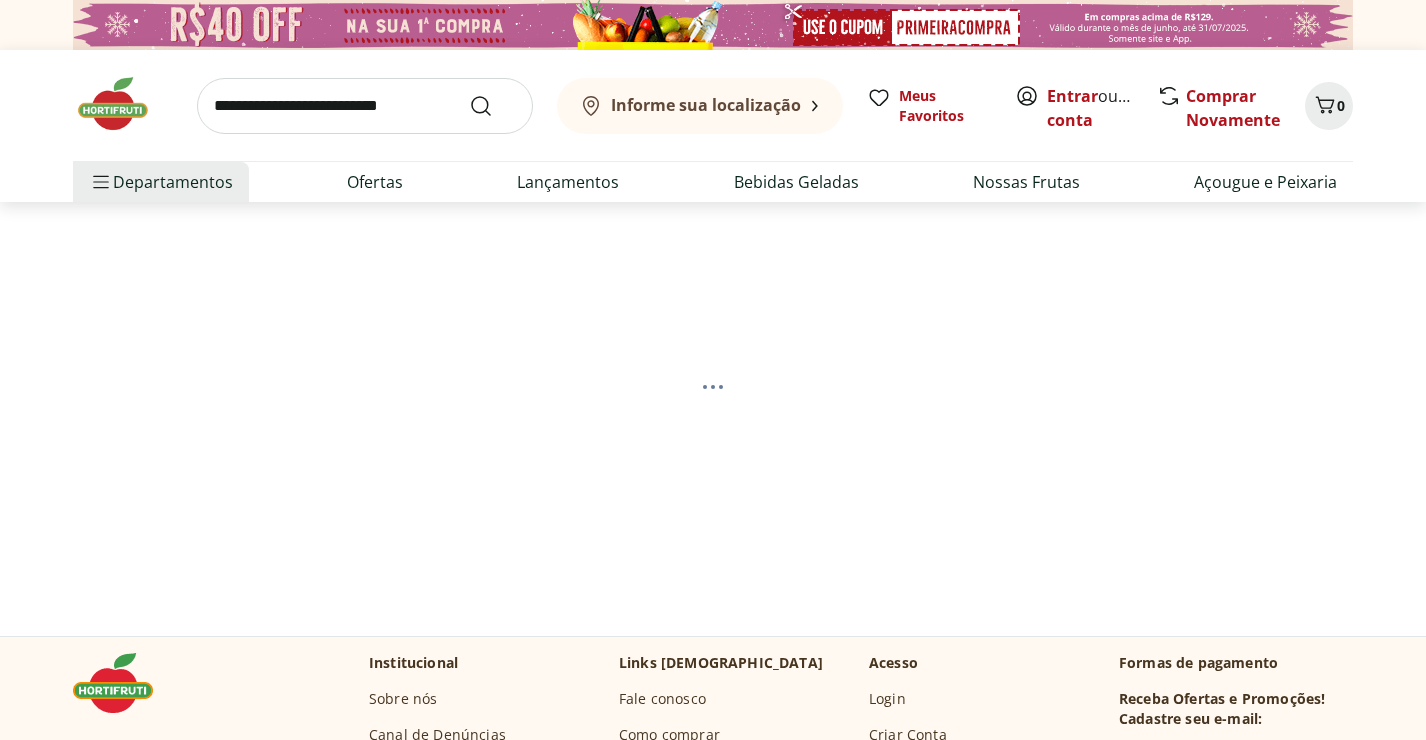 scroll, scrollTop: 0, scrollLeft: 0, axis: both 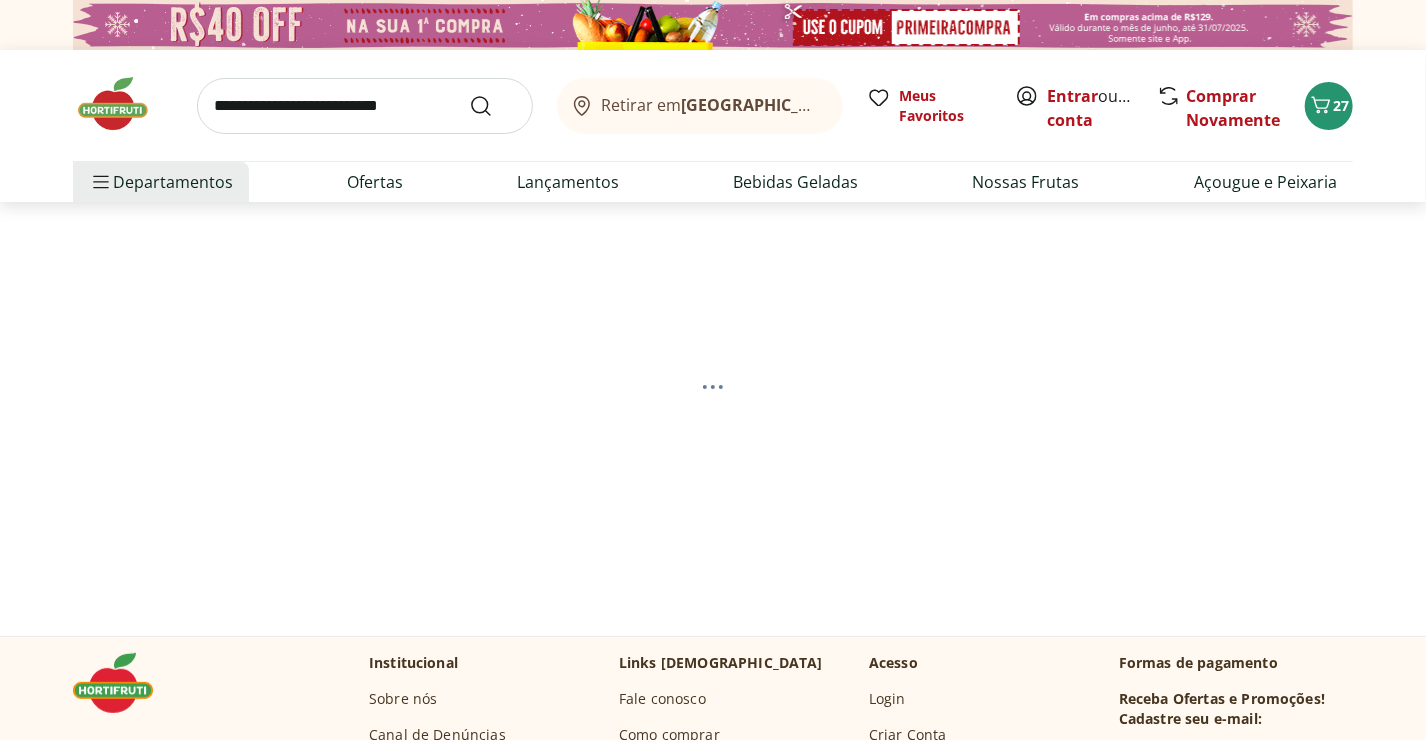 select on "**********" 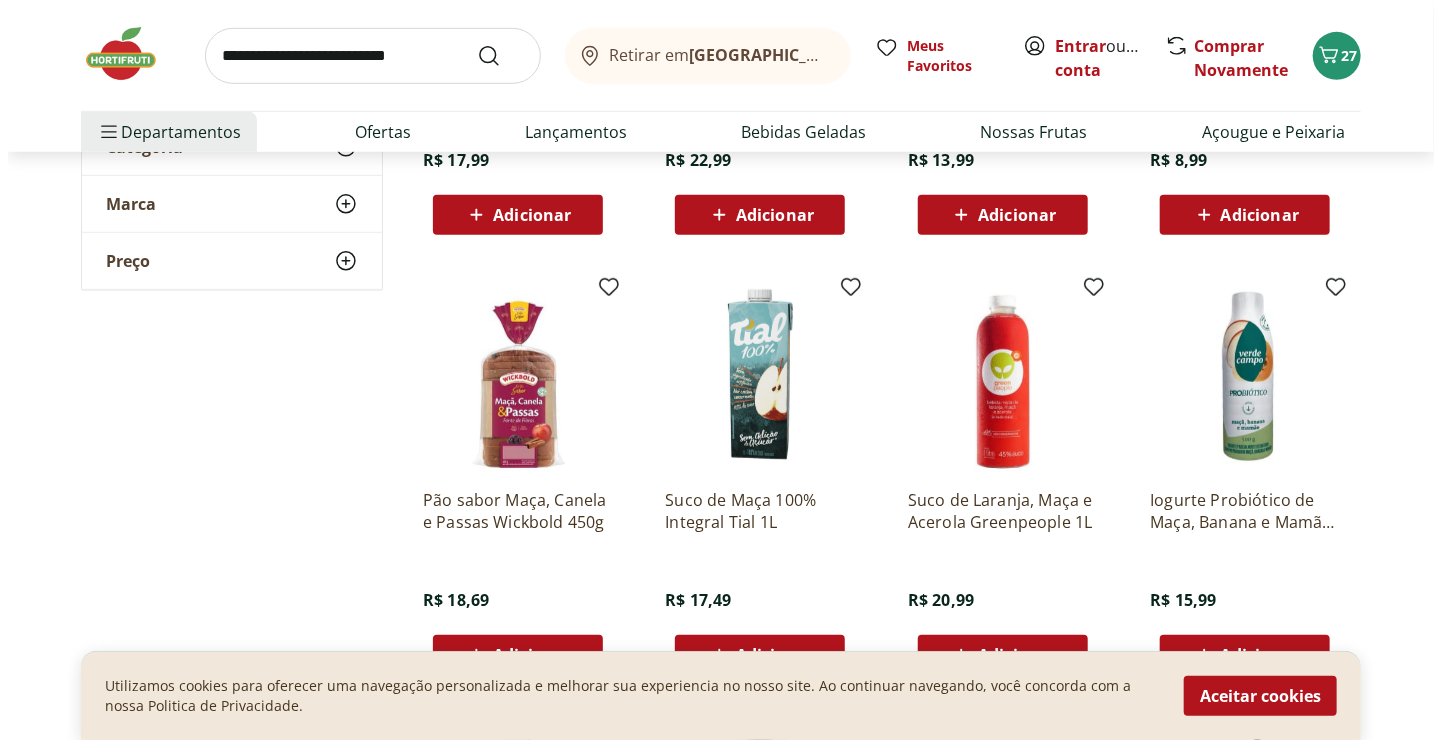 scroll, scrollTop: 862, scrollLeft: 0, axis: vertical 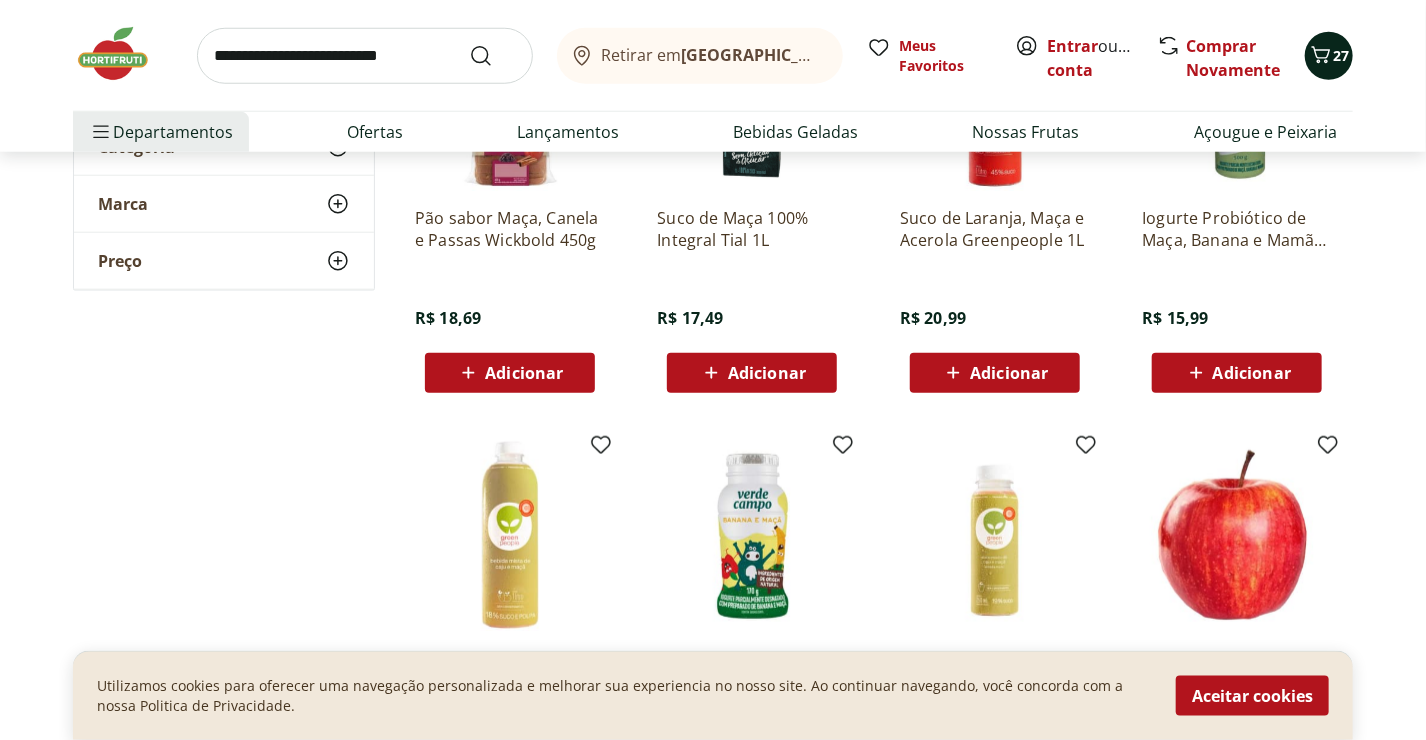 click 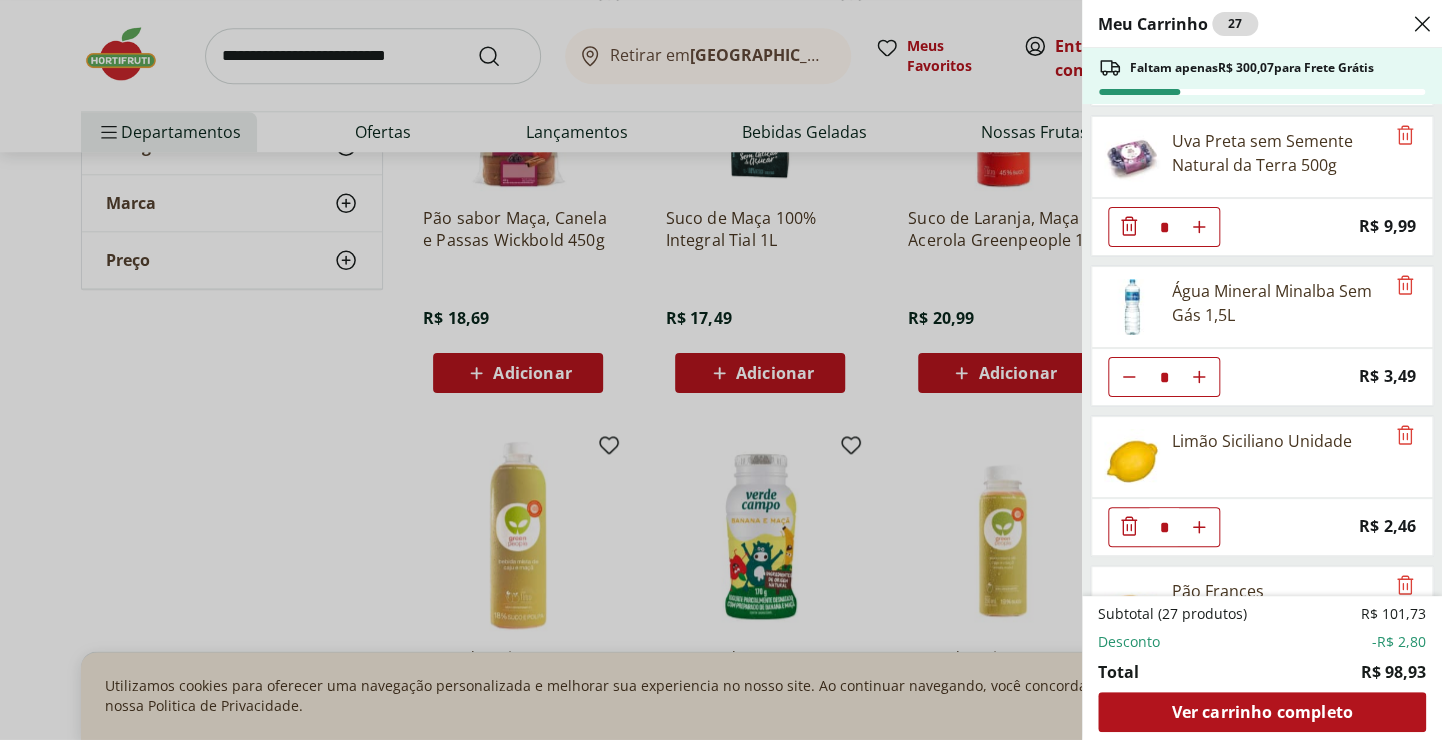 scroll, scrollTop: 260, scrollLeft: 0, axis: vertical 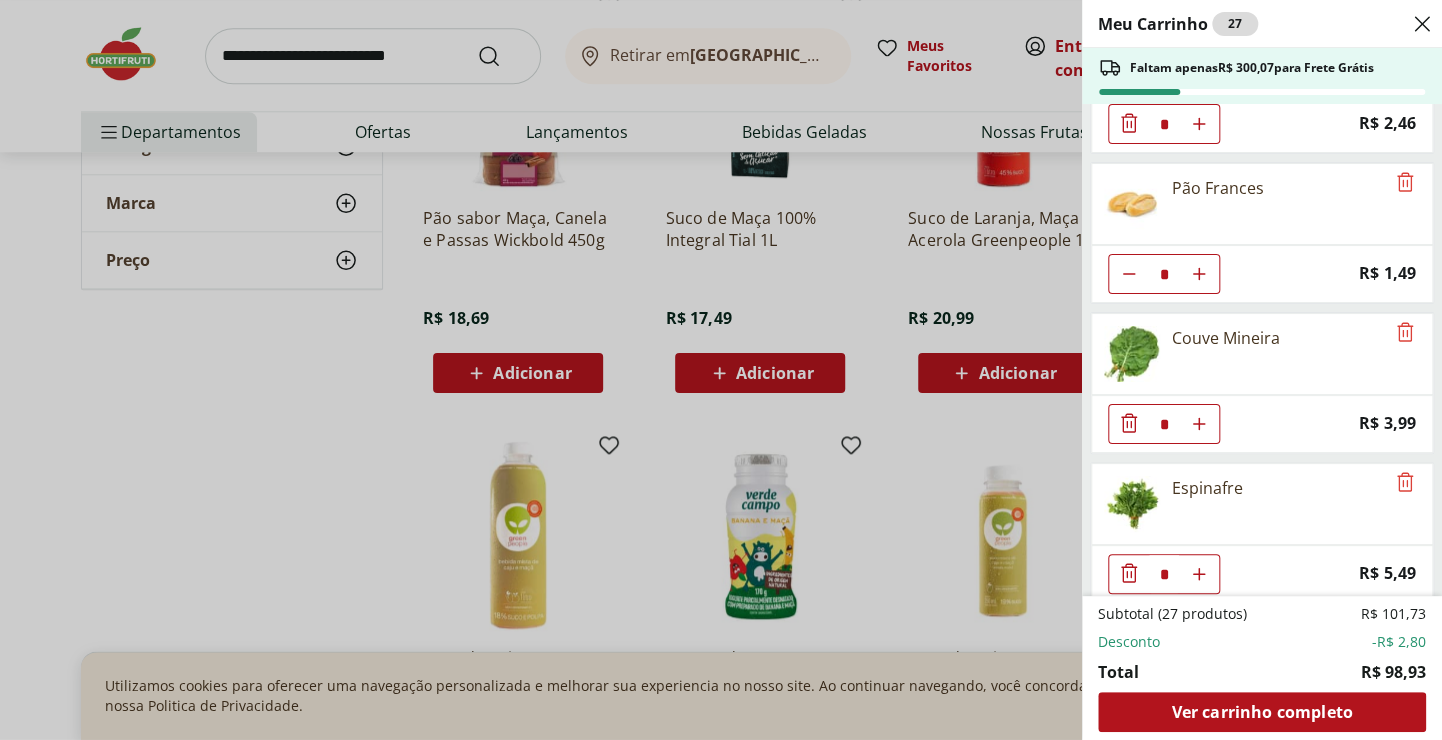 click 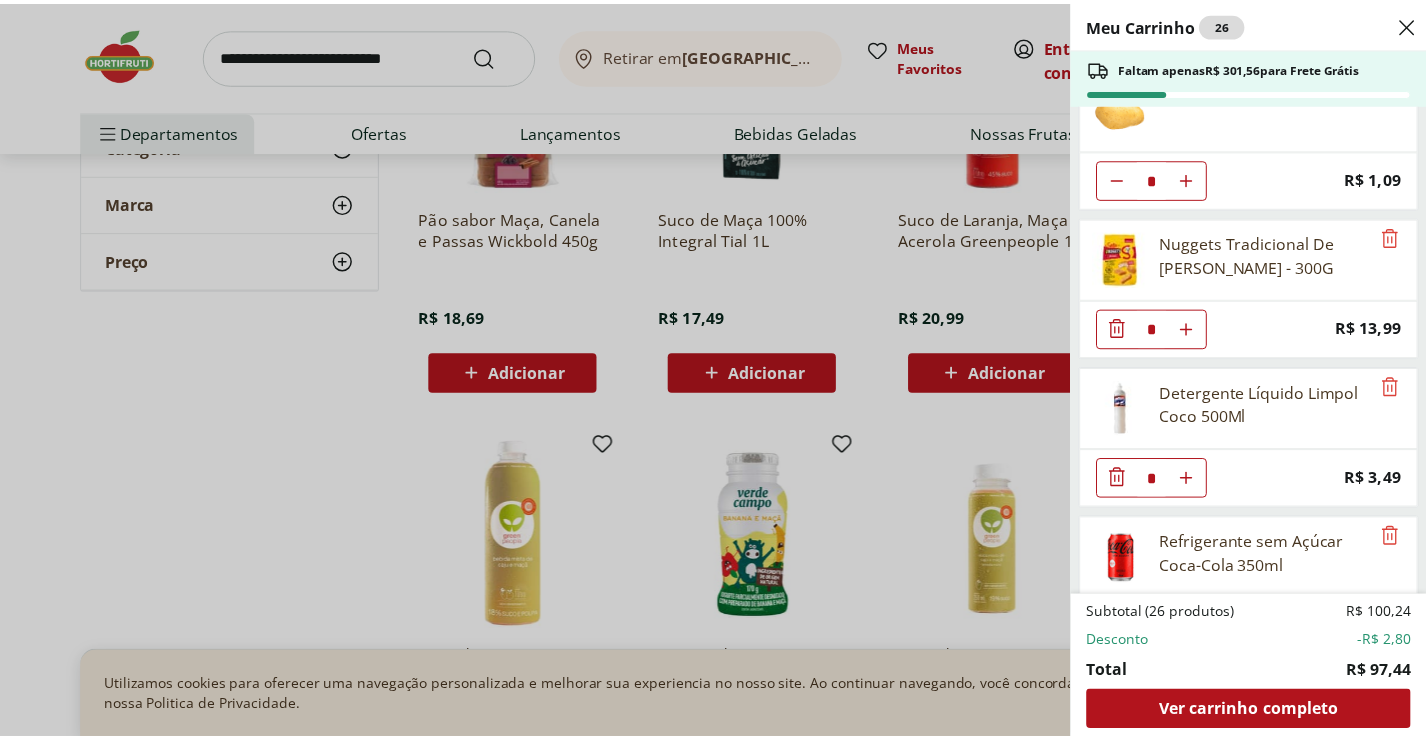scroll, scrollTop: 1748, scrollLeft: 0, axis: vertical 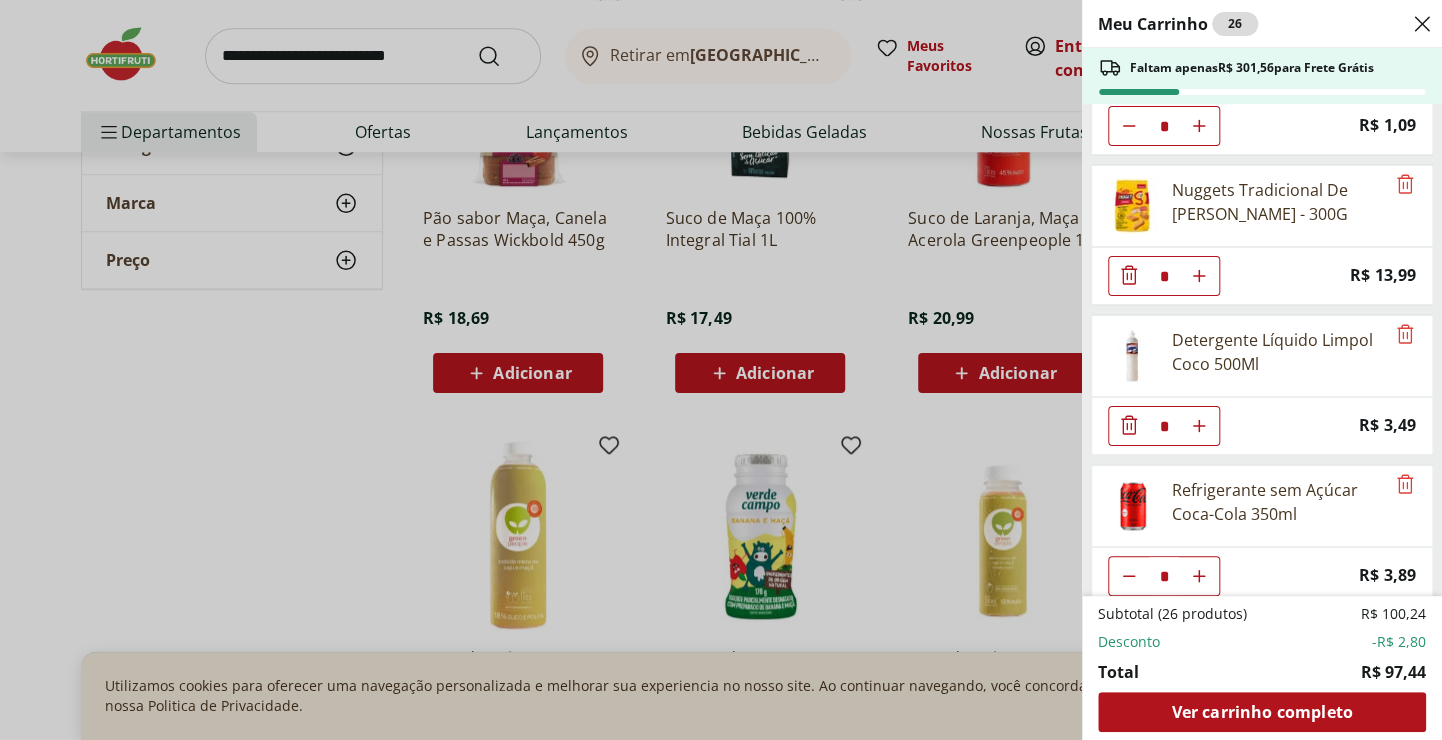 click on "Meu Carrinho 26 Faltam apenas  R$ 301,56  para Frete Grátis Requeijão Cremoso Natural da Terra 180g * Original price: R$ 9,99 Price: R$ 8,49 Cebola Nacional unidade * Price: R$ 1,10 Uva Preta sem Semente Natural da Terra 500g * Price: R$ 9,99 Água Mineral Minalba Sem Gás 1,5L * Price: R$ 3,49 Limão Siciliano Unidade * Price: R$ 2,46 Pão Frances * Price: R$ 1,49 Couve Mineira * Price: R$ 3,99 Espinafre * Price: R$ 5,49 Biscoito Maizena Piraque 175g * Original price: R$ 4,79 Price: R$ 3,49 Papel Toalha Scala Plus 2 Rolos com 60 unid * Price: R$ 6,59 Leite Uht Italac Especial Integral 1L * Price: R$ 7,99 Batata Inglesa * Price: R$ 1,09 Nuggets Tradicional De Frango Sadia - 300G * Price: R$ 13,99 Detergente Líquido Limpol Coco 500Ml * Price: R$ 3,49 Refrigerante sem Açúcar Coca-Cola 350ml * Price: R$ 3,89 Subtotal (26 produtos) R$ 100,24 Desconto -R$ 2,80 Total R$ 97,44 Ver carrinho completo" at bounding box center [721, 370] 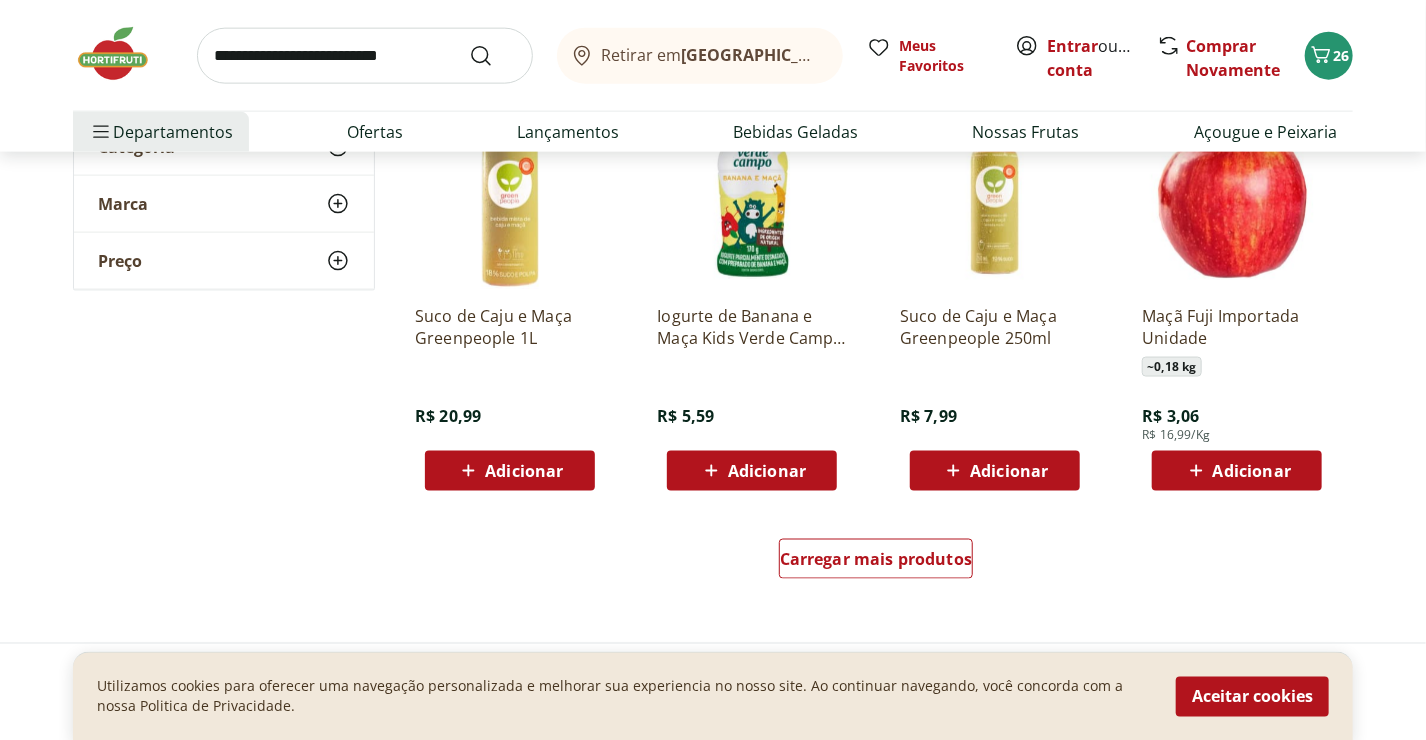 scroll, scrollTop: 1229, scrollLeft: 0, axis: vertical 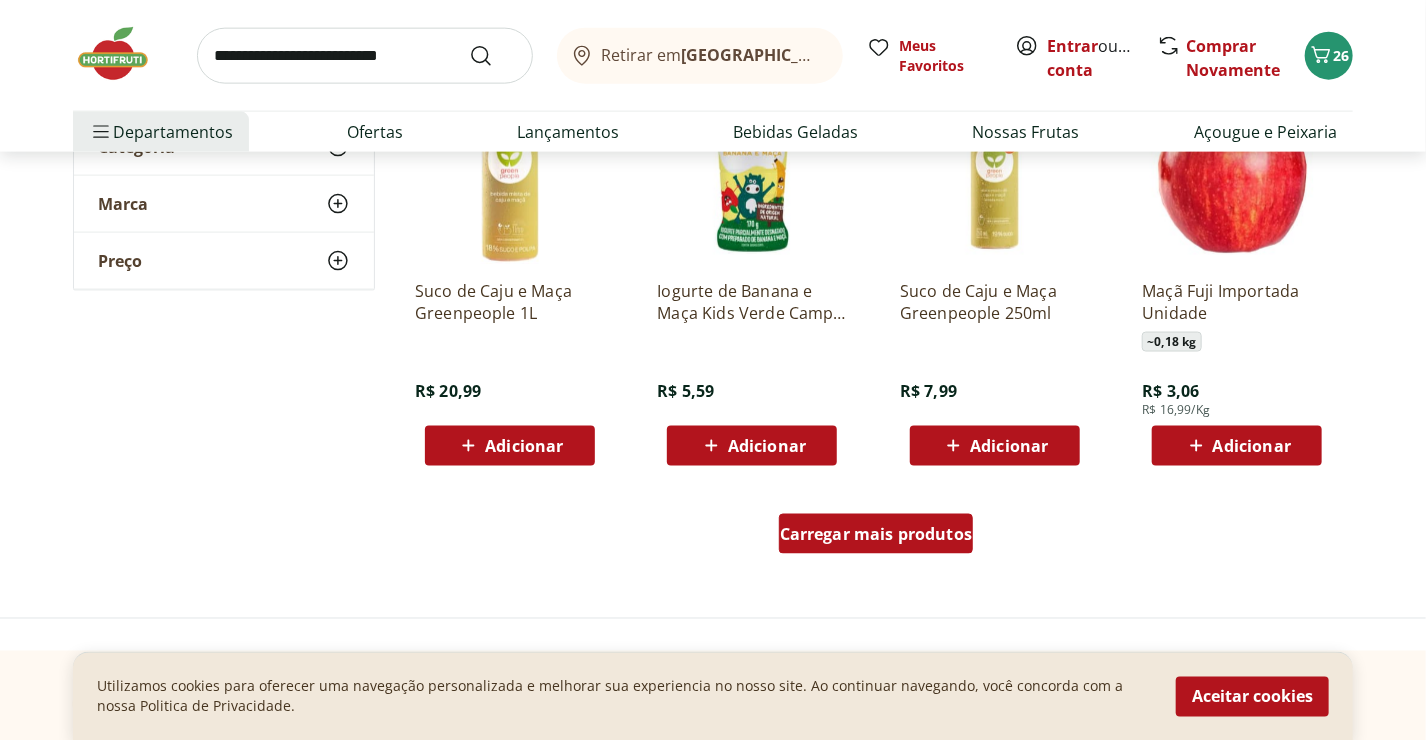 click on "Carregar mais produtos" at bounding box center (876, 534) 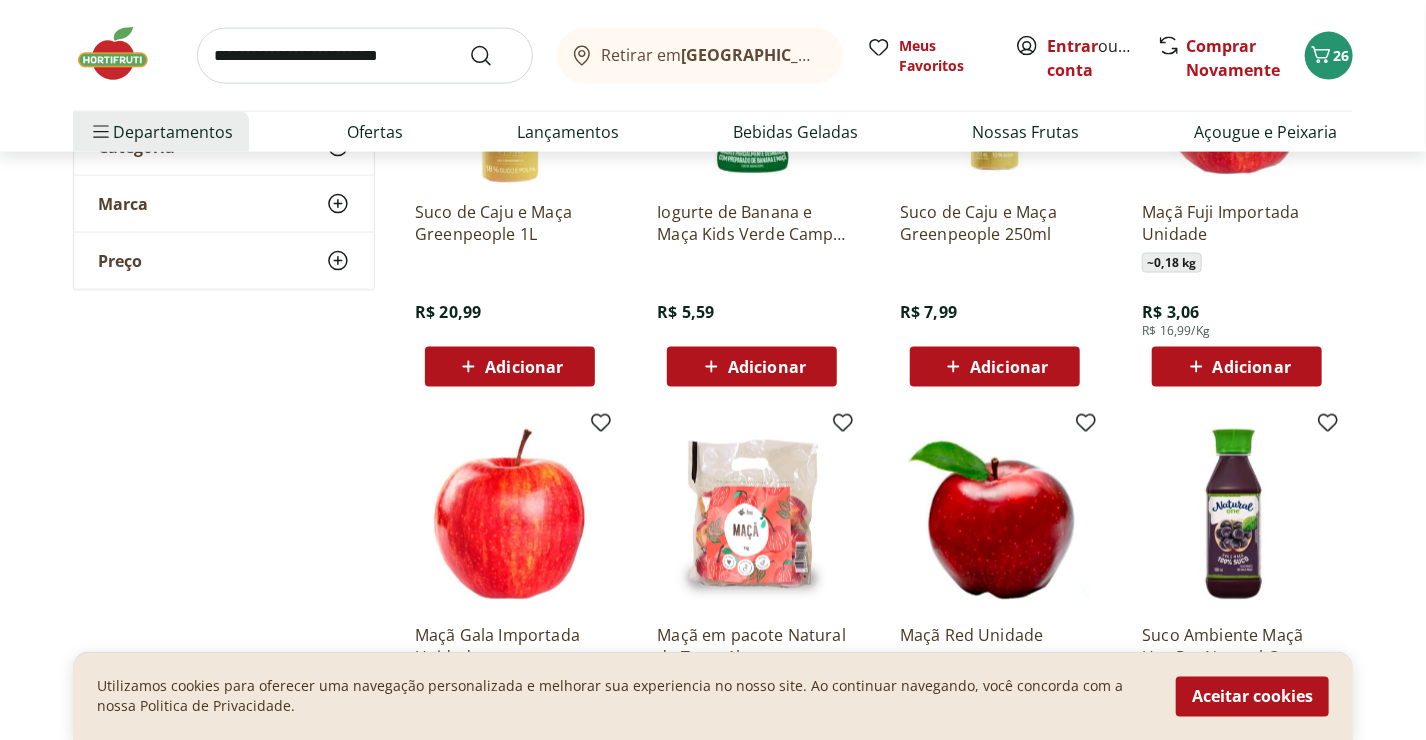 scroll, scrollTop: 1487, scrollLeft: 0, axis: vertical 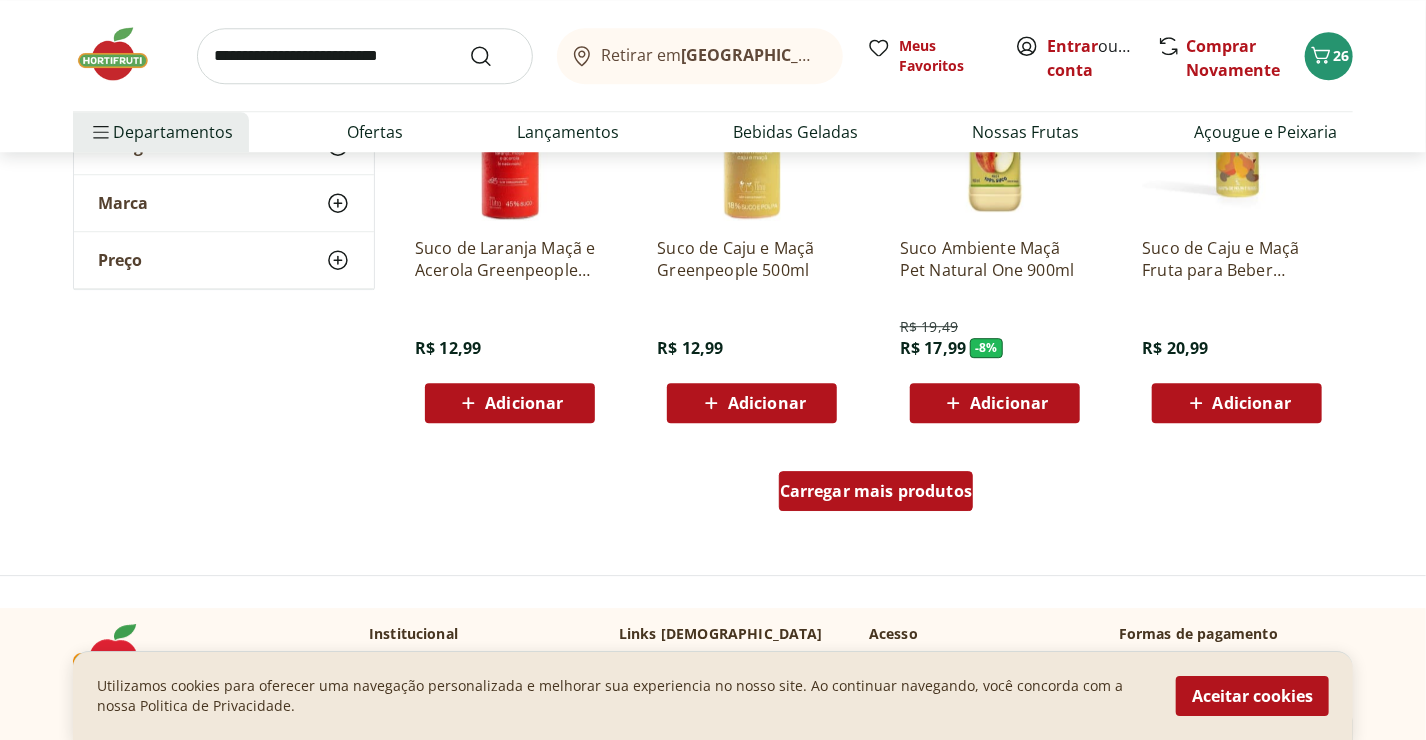 click on "Carregar mais produtos" at bounding box center (876, 491) 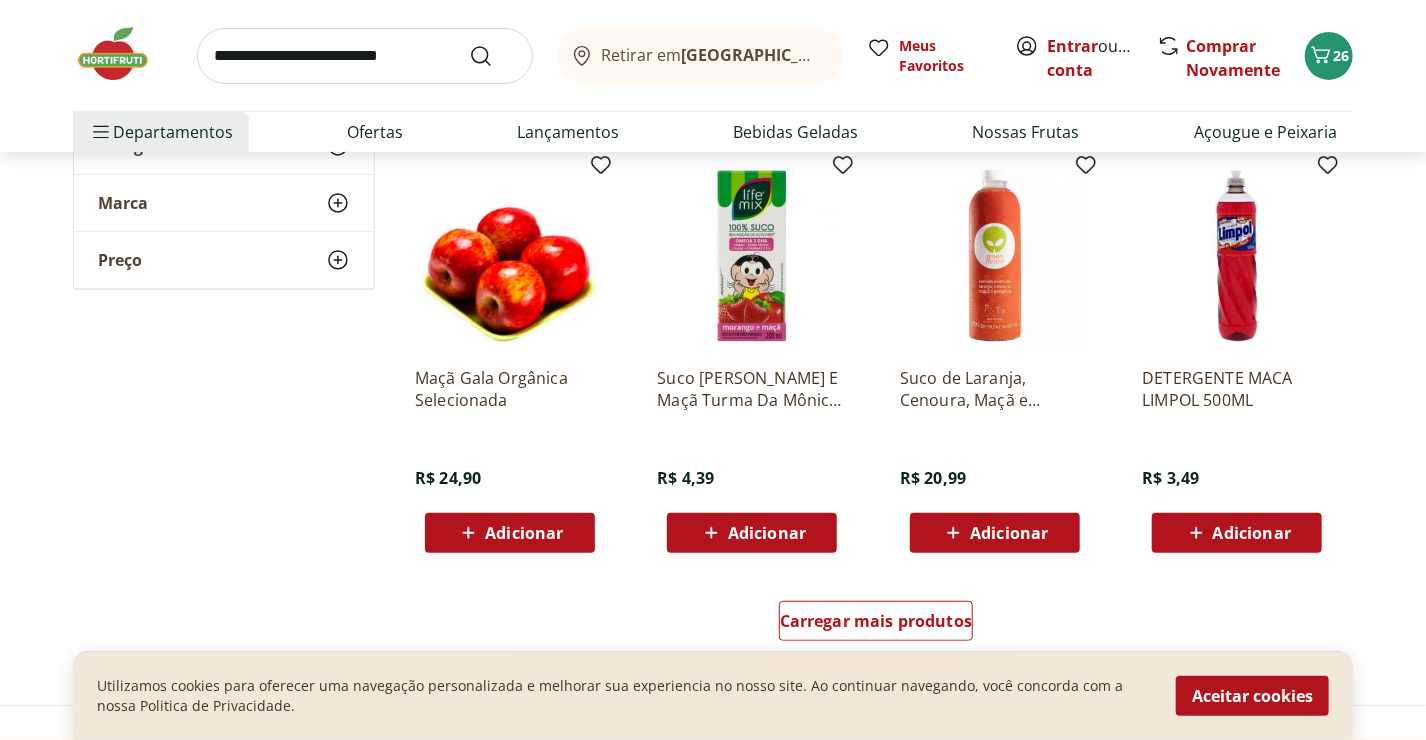 scroll, scrollTop: 3764, scrollLeft: 0, axis: vertical 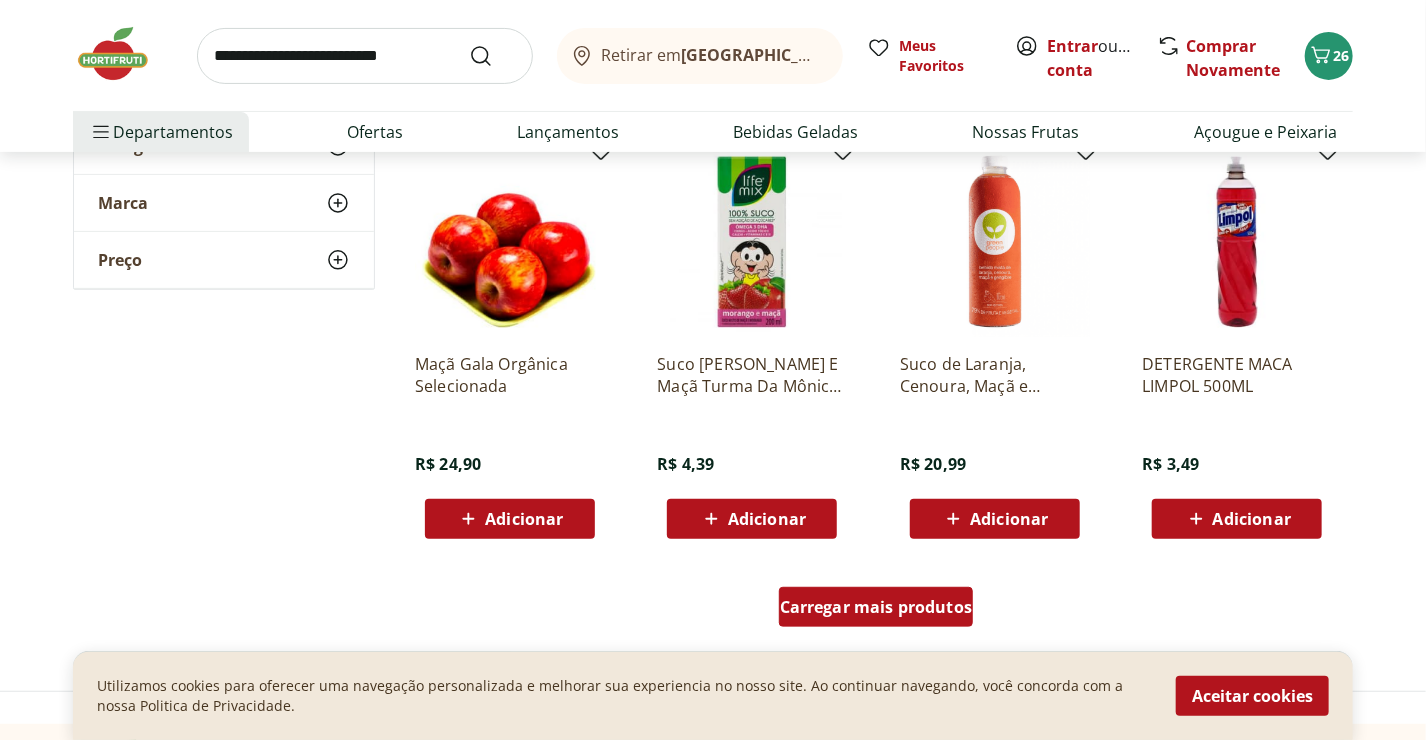 click on "Carregar mais produtos" at bounding box center (876, 607) 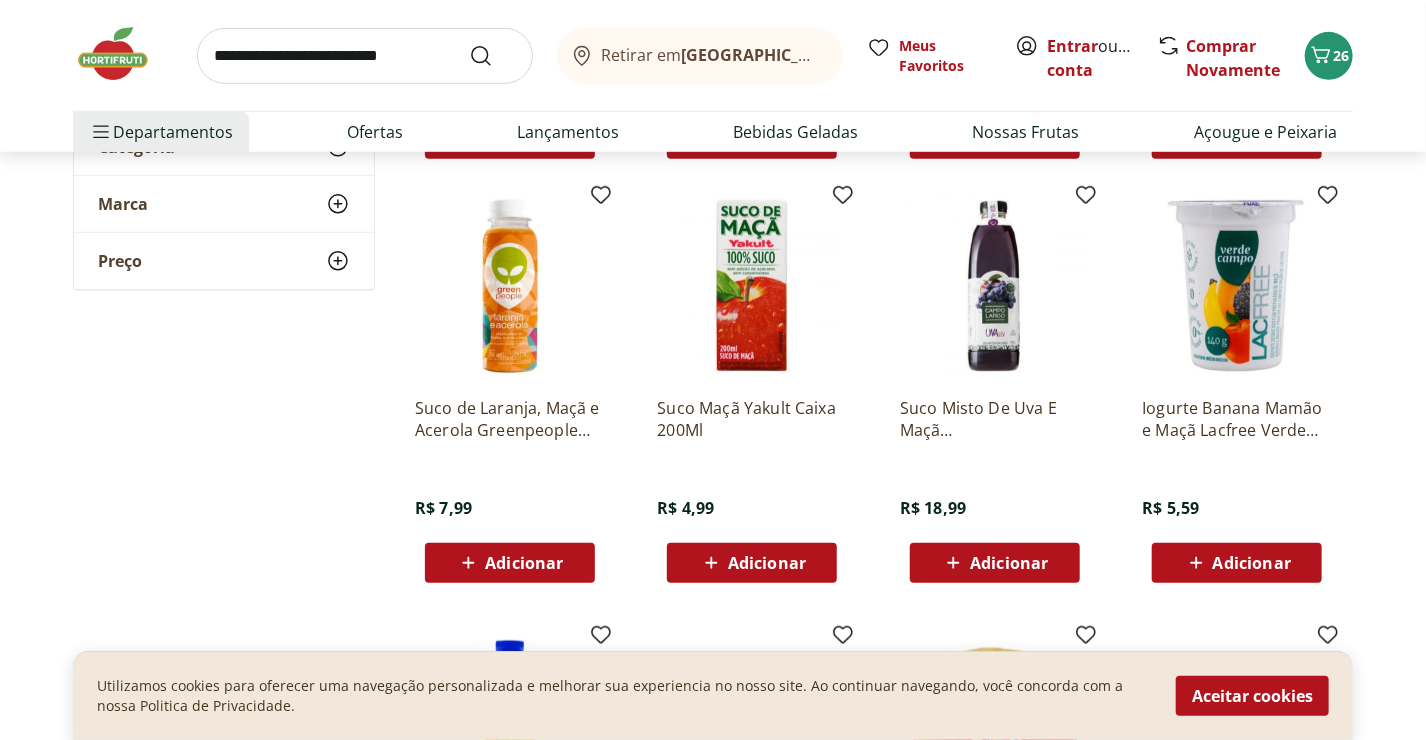scroll, scrollTop: 4152, scrollLeft: 0, axis: vertical 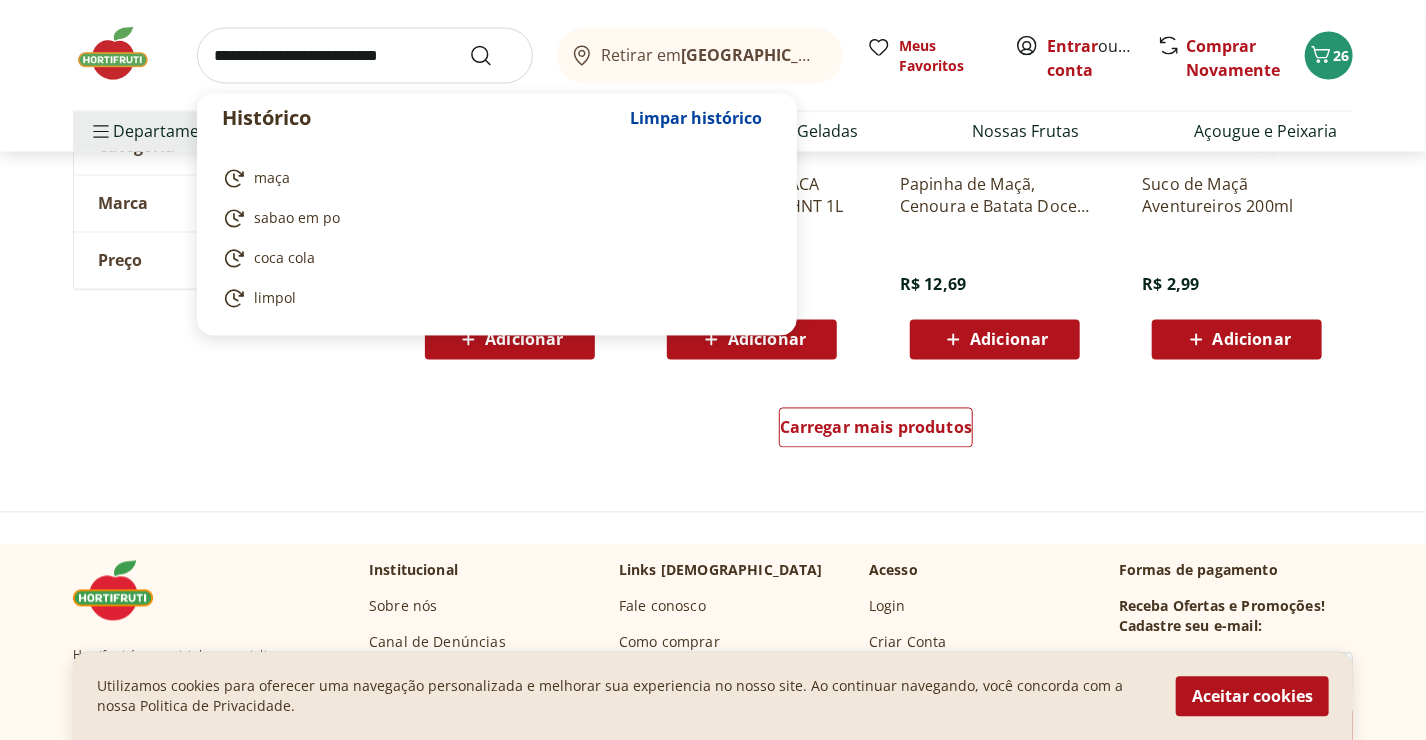 click at bounding box center [365, 56] 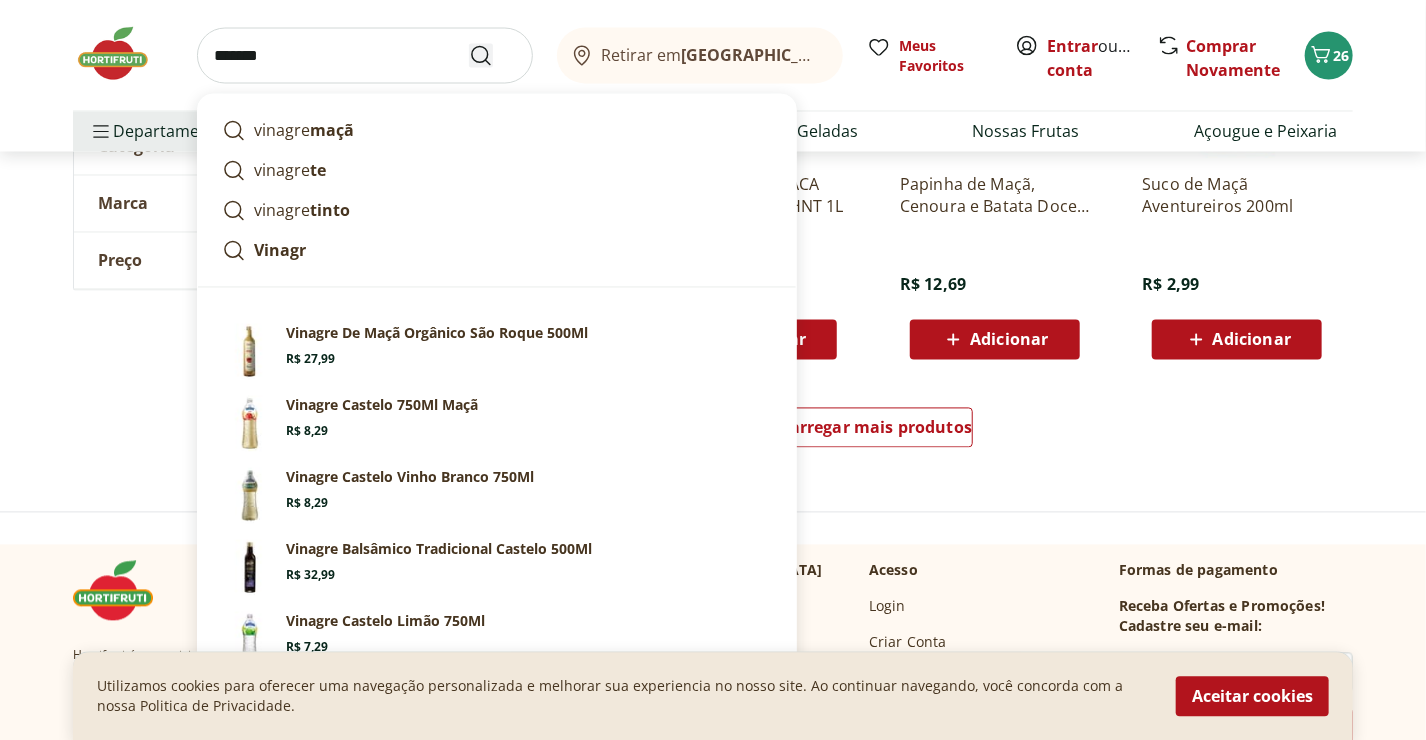 type on "*******" 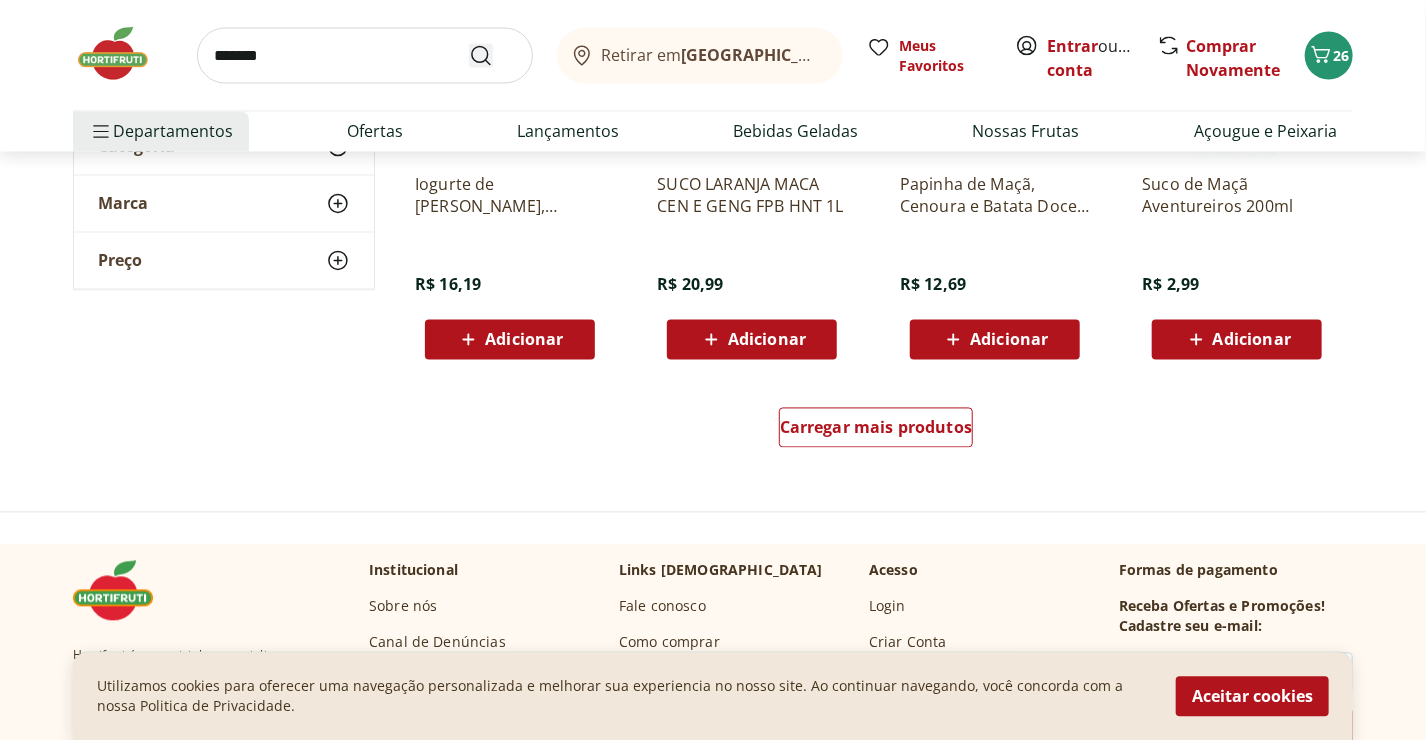 scroll, scrollTop: 0, scrollLeft: 0, axis: both 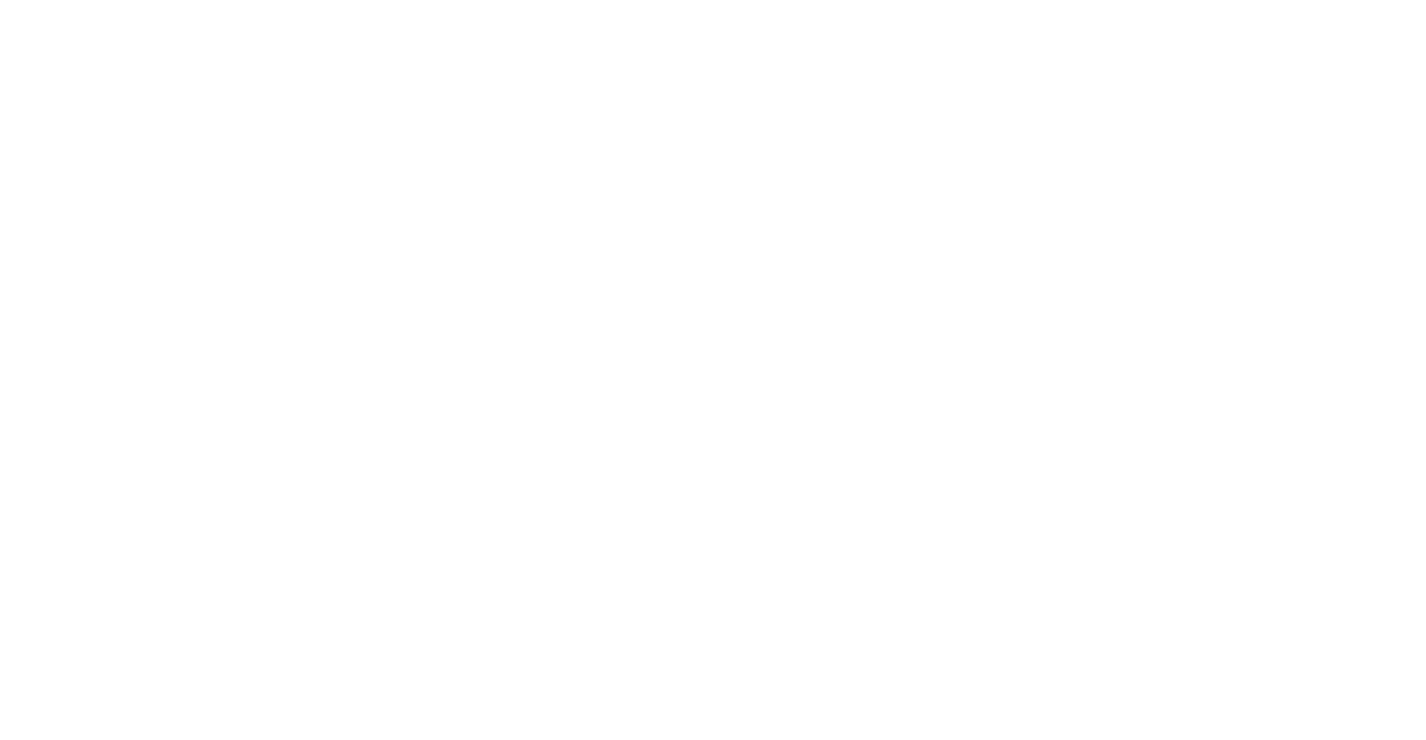 select on "**********" 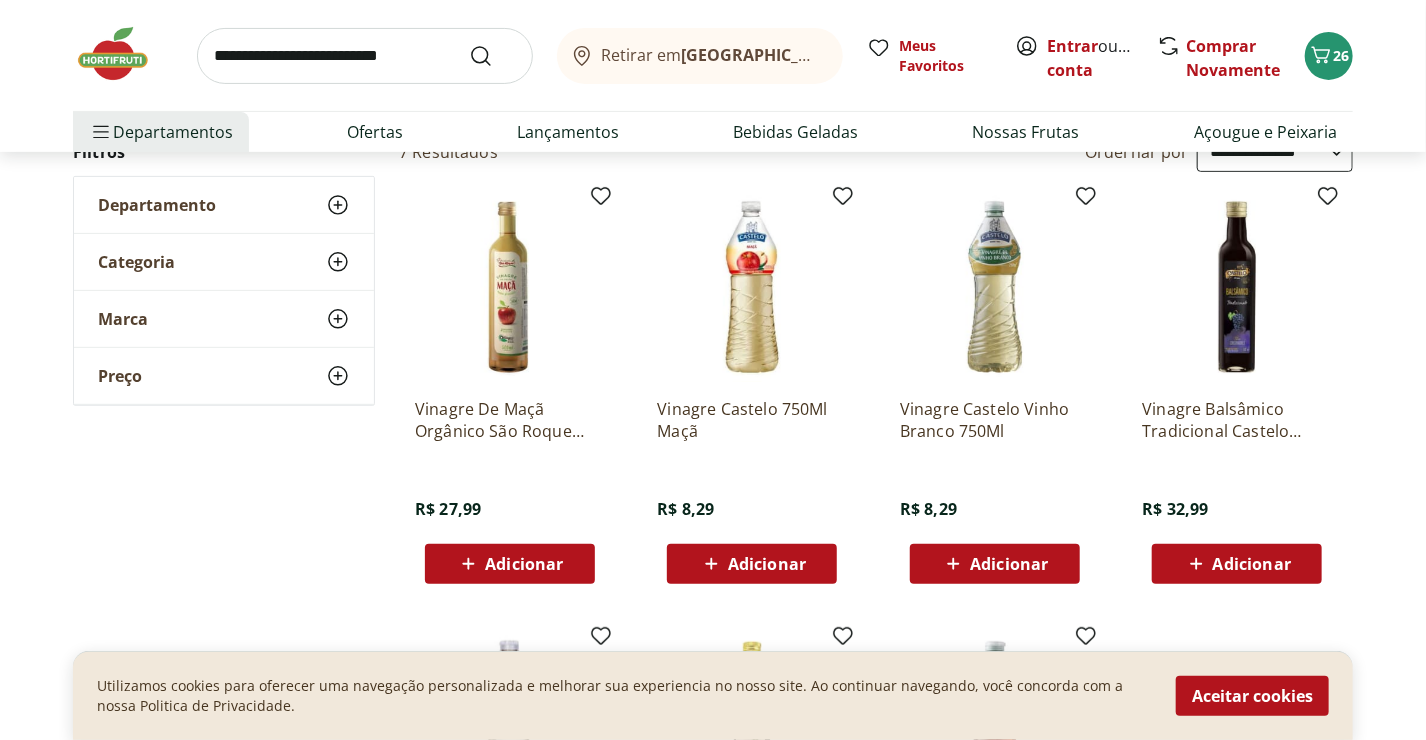 scroll, scrollTop: 236, scrollLeft: 0, axis: vertical 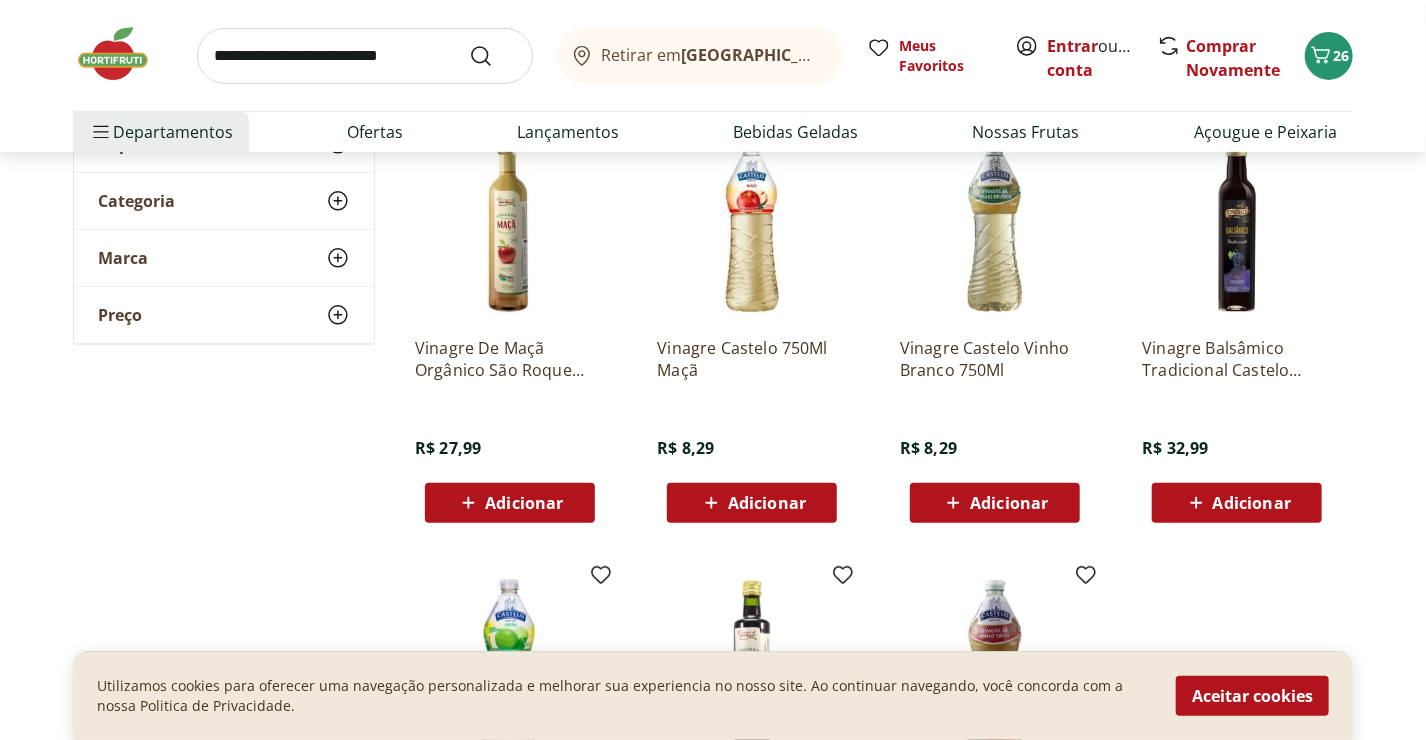 click on "Adicionar" at bounding box center (752, 503) 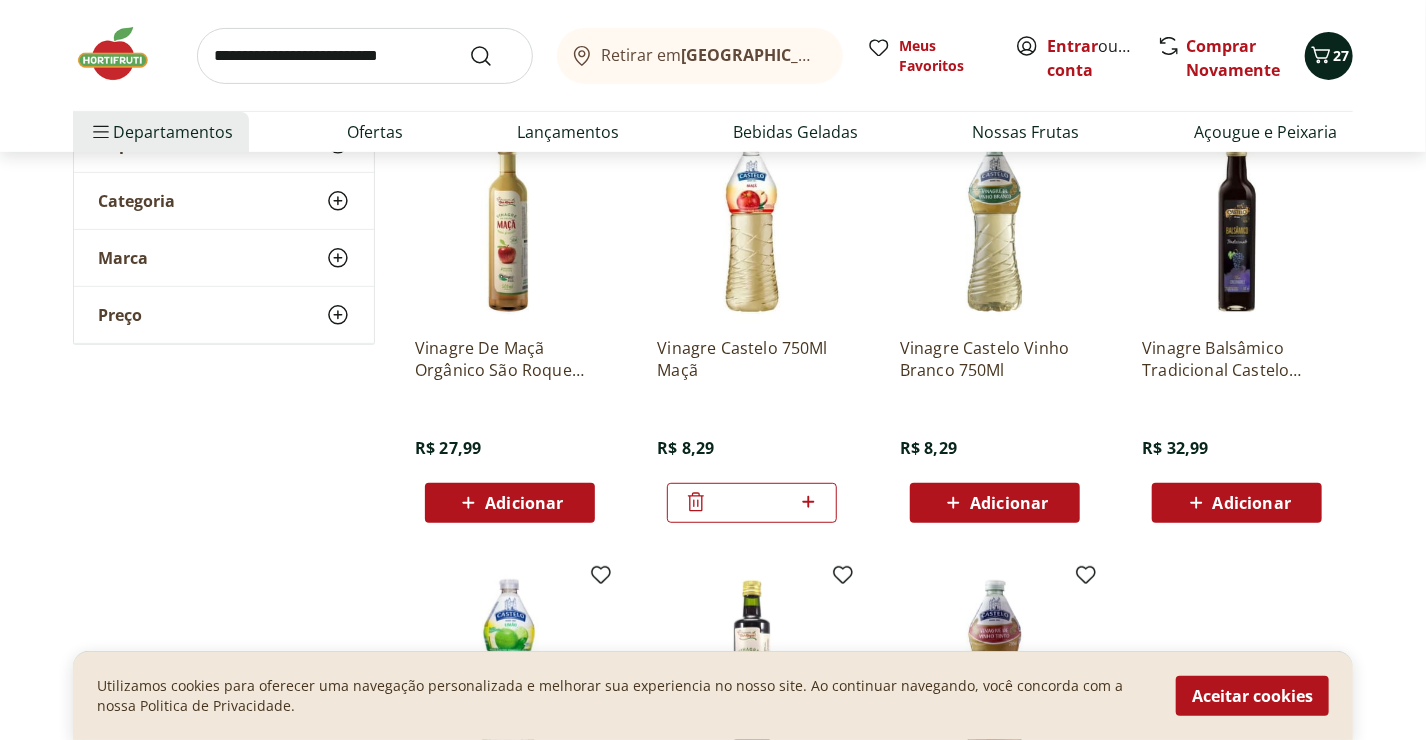click 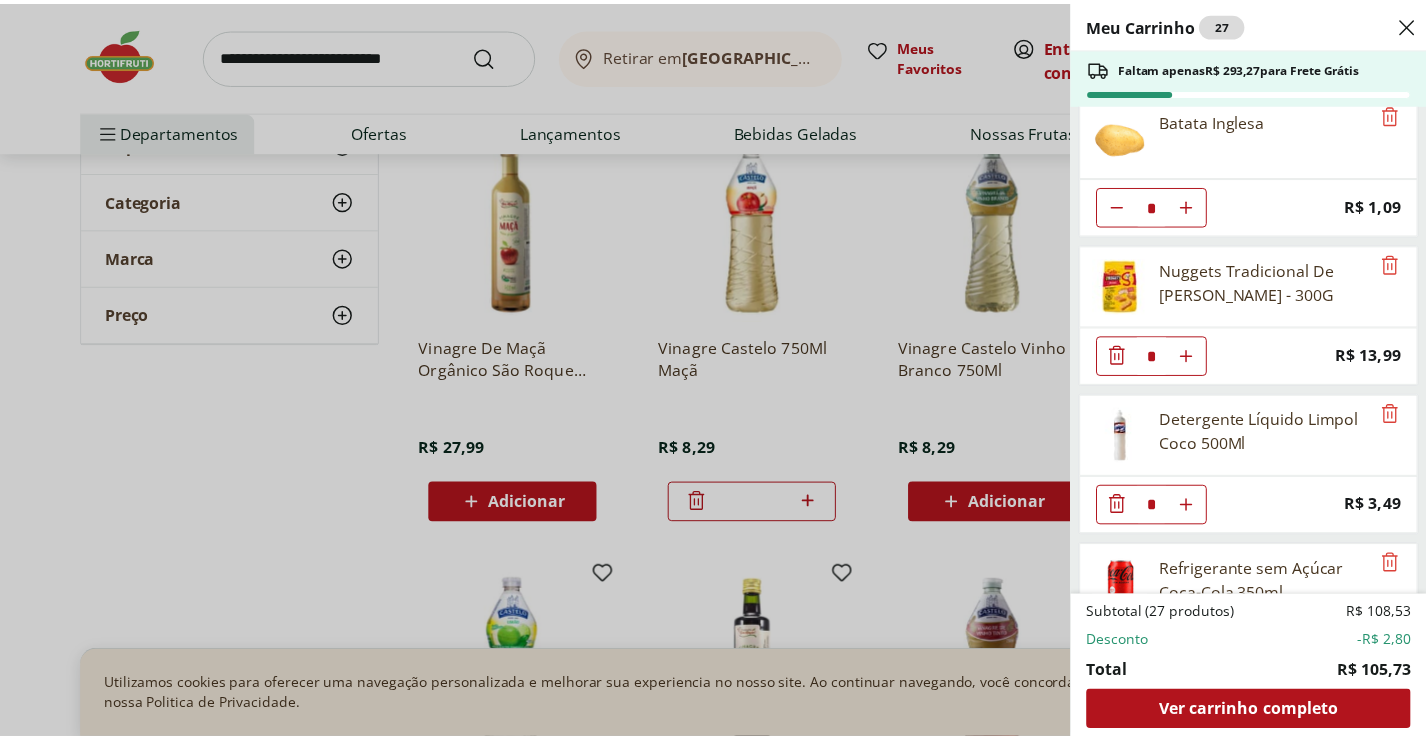 scroll, scrollTop: 1896, scrollLeft: 0, axis: vertical 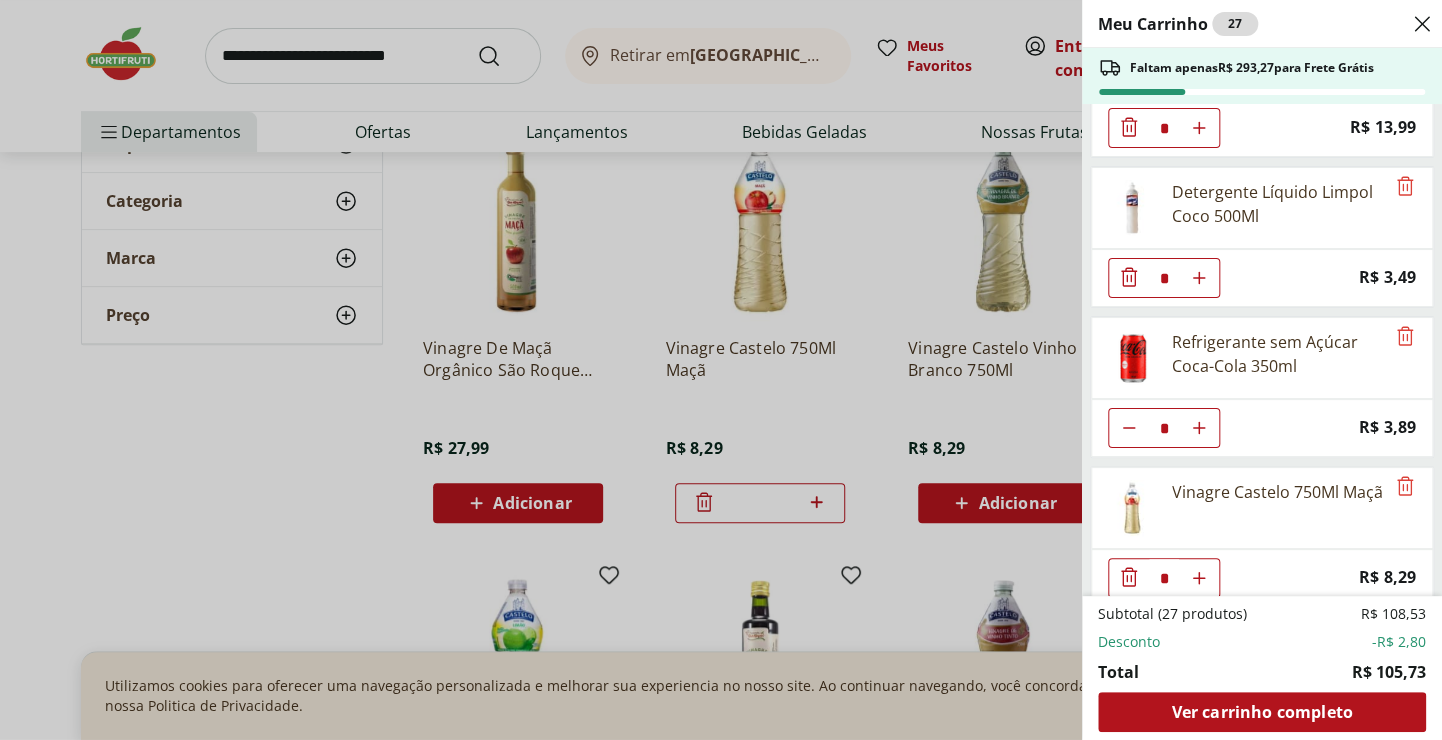 click on "Meu Carrinho 27 Faltam apenas  R$ 293,27  para Frete Grátis Requeijão Cremoso Natural da Terra 180g * Original price: R$ 9,99 Price: R$ 8,49 Cebola Nacional unidade * Price: R$ 1,10 Uva Preta sem Semente Natural da Terra 500g * Price: R$ 9,99 Água Mineral Minalba Sem Gás 1,5L * Price: R$ 3,49 Limão Siciliano Unidade * Price: R$ 2,46 Pão Frances * Price: R$ 1,49 Couve Mineira * Price: R$ 3,99 Espinafre * Price: R$ 5,49 Biscoito Maizena Piraque 175g * Original price: R$ 4,79 Price: R$ 3,49 Papel Toalha Scala Plus 2 Rolos com 60 unid * Price: R$ 6,59 Leite Uht Italac Especial Integral 1L * Price: R$ 7,99 Batata Inglesa * Price: R$ 1,09 Nuggets Tradicional De Frango Sadia - 300G * Price: R$ 13,99 Detergente Líquido Limpol Coco 500Ml * Price: R$ 3,49 Refrigerante sem Açúcar Coca-Cola 350ml * Price: R$ 3,89 Vinagre Castelo 750Ml Maçã * Price: R$ 8,29 Subtotal (27 produtos) R$ 108,53 Desconto -R$ 2,80 Total R$ 105,73 Ver carrinho completo" at bounding box center (721, 370) 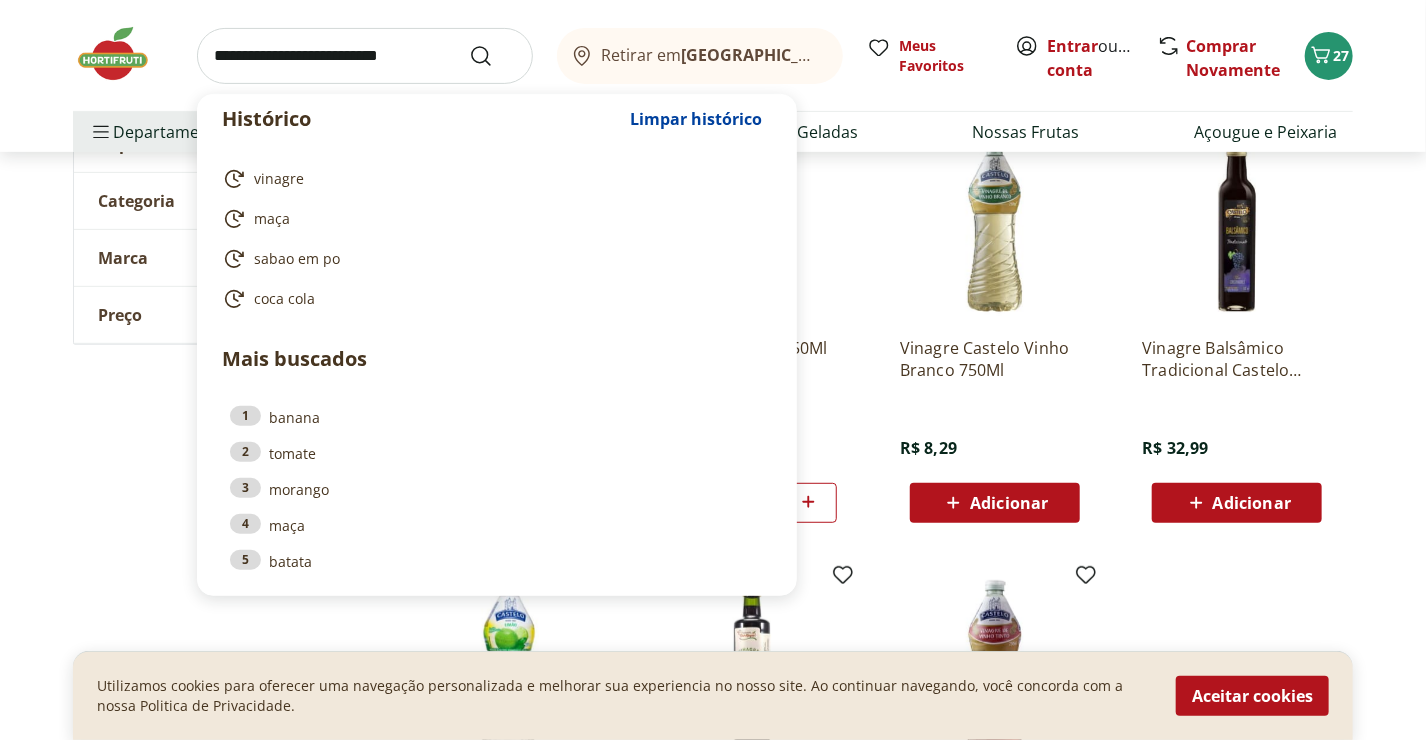 click at bounding box center (365, 56) 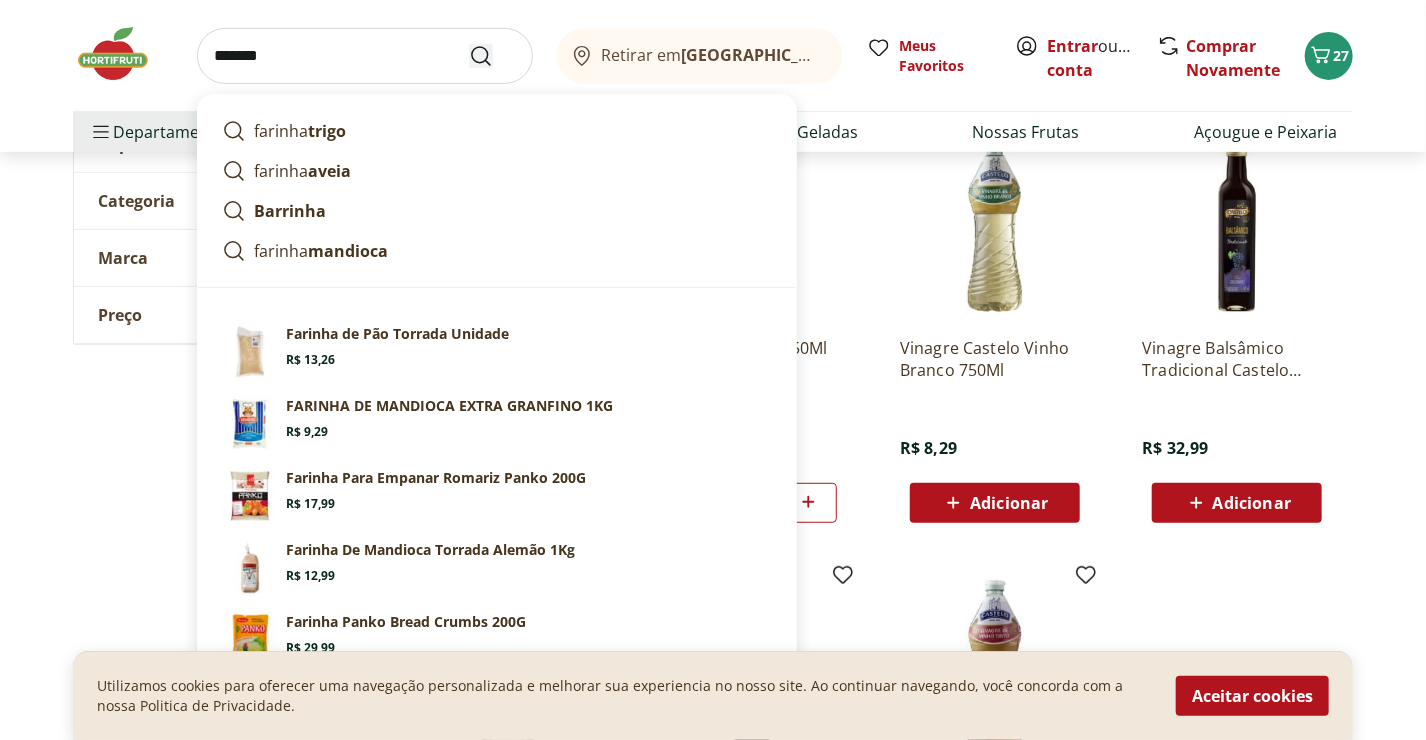 type on "*******" 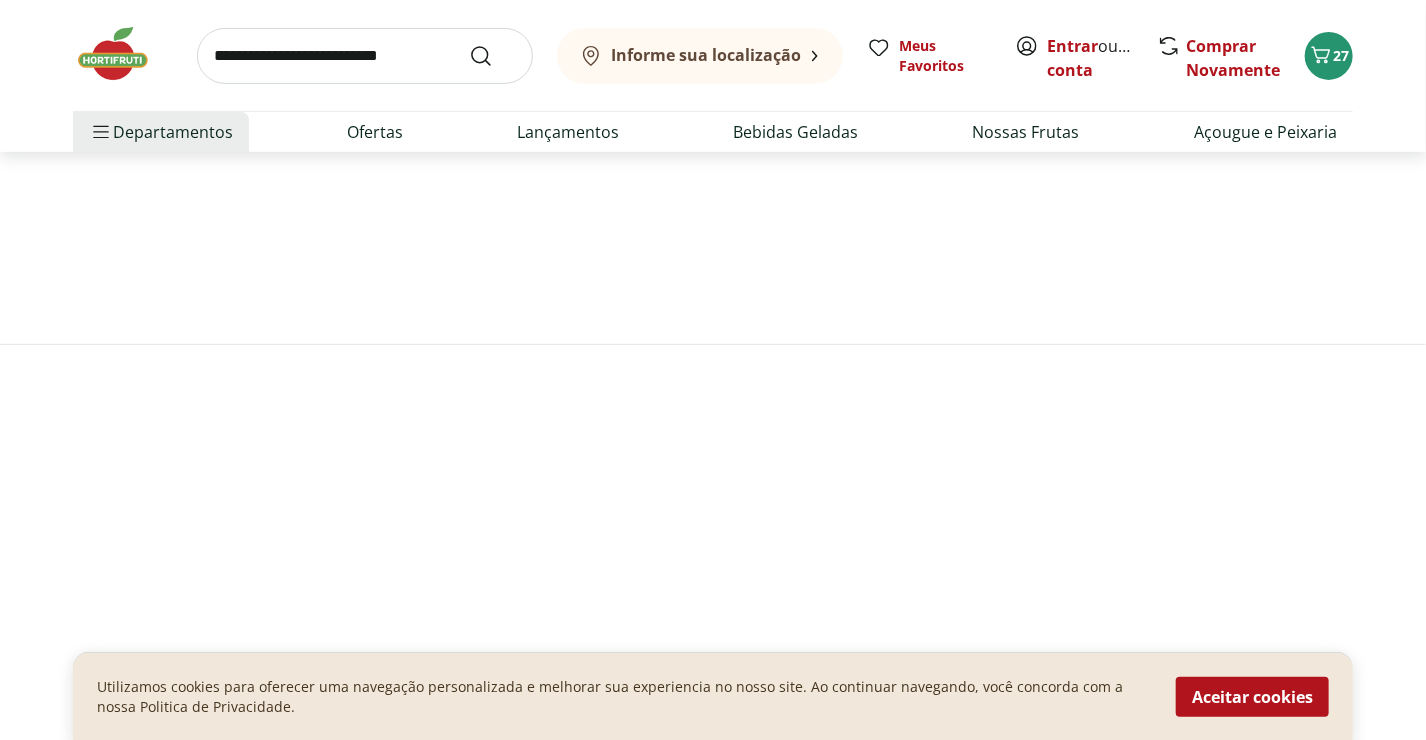 scroll, scrollTop: 0, scrollLeft: 0, axis: both 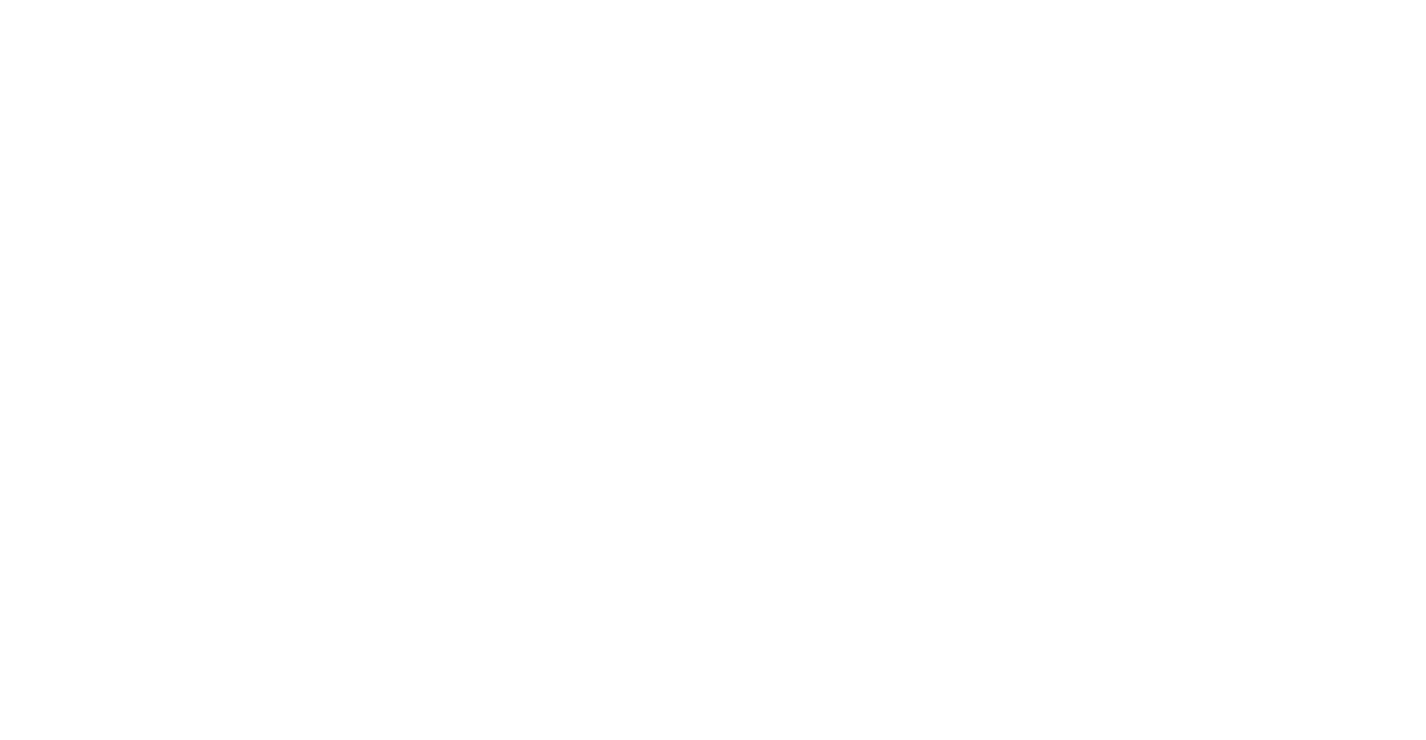 select on "**********" 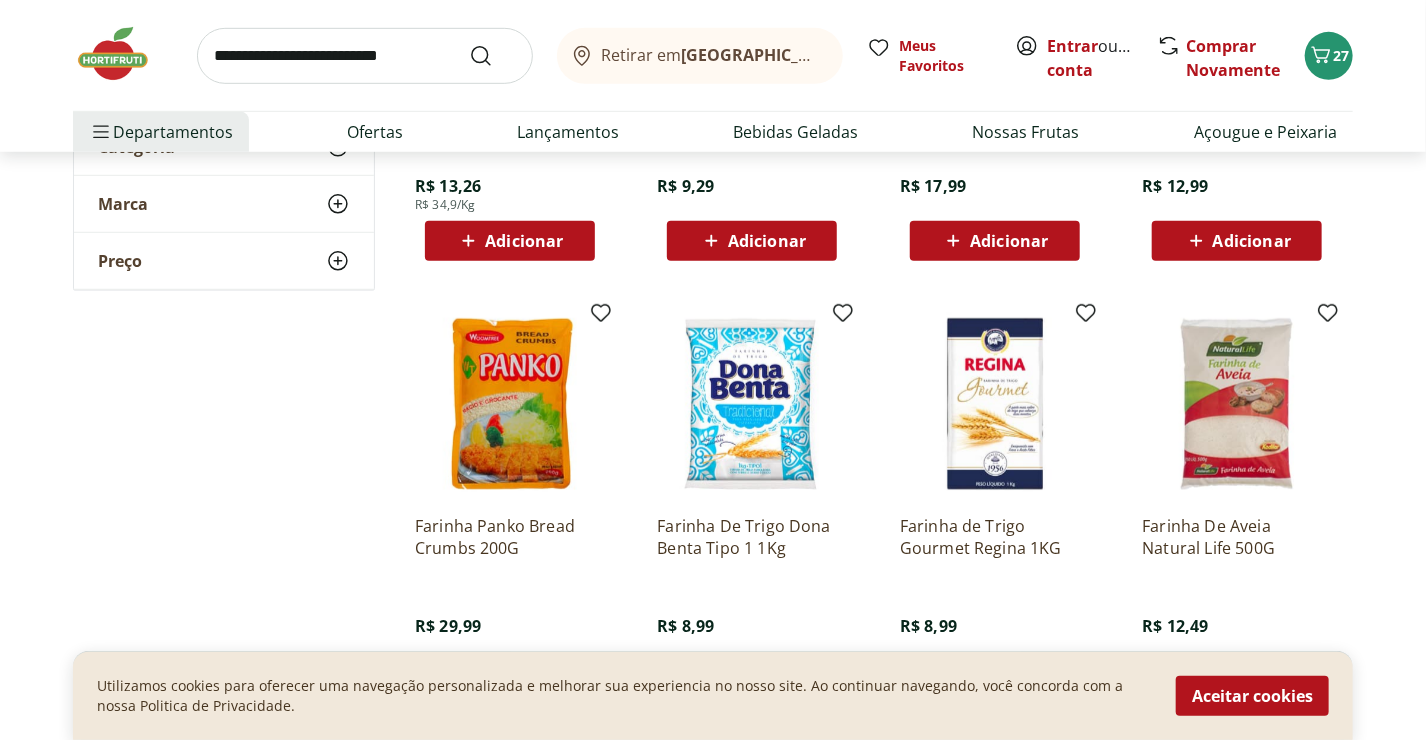 scroll, scrollTop: 596, scrollLeft: 0, axis: vertical 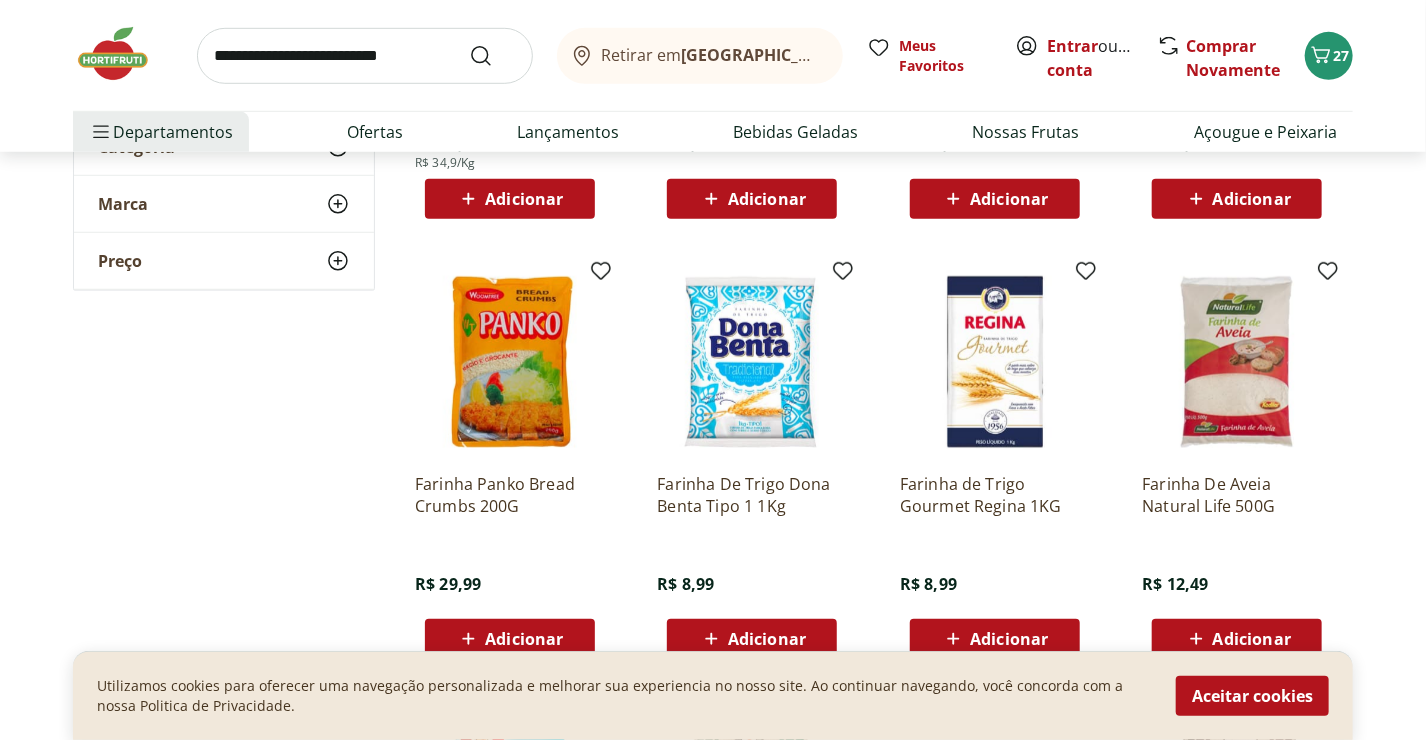click at bounding box center [995, 362] 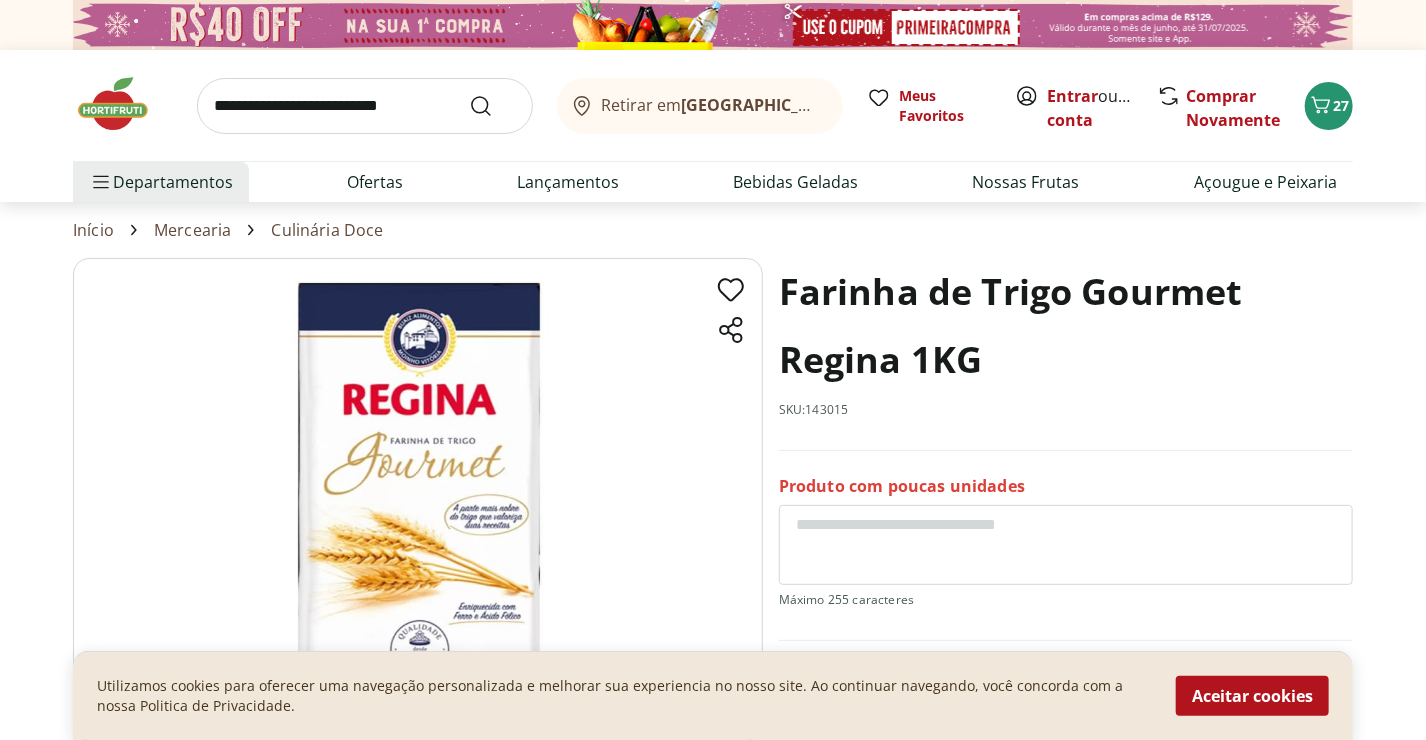 drag, startPoint x: 428, startPoint y: 477, endPoint x: 349, endPoint y: 360, distance: 141.17365 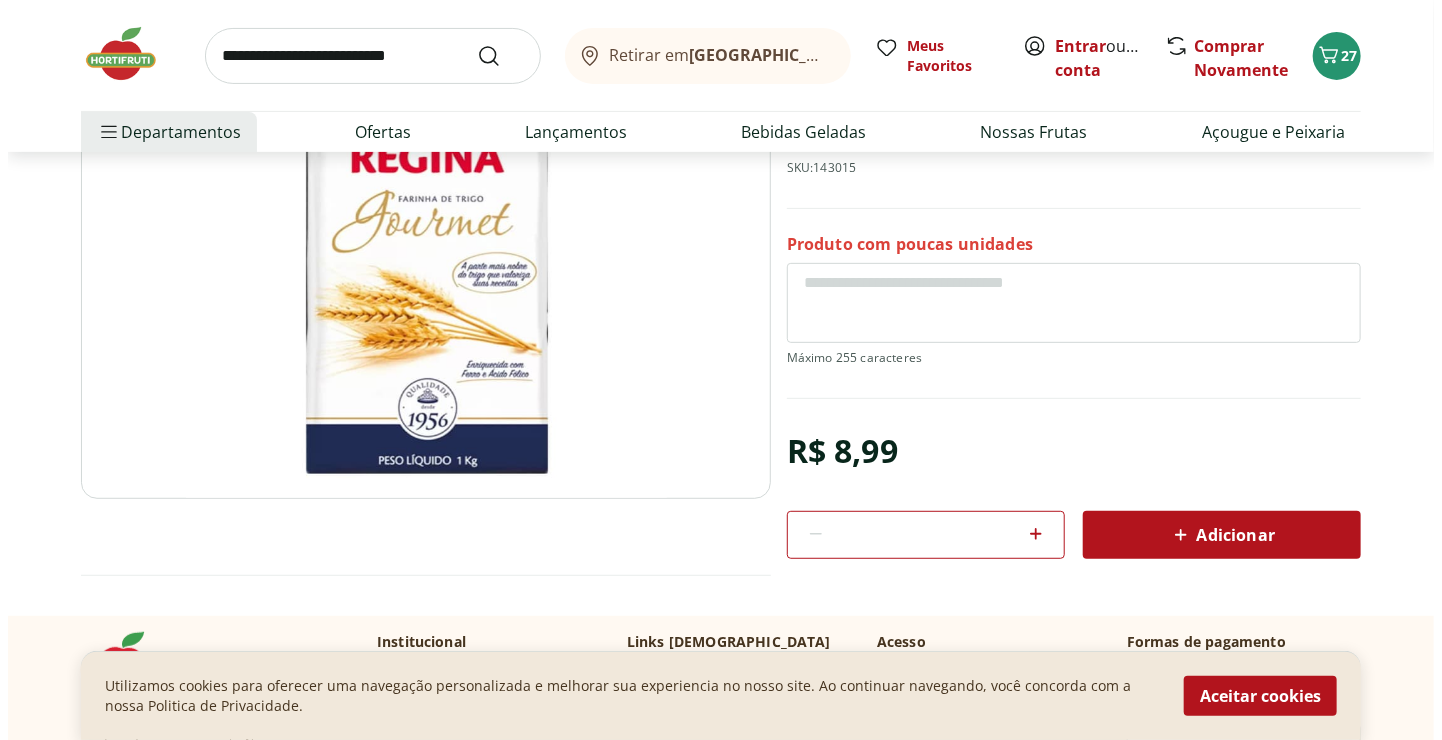 scroll, scrollTop: 245, scrollLeft: 0, axis: vertical 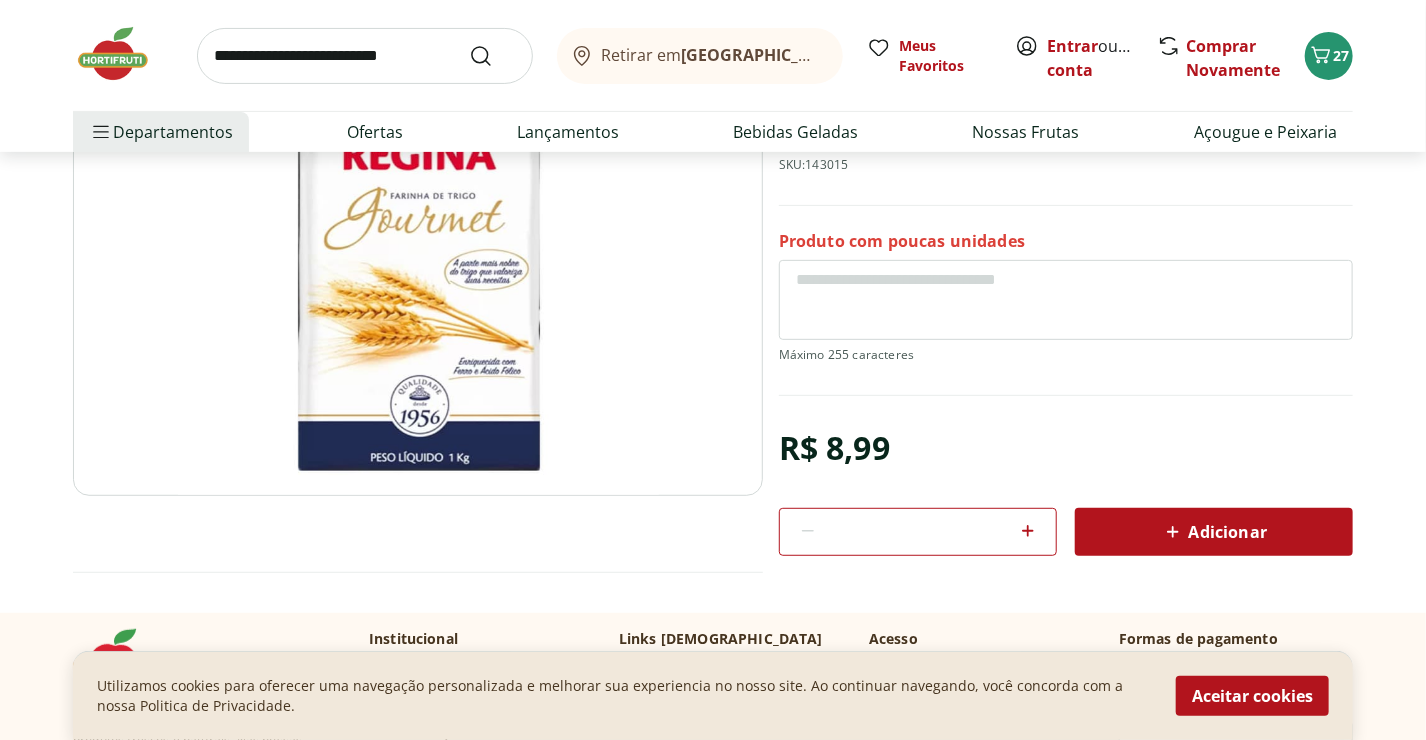click on "Adicionar" at bounding box center (1214, 532) 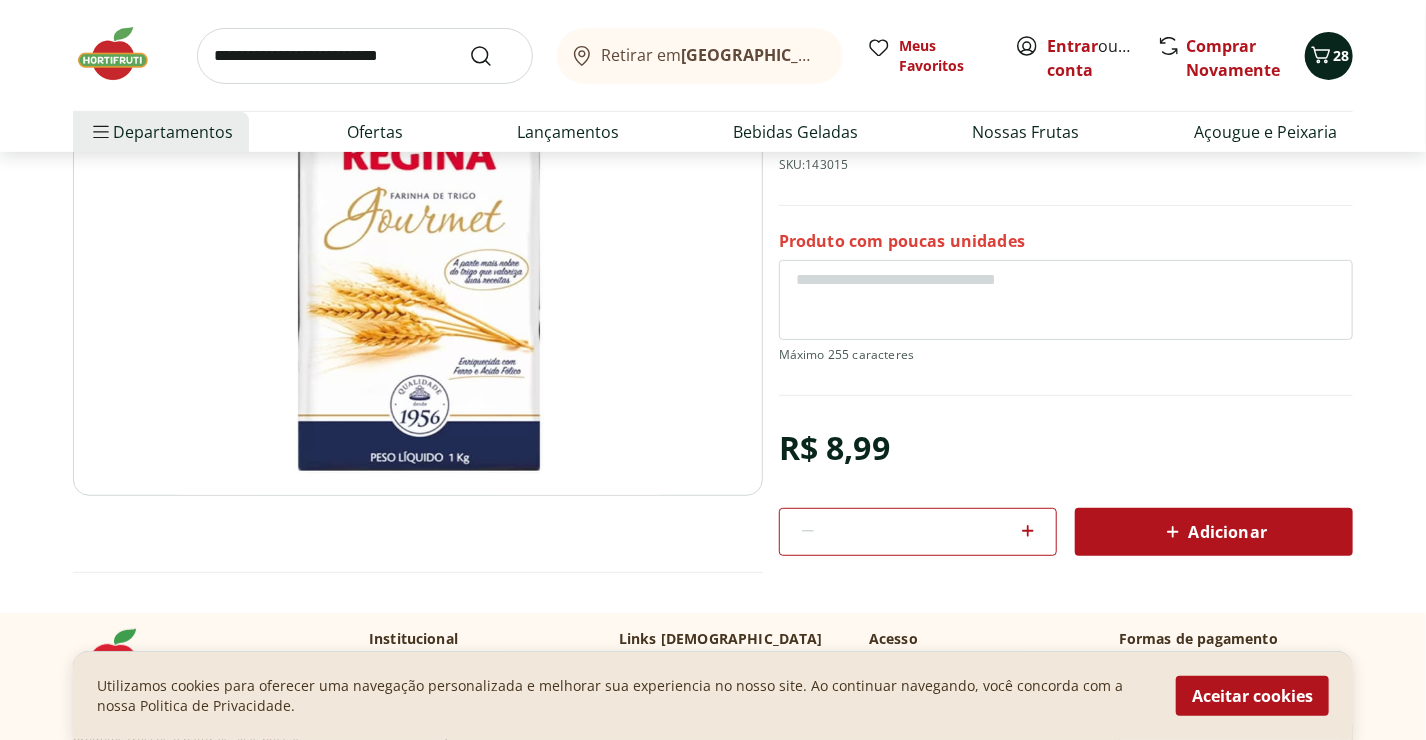 click 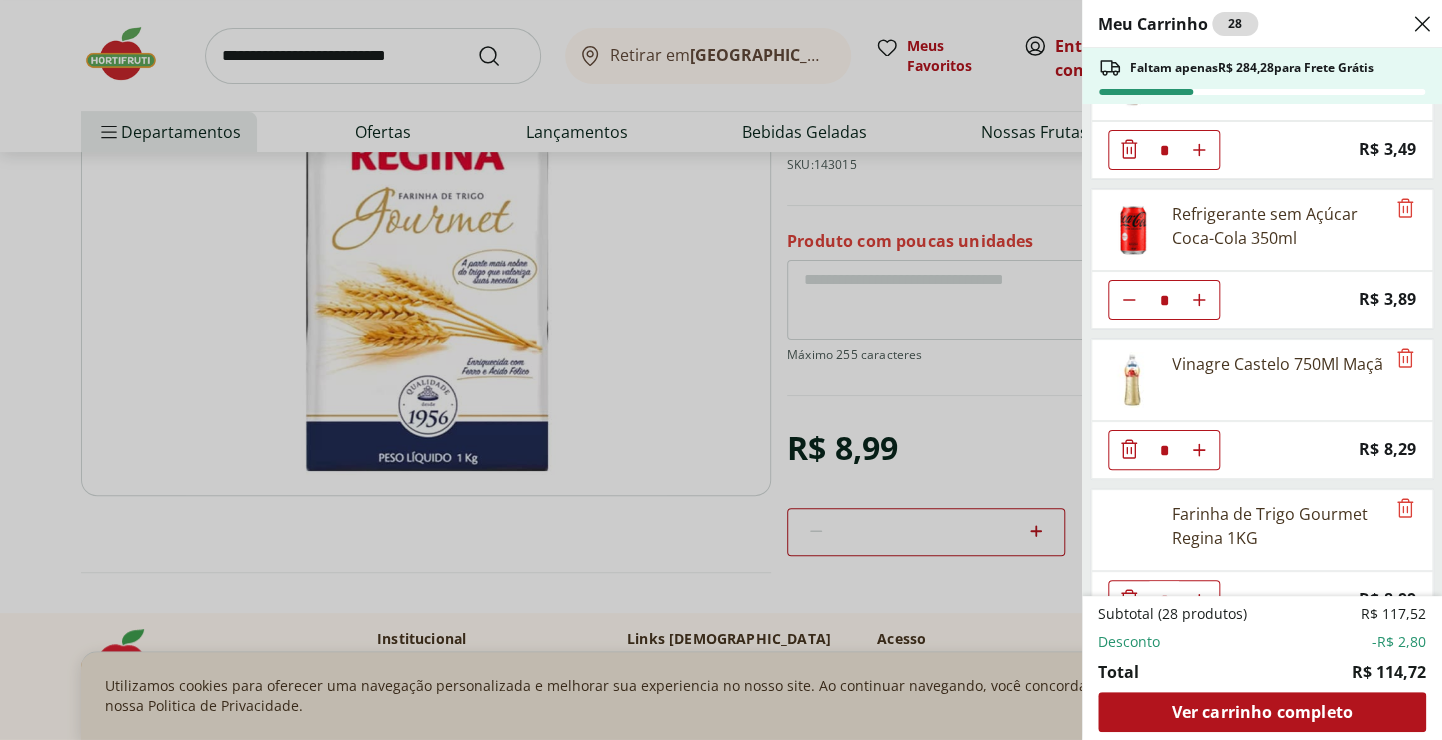 scroll, scrollTop: 2045, scrollLeft: 0, axis: vertical 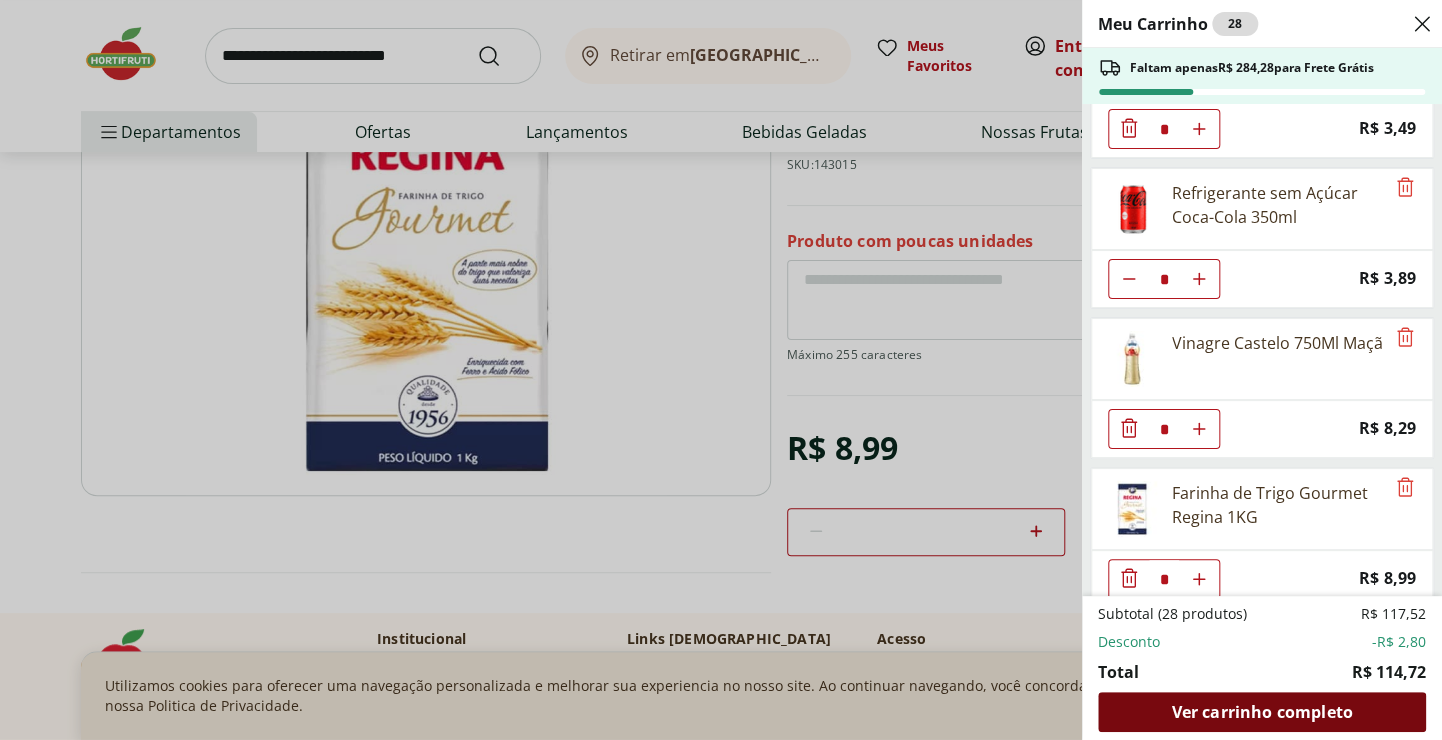 click on "Ver carrinho completo" at bounding box center [1261, 712] 